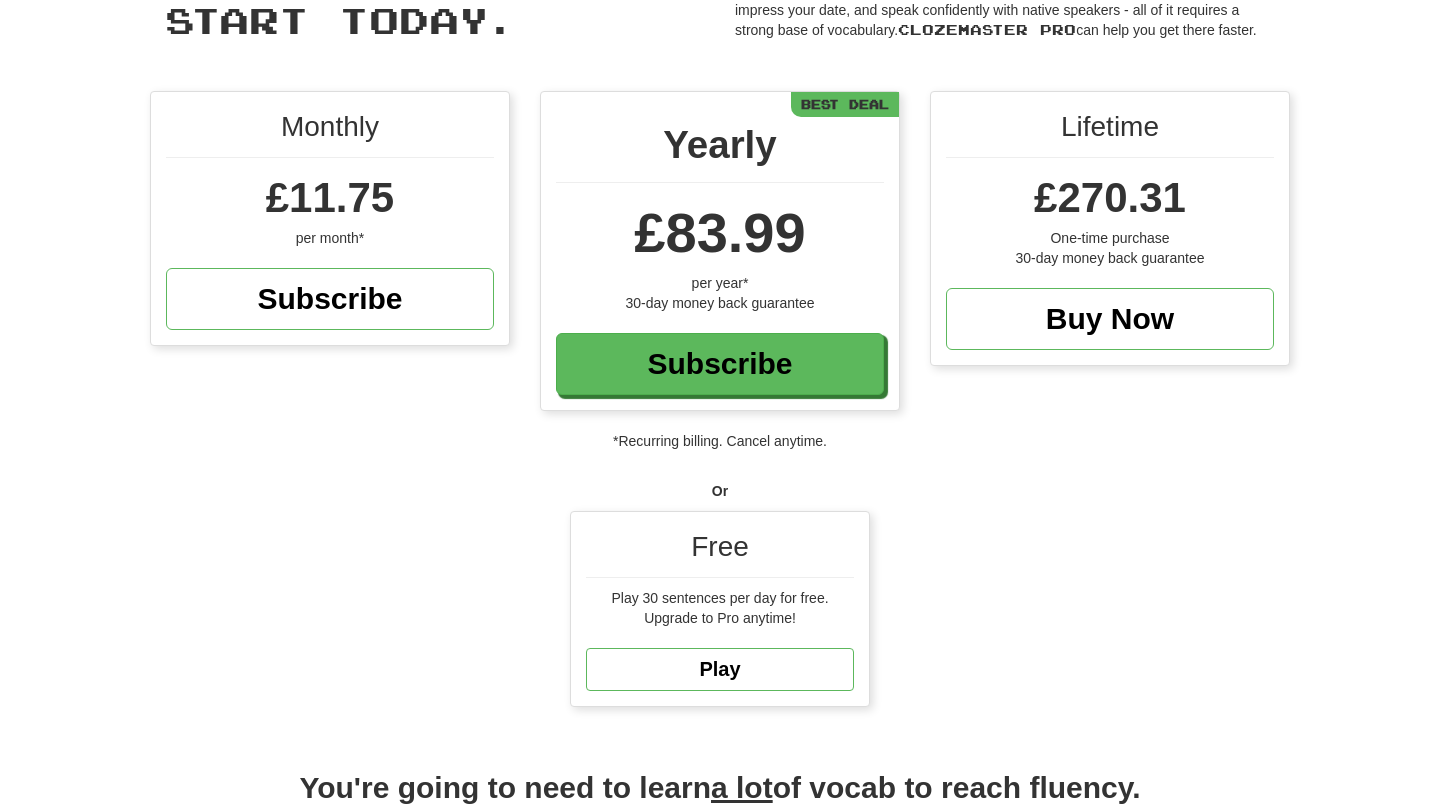 scroll, scrollTop: 135, scrollLeft: 0, axis: vertical 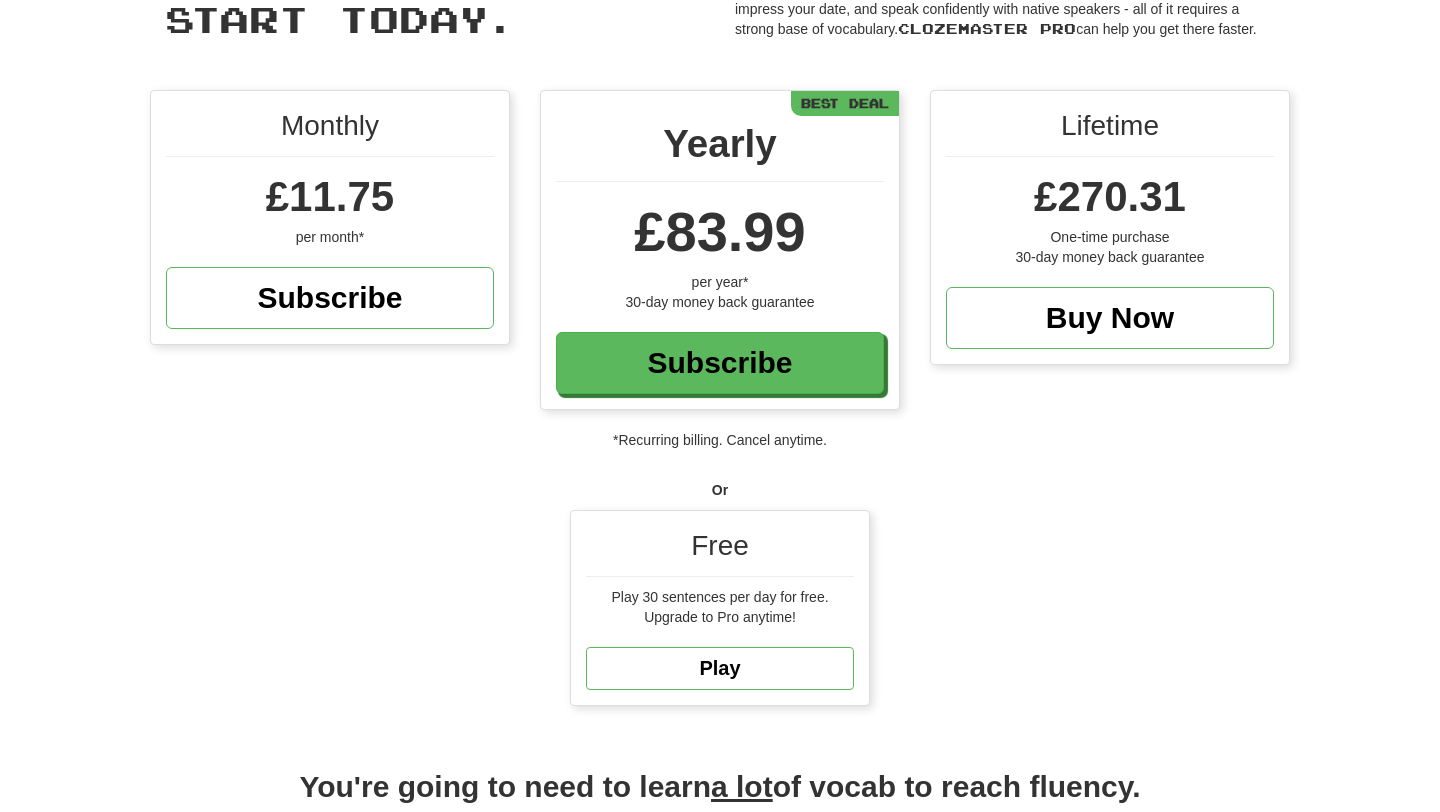 click on "Monthly
£11.75
per month*
Subscribe
Yearly
£83.99
per year*
30-day money back guarantee
Subscribe
Best Deal
Lifetime
£270.31
One-time purchase
30-day money back guarantee
Buy Now
*Recurring billing. Cancel anytime.
Or
Free
Play 30 sentences per day for free.
Upgrade to Pro anytime!
Play" at bounding box center [720, 408] 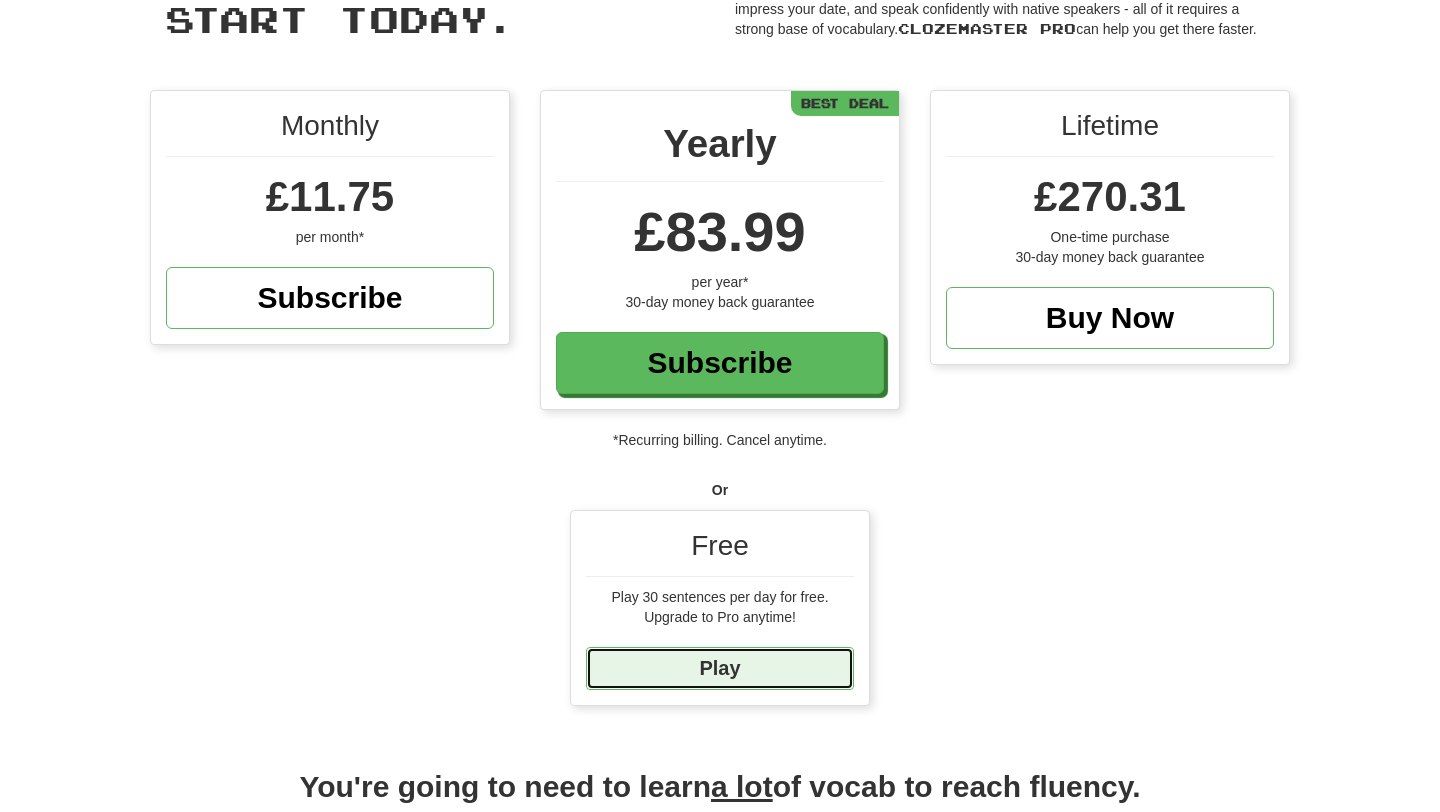 click on "Play" at bounding box center (720, 668) 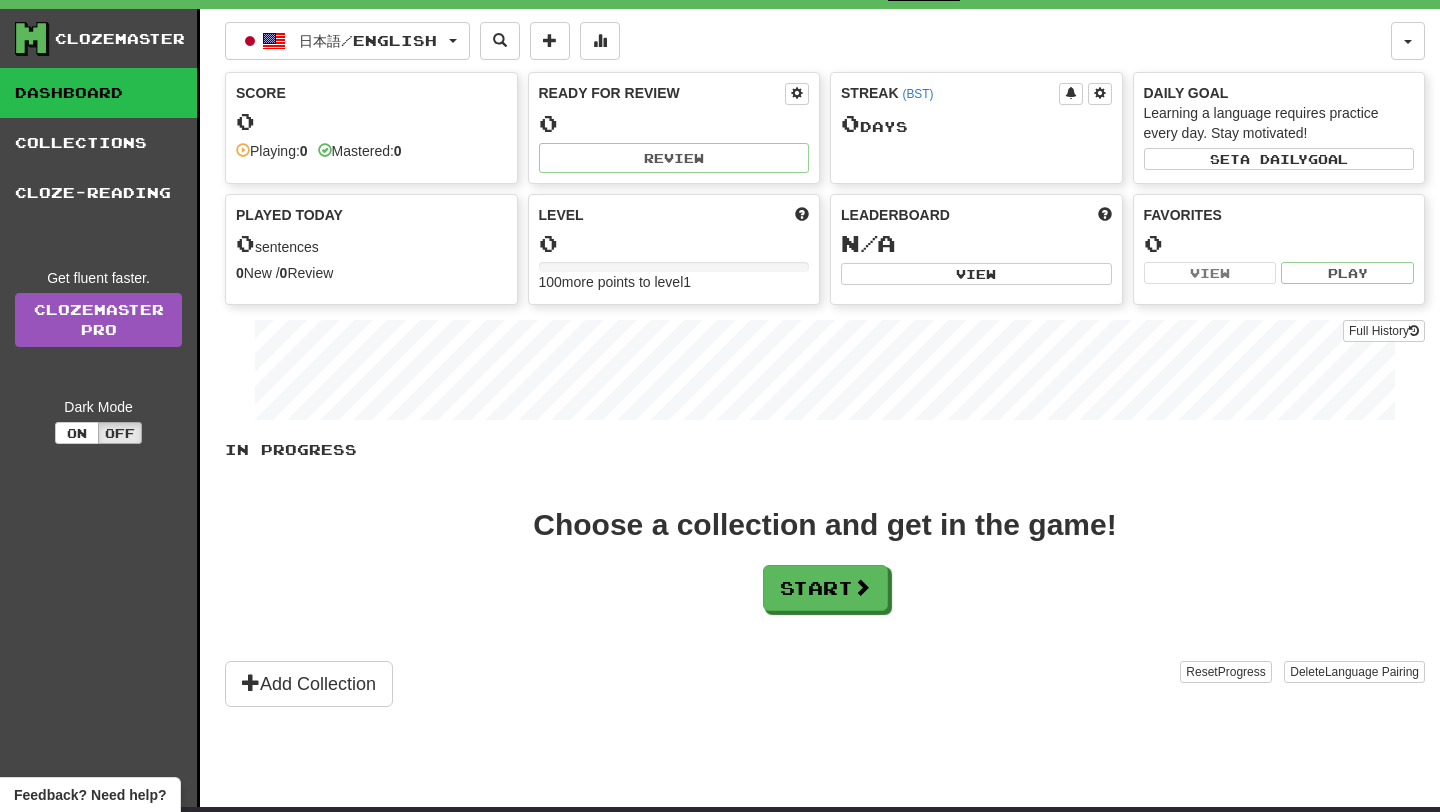 scroll, scrollTop: 0, scrollLeft: 0, axis: both 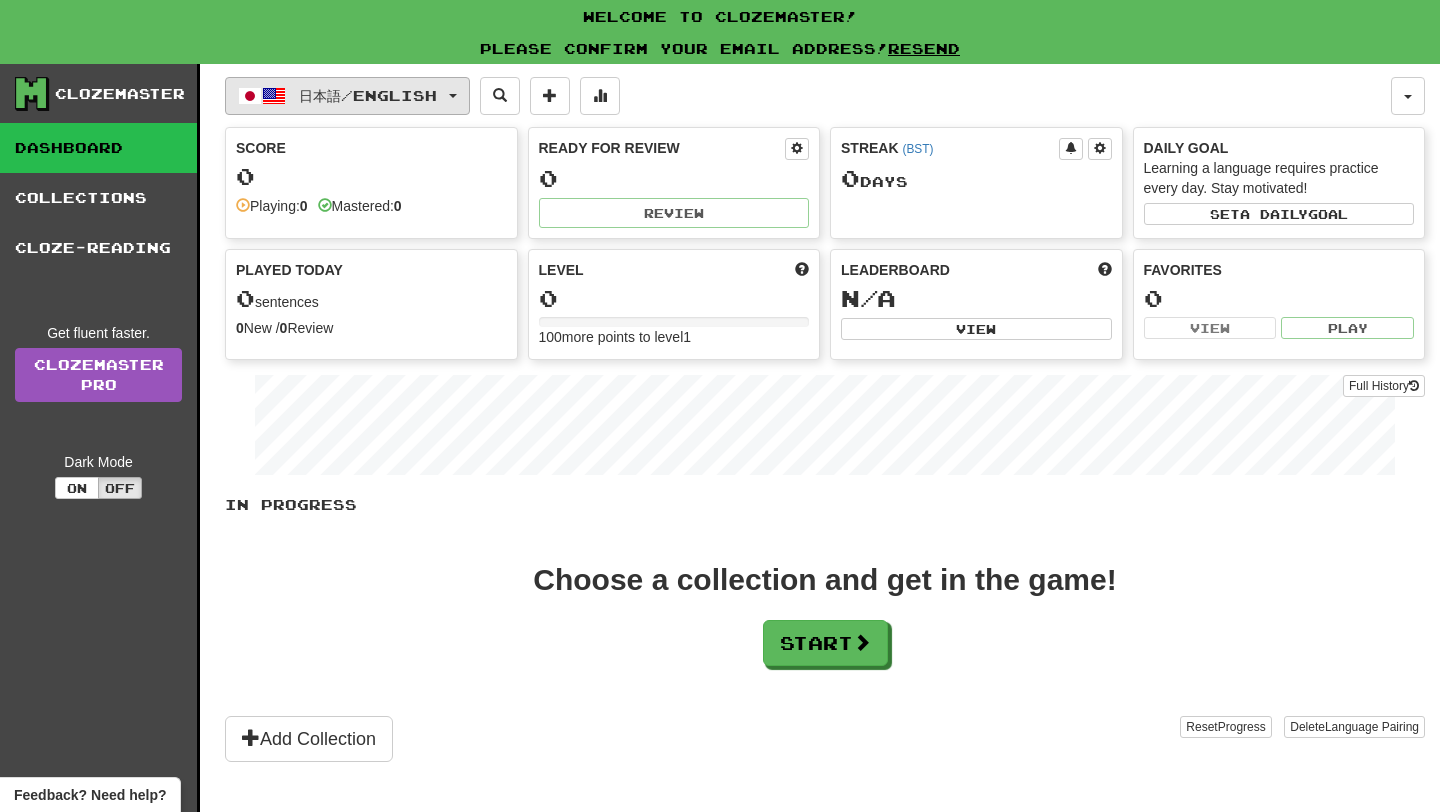 click at bounding box center [274, 96] 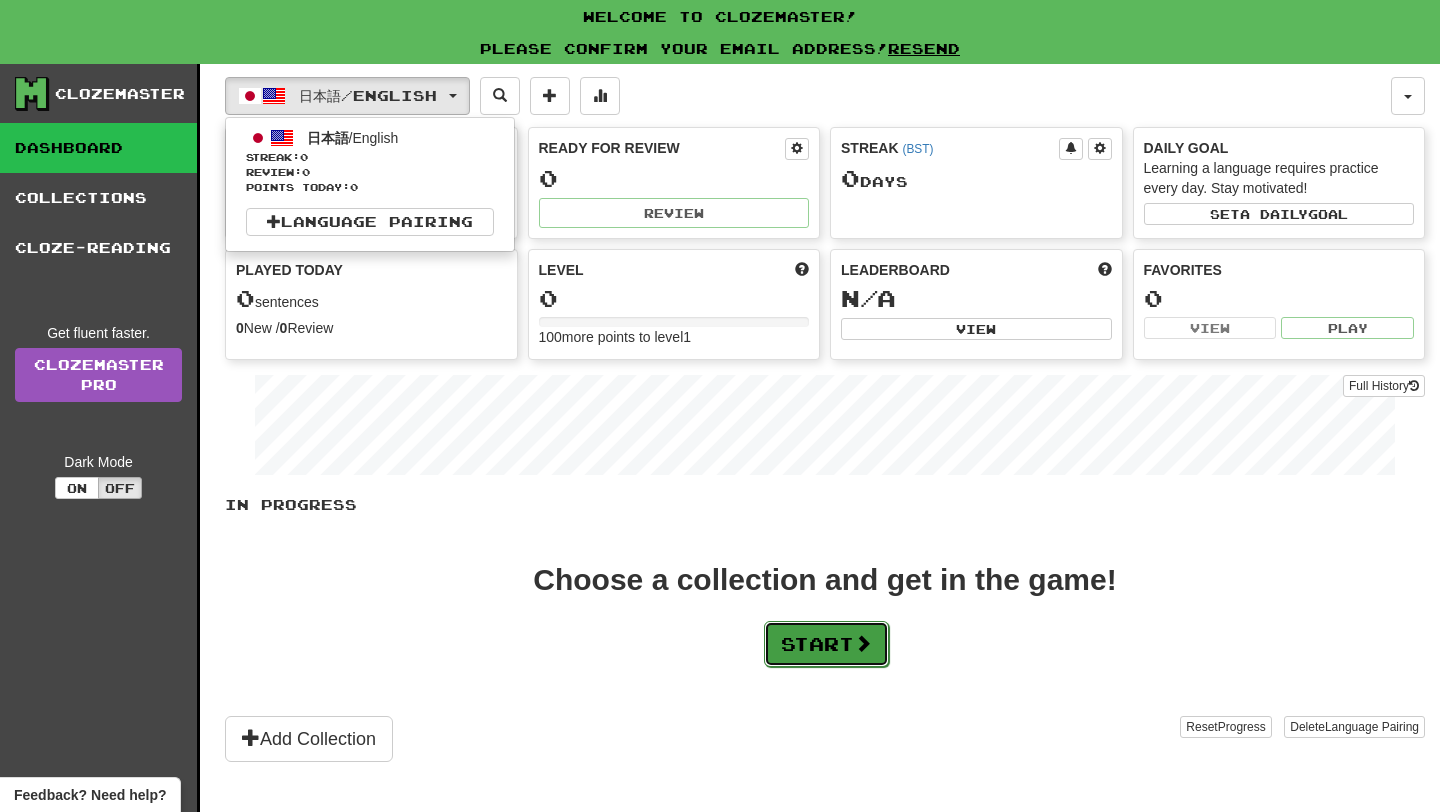 click on "Start" at bounding box center [826, 644] 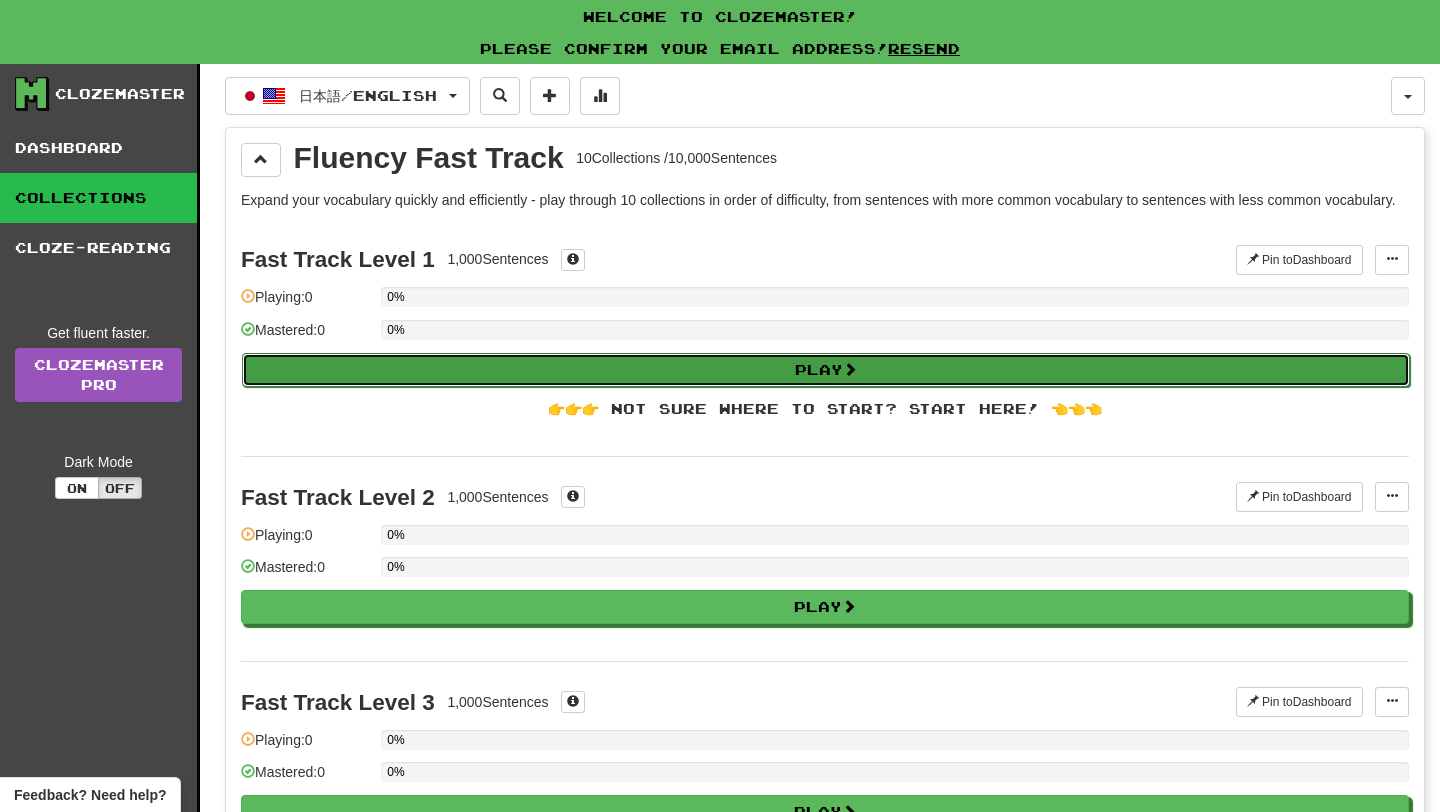 click on "Play" at bounding box center [826, 370] 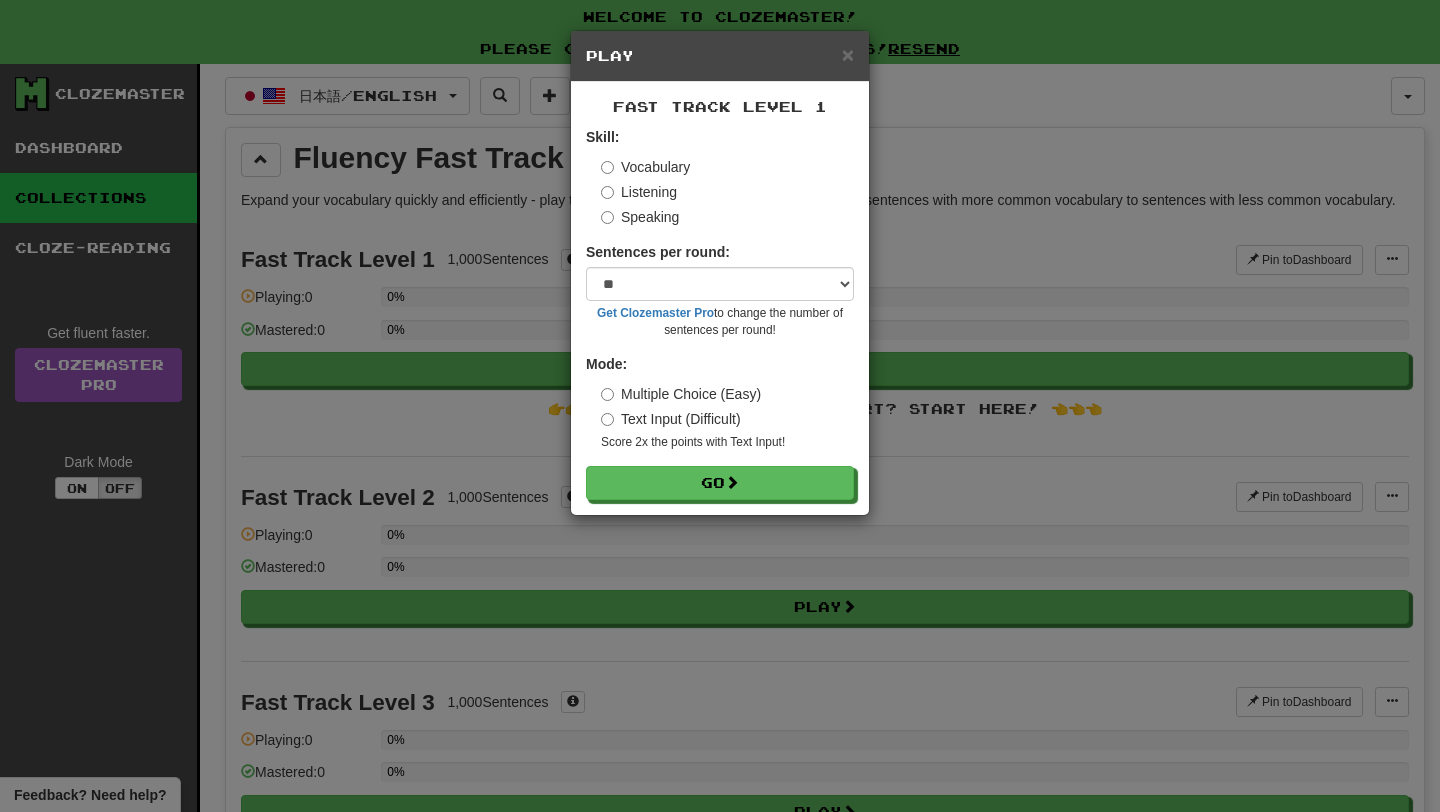 click on "Text Input (Difficult)" at bounding box center [671, 419] 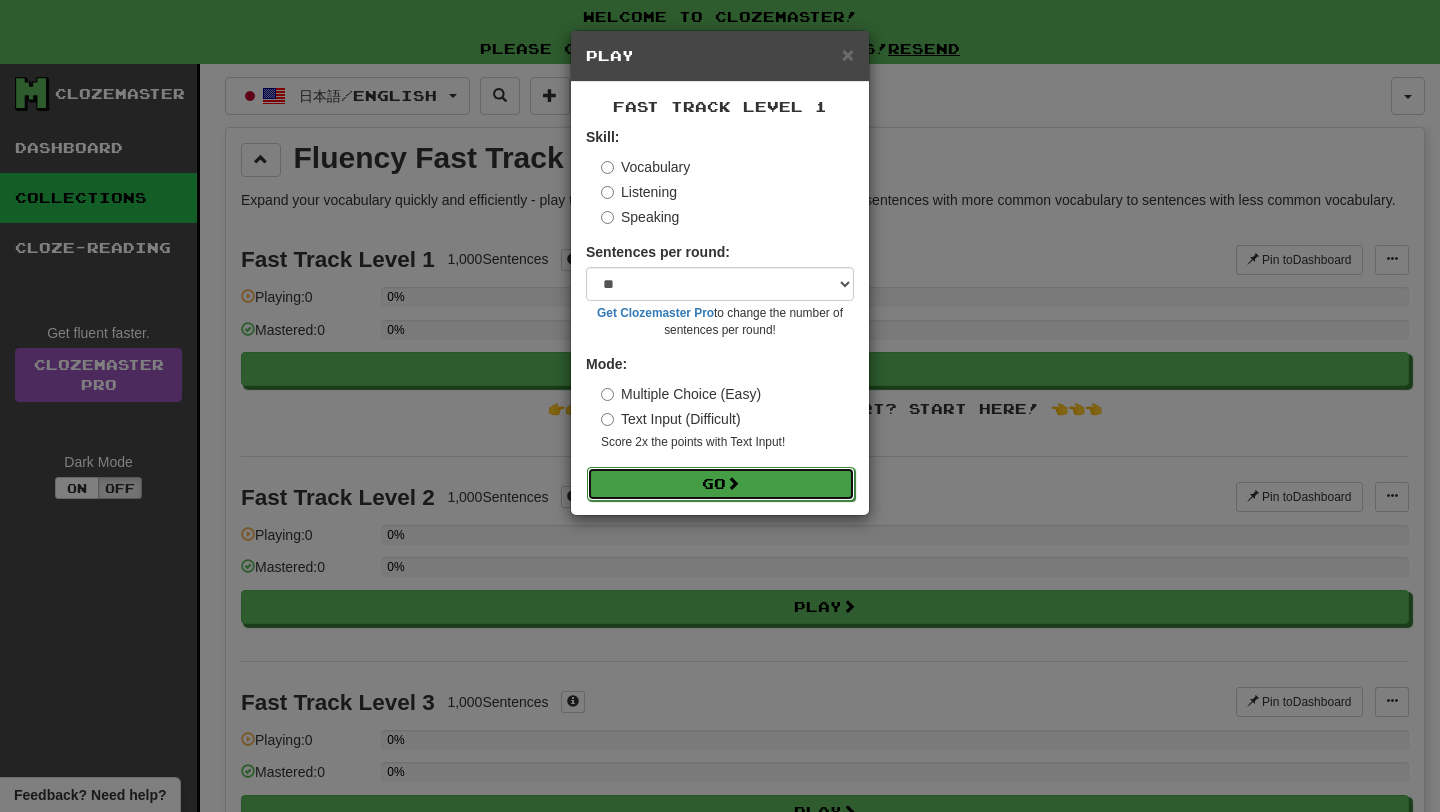 click at bounding box center (733, 483) 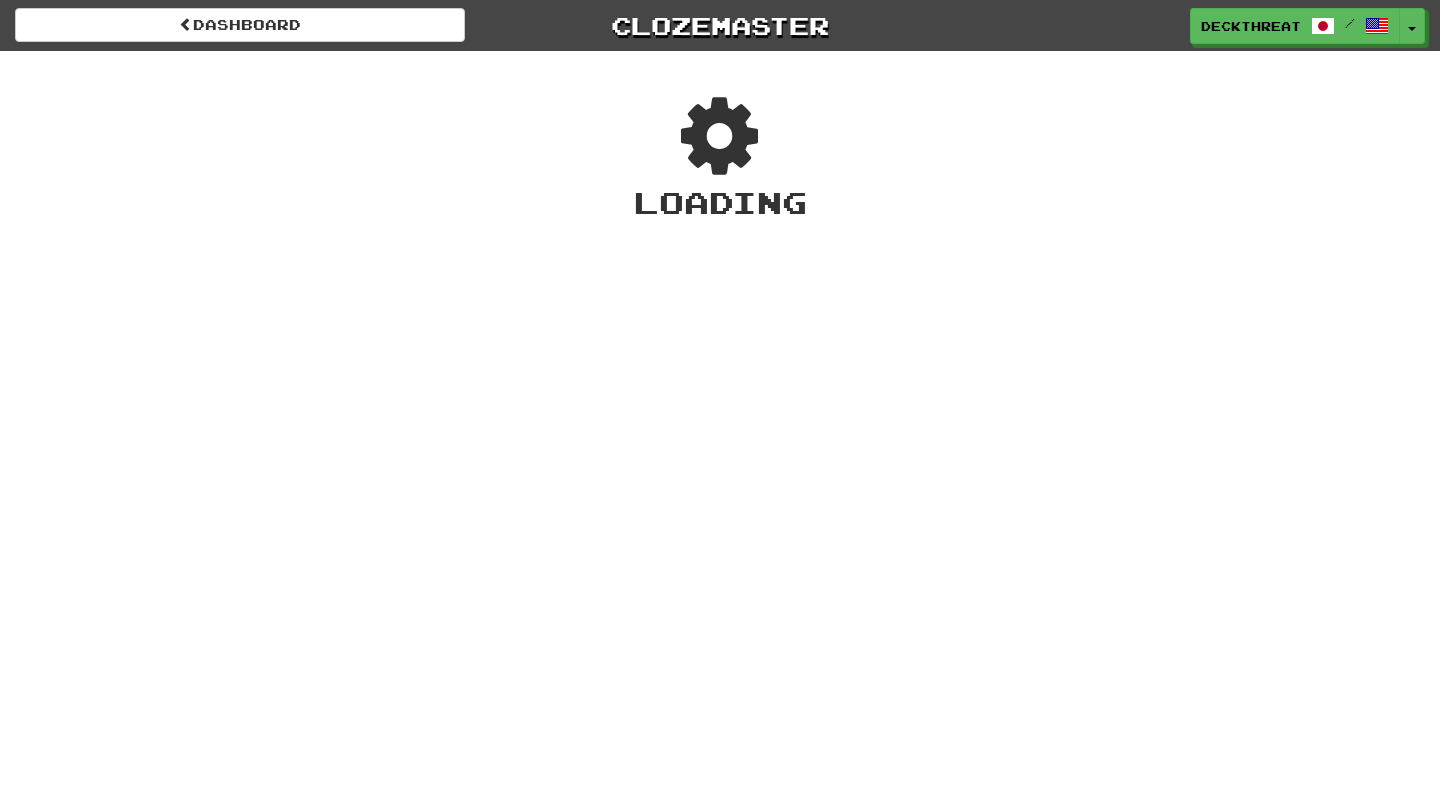 scroll, scrollTop: 0, scrollLeft: 0, axis: both 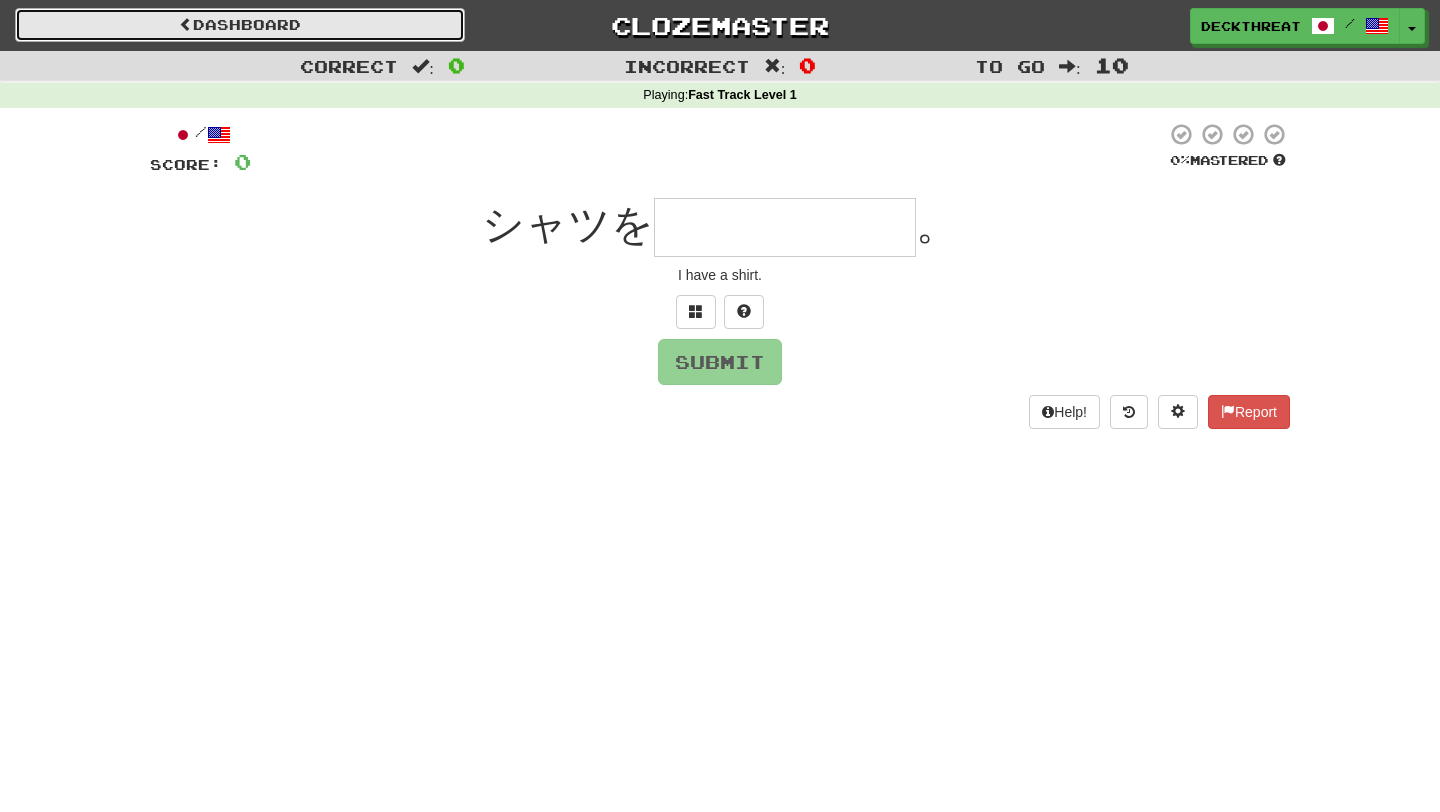 click on "Dashboard" at bounding box center [240, 25] 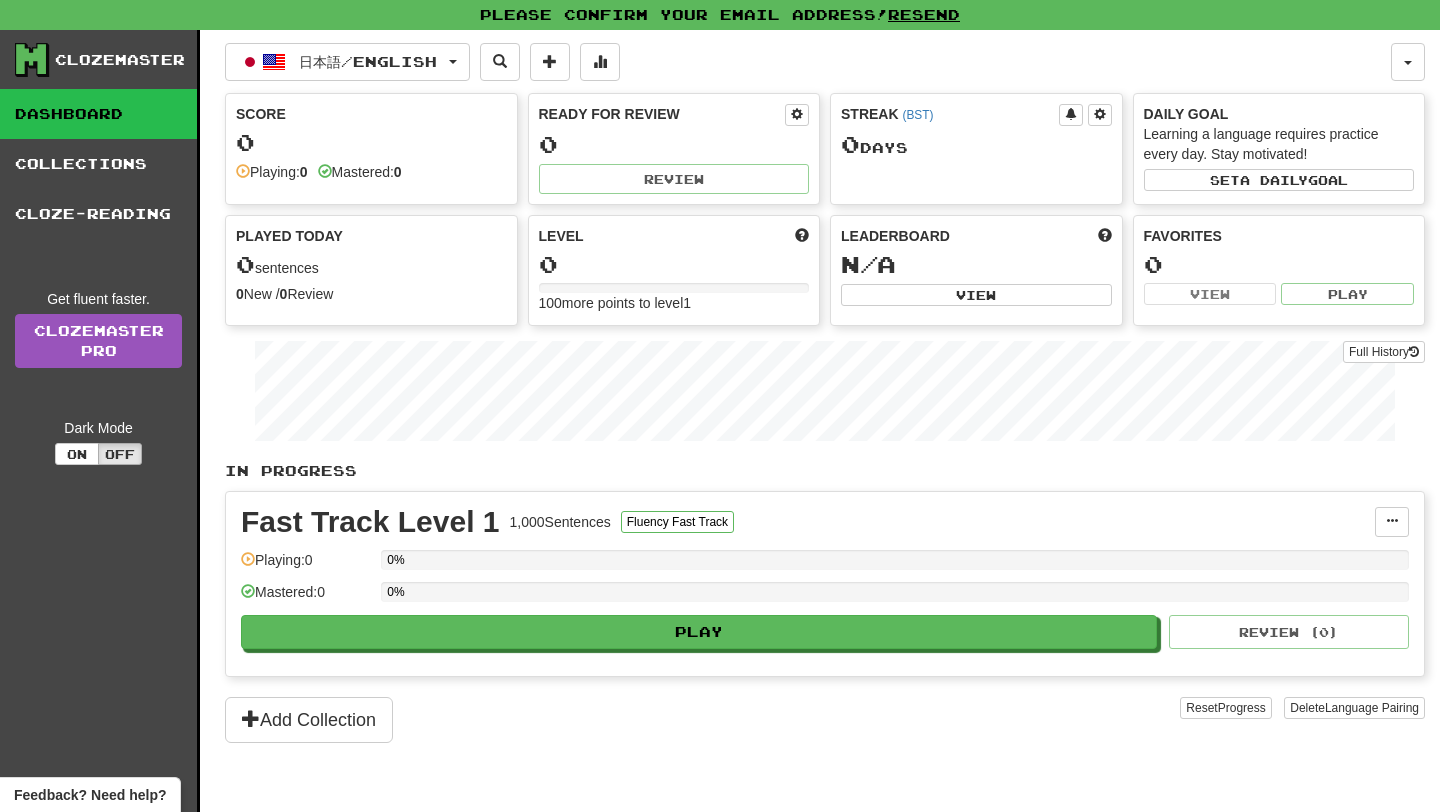 scroll, scrollTop: 0, scrollLeft: 0, axis: both 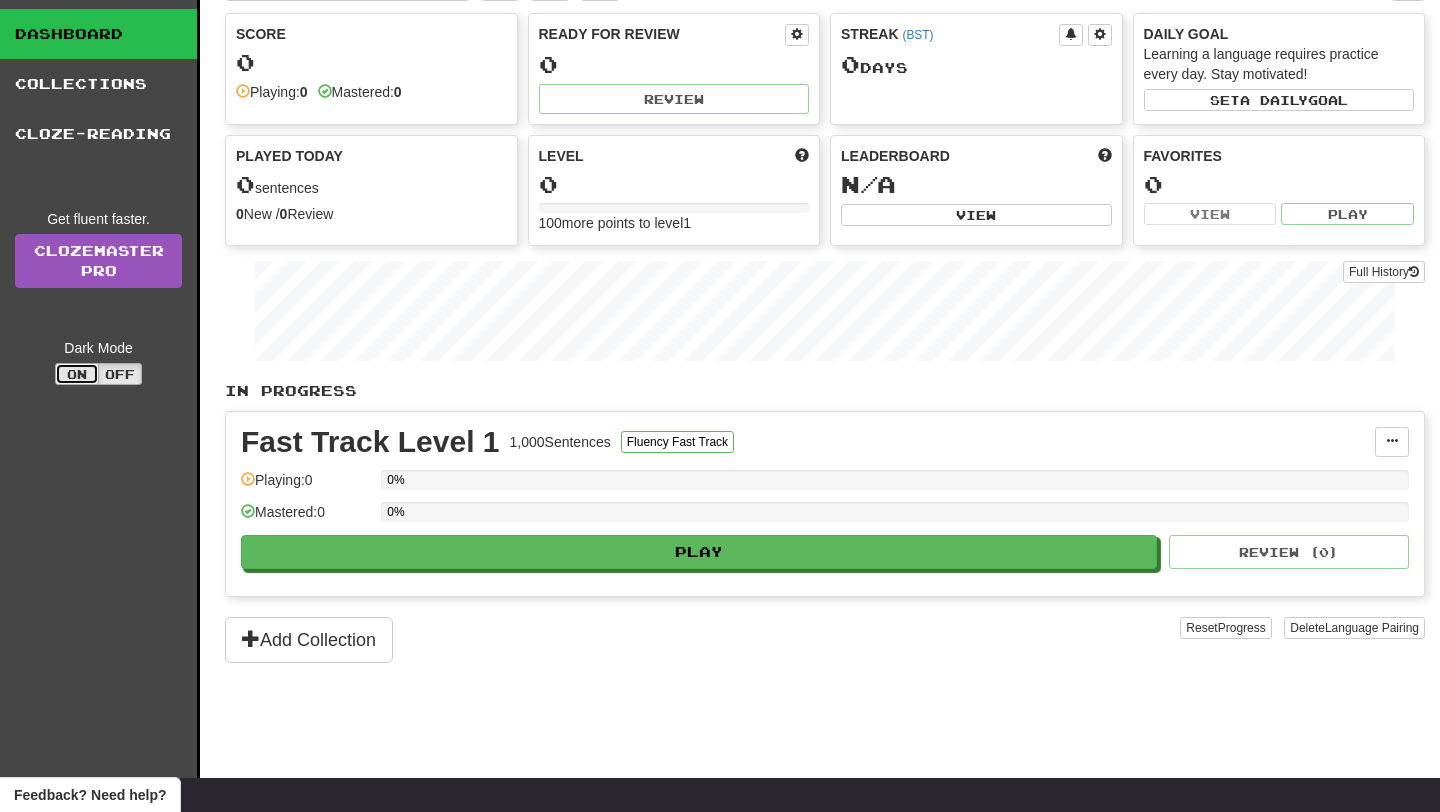 click on "On" at bounding box center [77, 374] 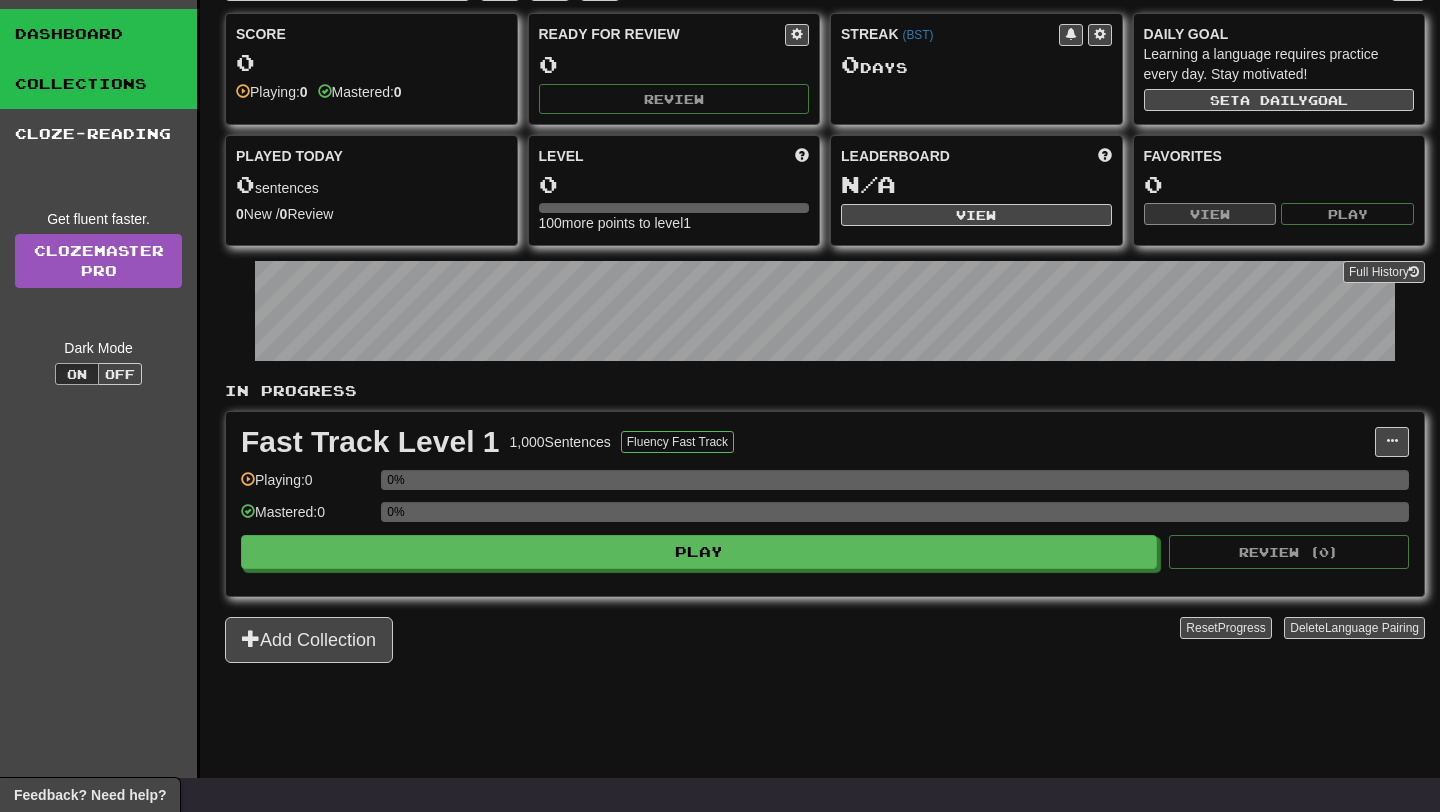 click on "Collections" at bounding box center (98, 84) 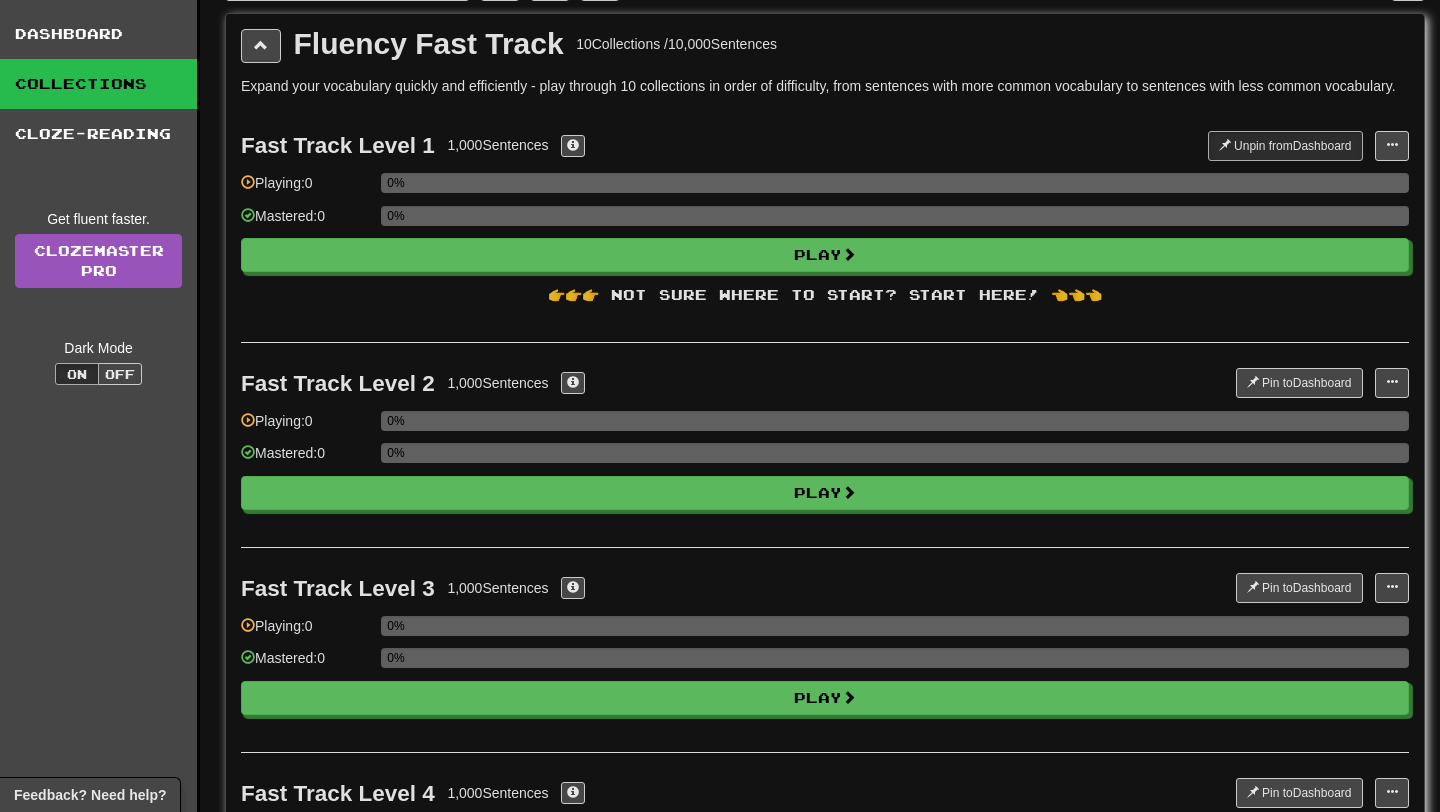 scroll, scrollTop: 0, scrollLeft: 0, axis: both 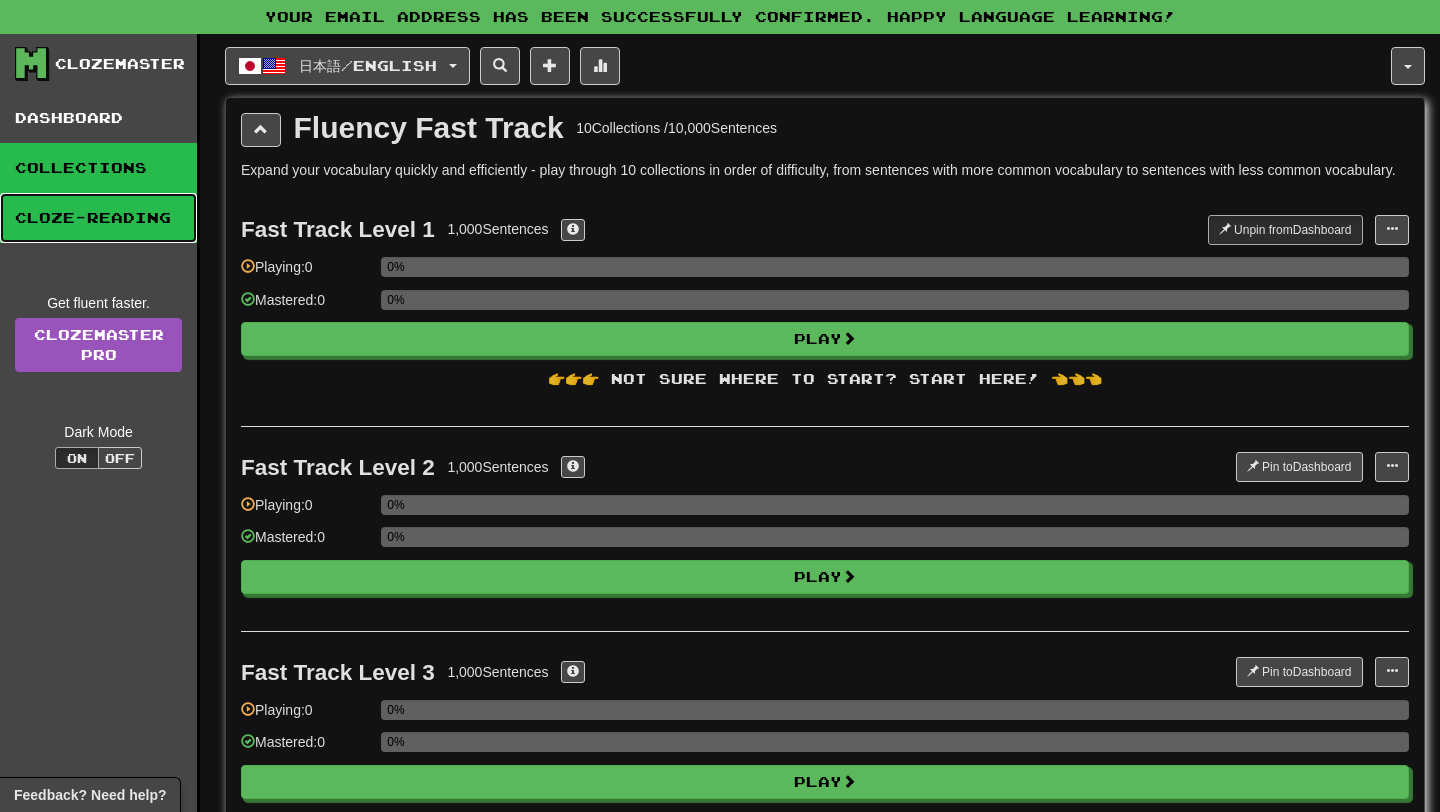 click on "Cloze-Reading" at bounding box center (98, 218) 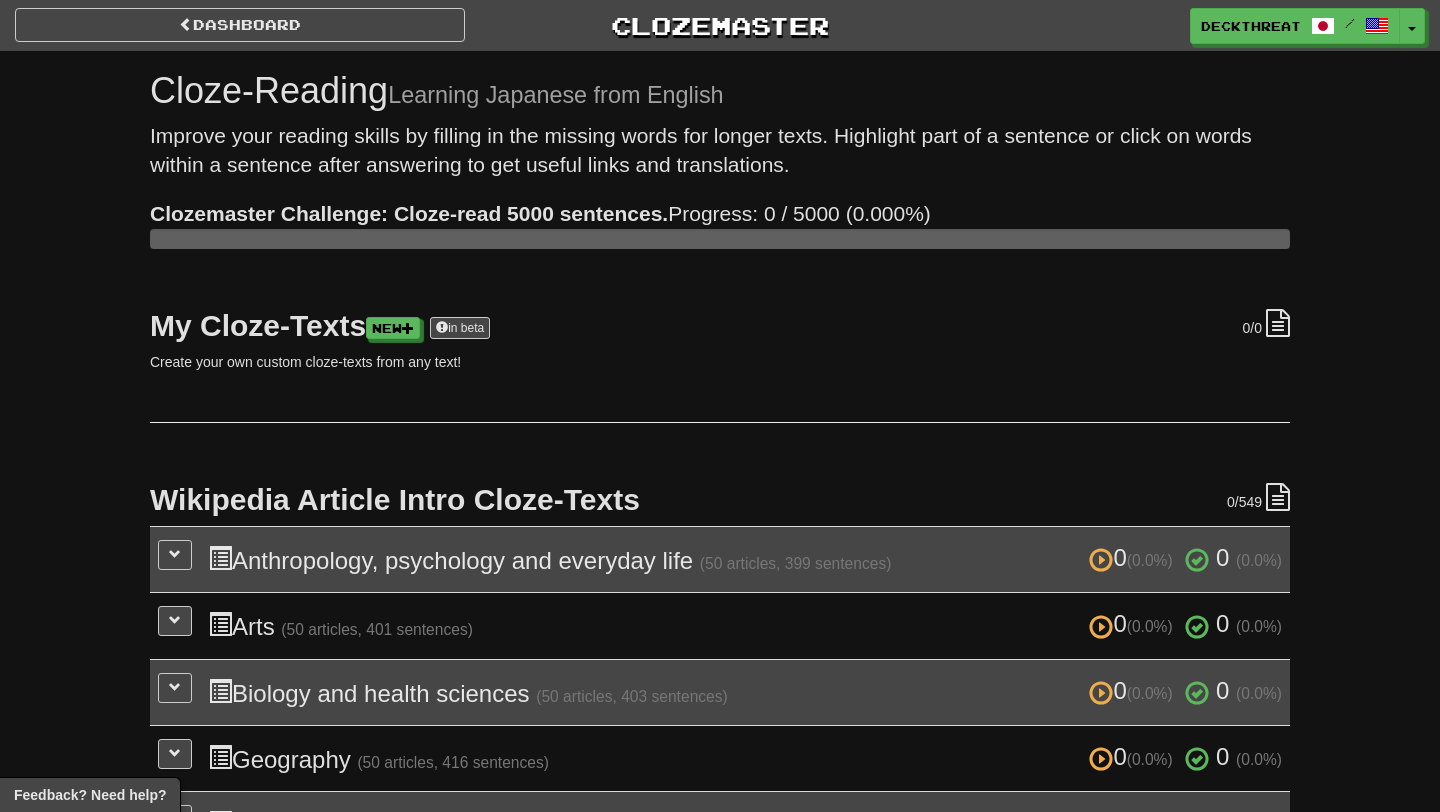 scroll, scrollTop: 0, scrollLeft: 0, axis: both 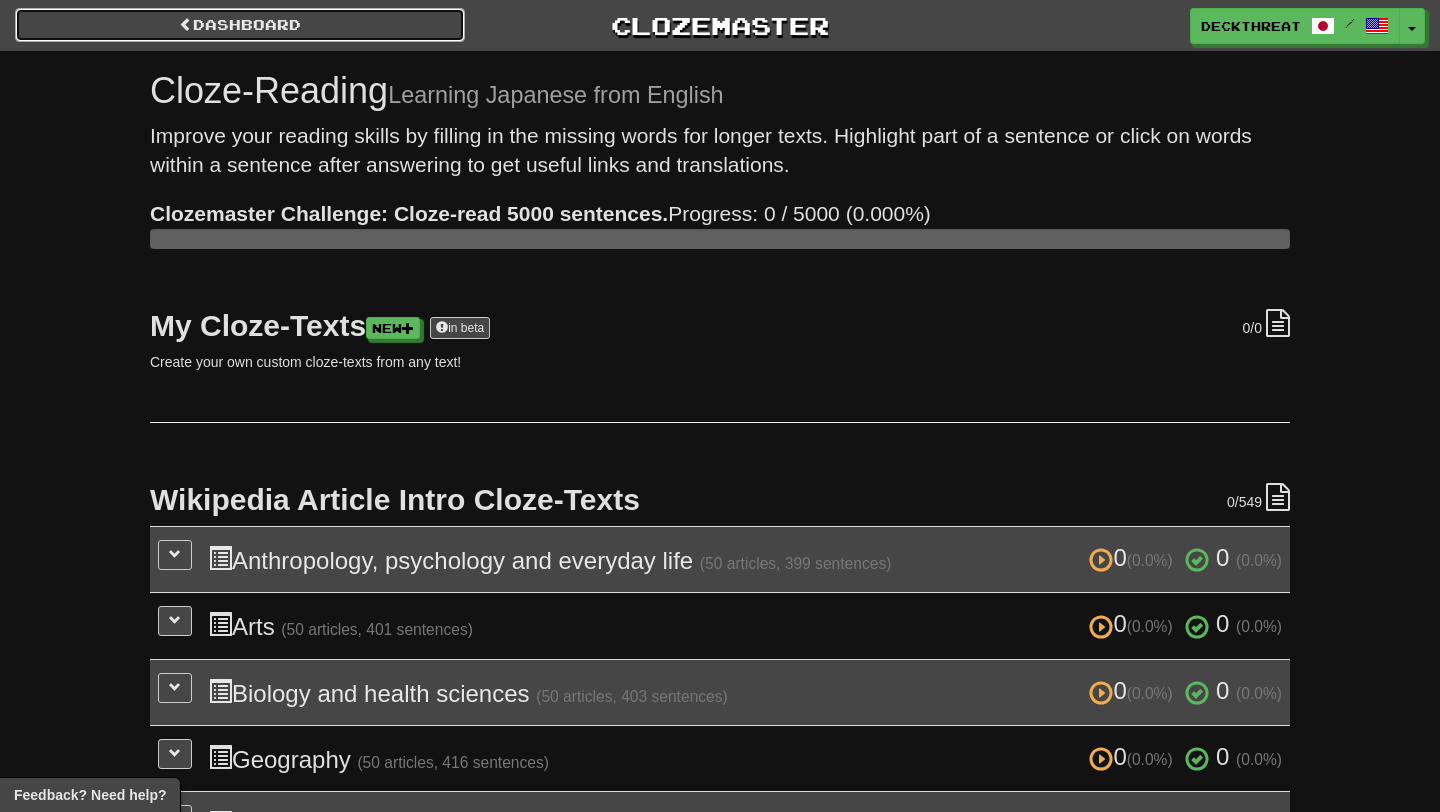 click on "Dashboard" at bounding box center [240, 25] 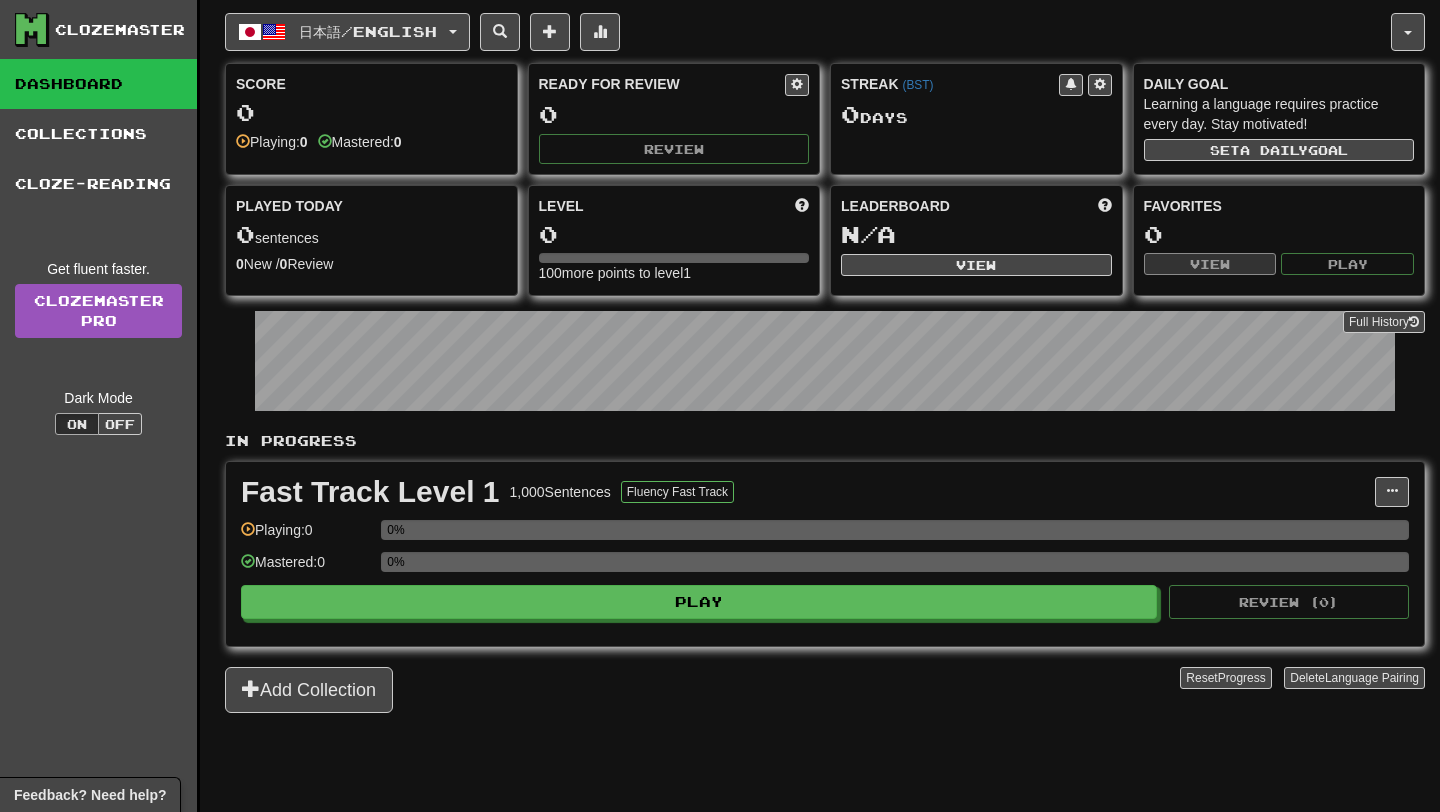 scroll, scrollTop: 0, scrollLeft: 0, axis: both 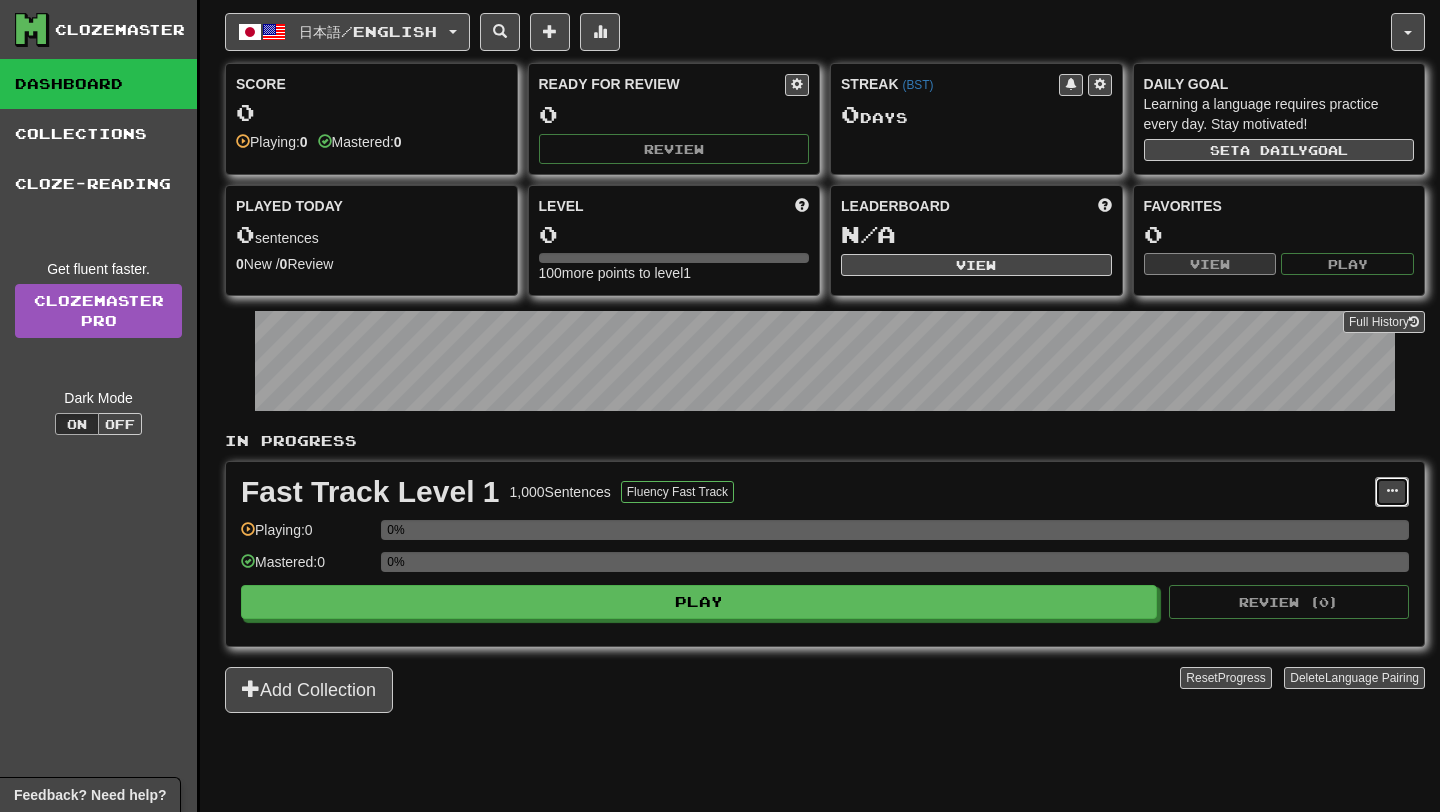 click at bounding box center (1392, 492) 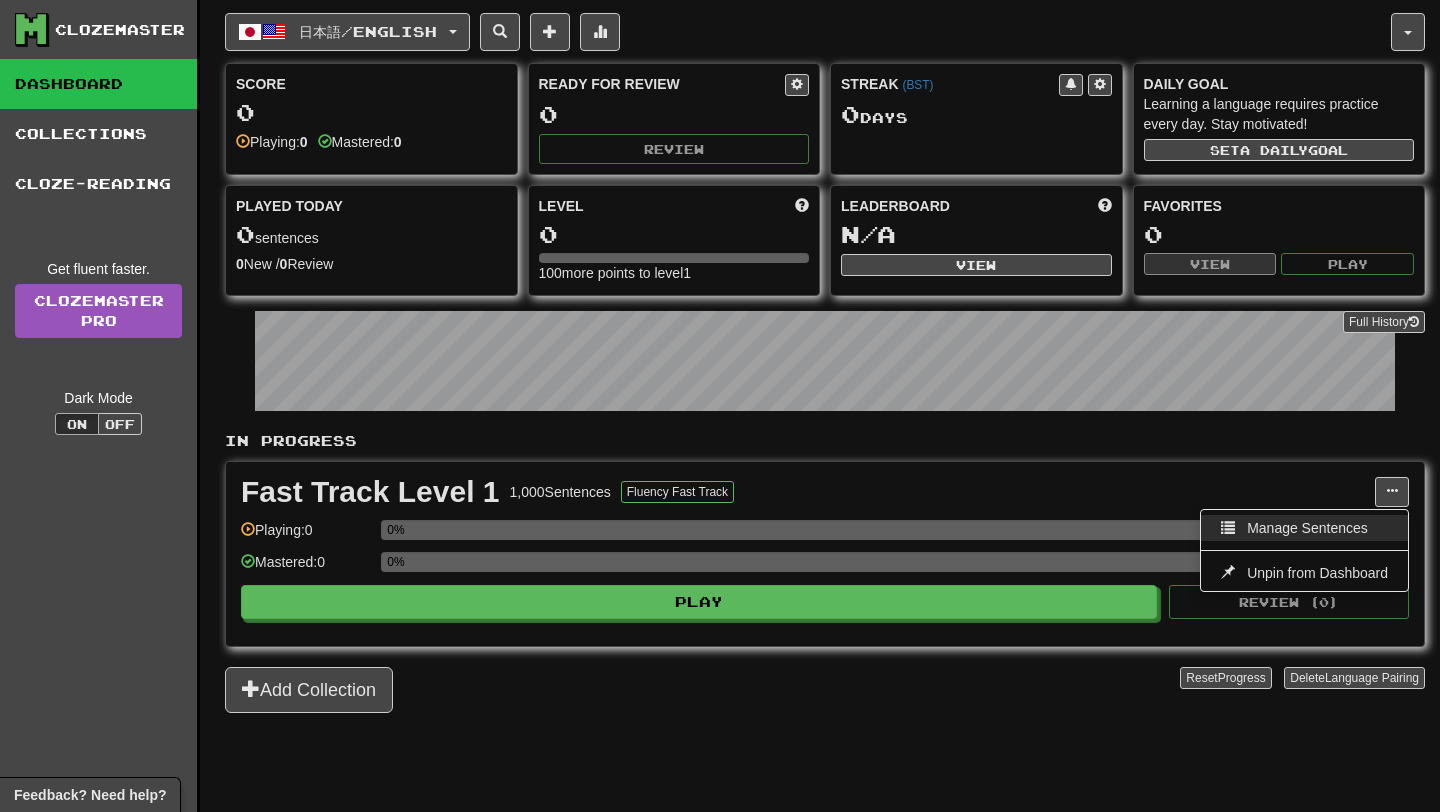 click on "Manage Sentences" at bounding box center [1307, 528] 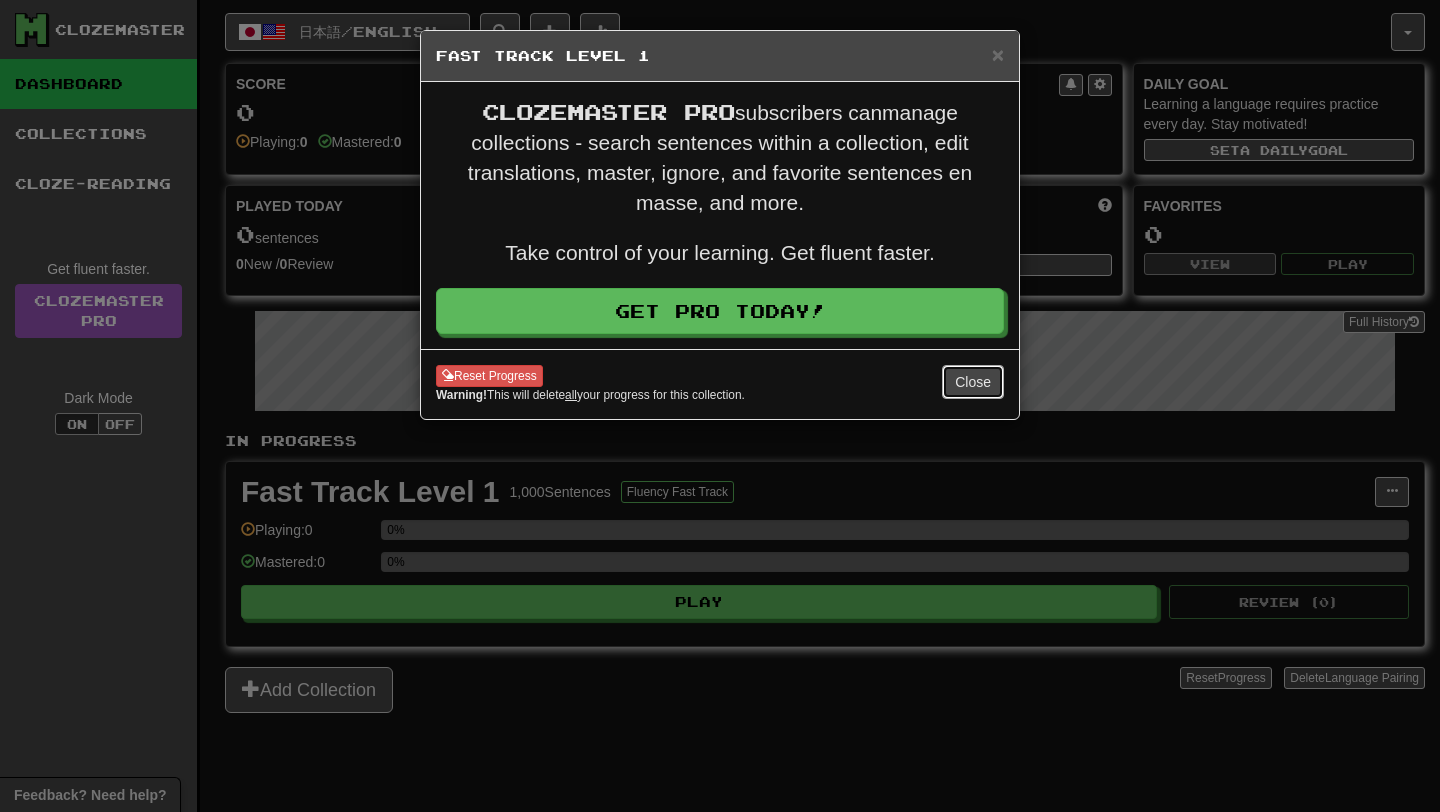 click on "Close" at bounding box center (973, 382) 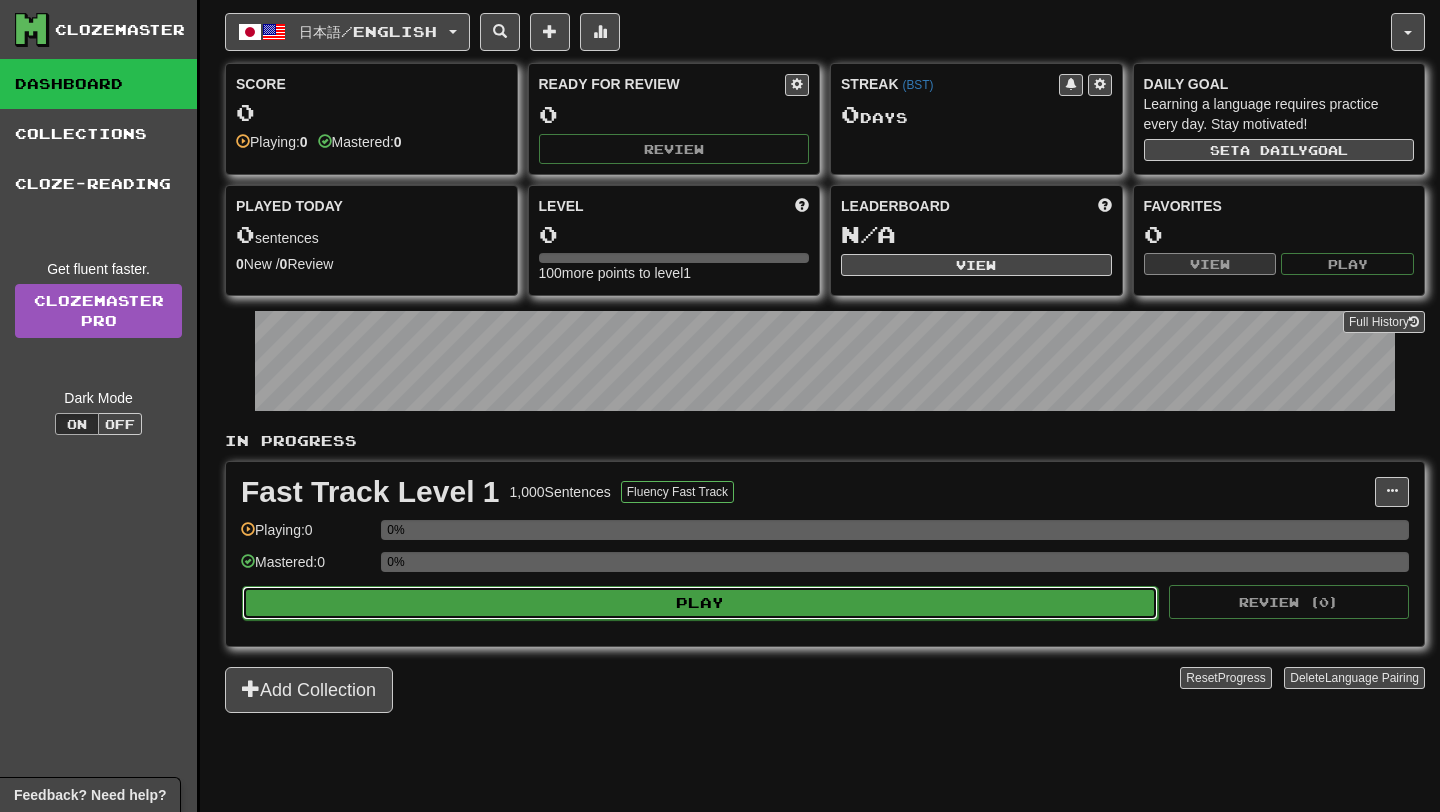 click on "Play" at bounding box center [700, 603] 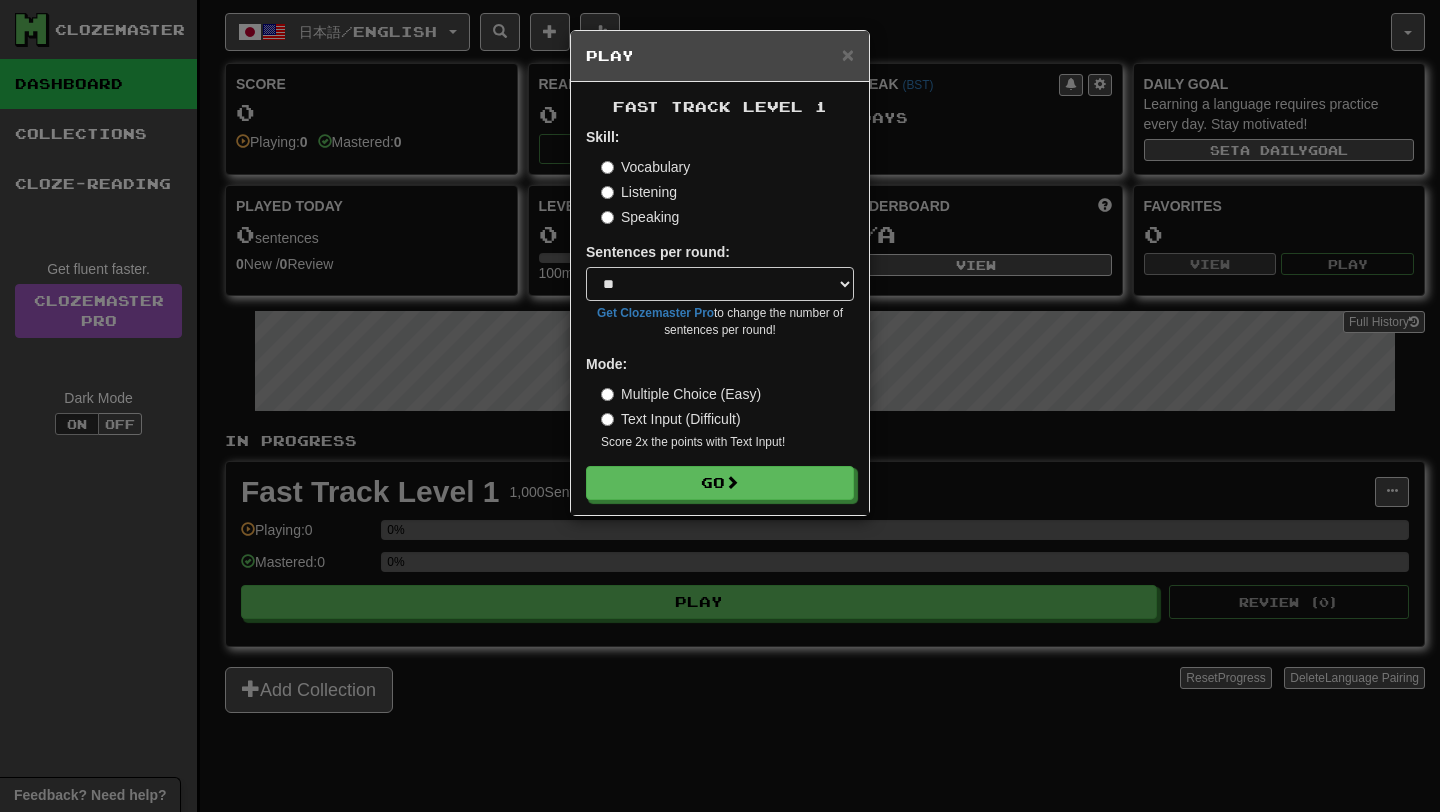 click on "Multiple Choice (Easy)" at bounding box center (681, 394) 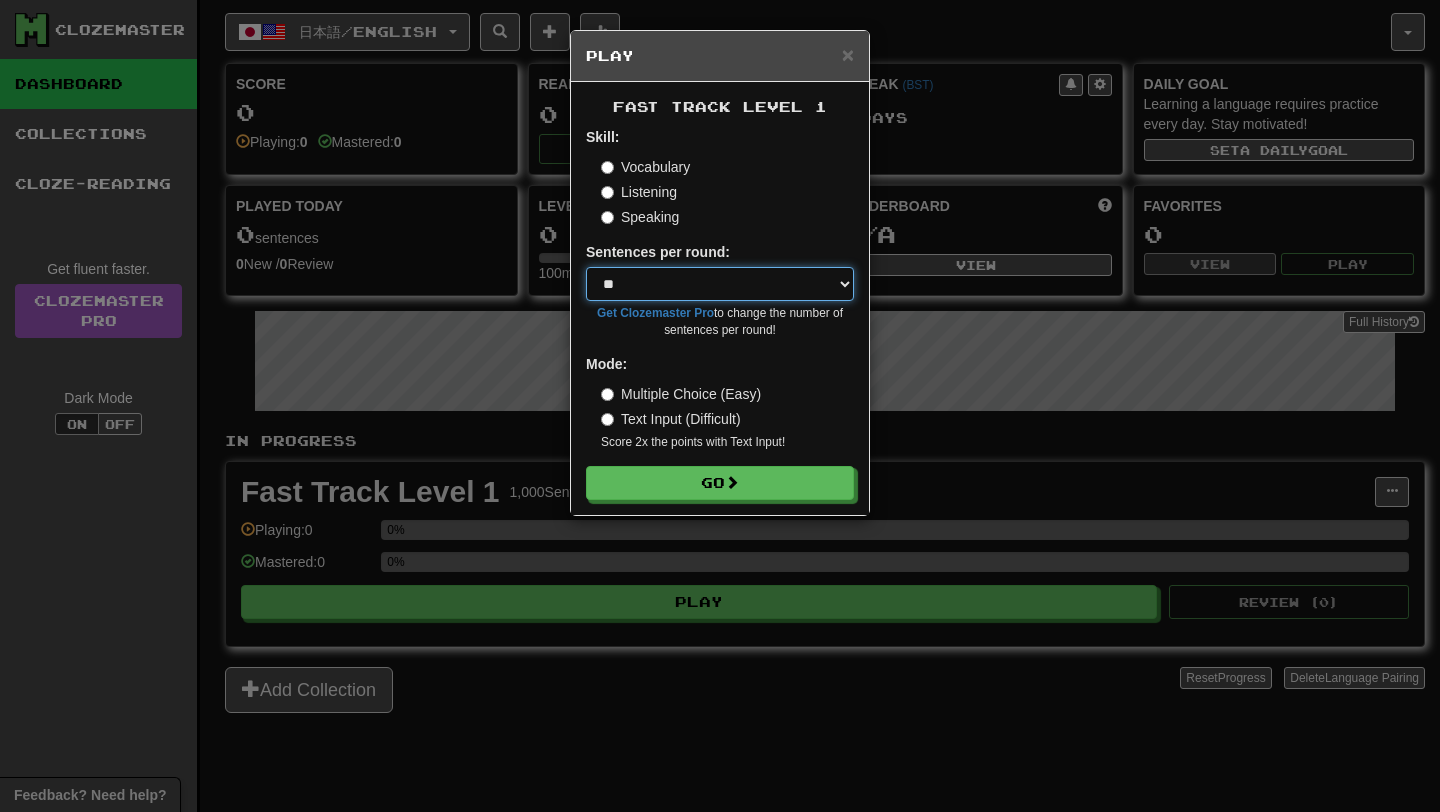 click on "* ** ** ** ** ** *** ********" at bounding box center (720, 284) 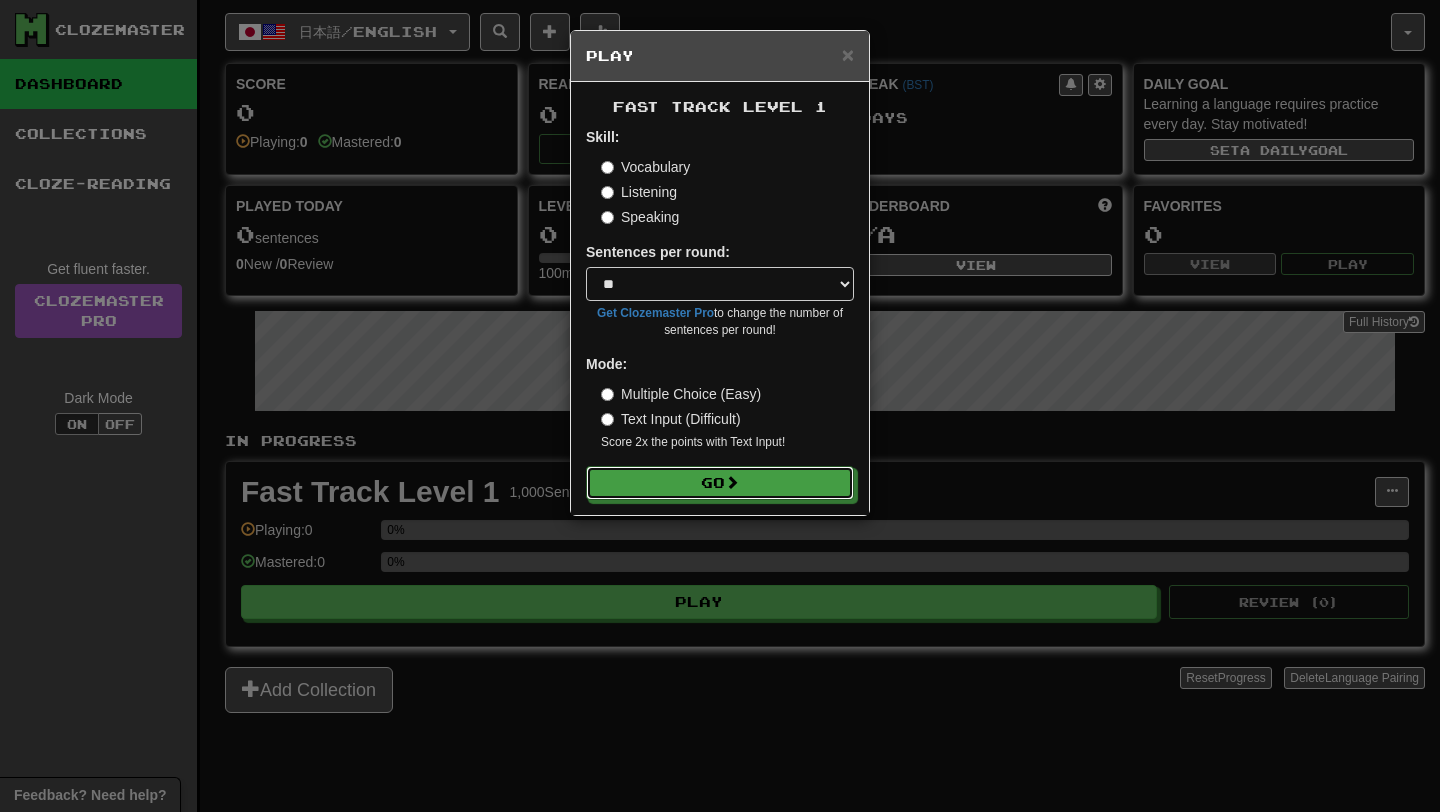 click on "Go" at bounding box center [720, 483] 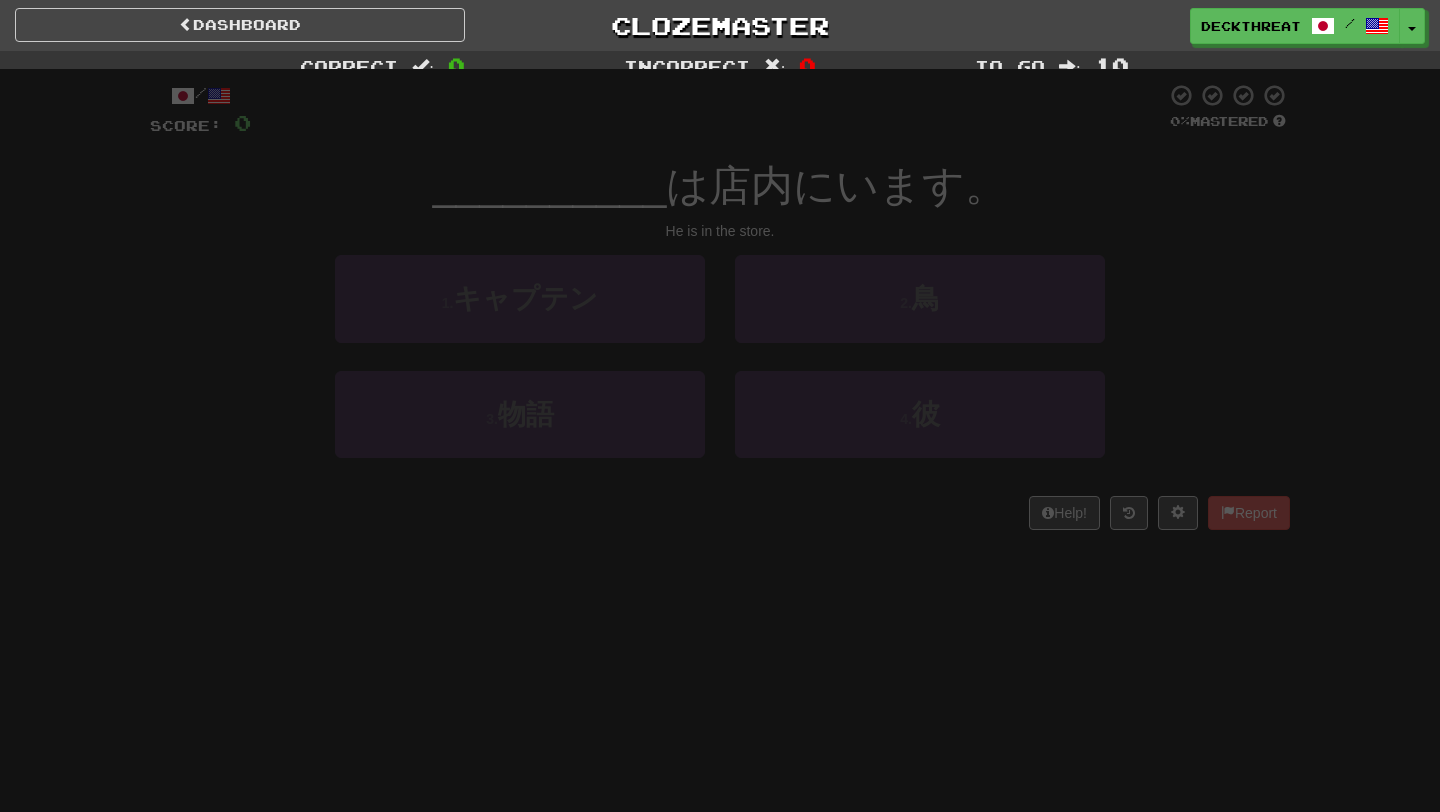 scroll, scrollTop: 0, scrollLeft: 0, axis: both 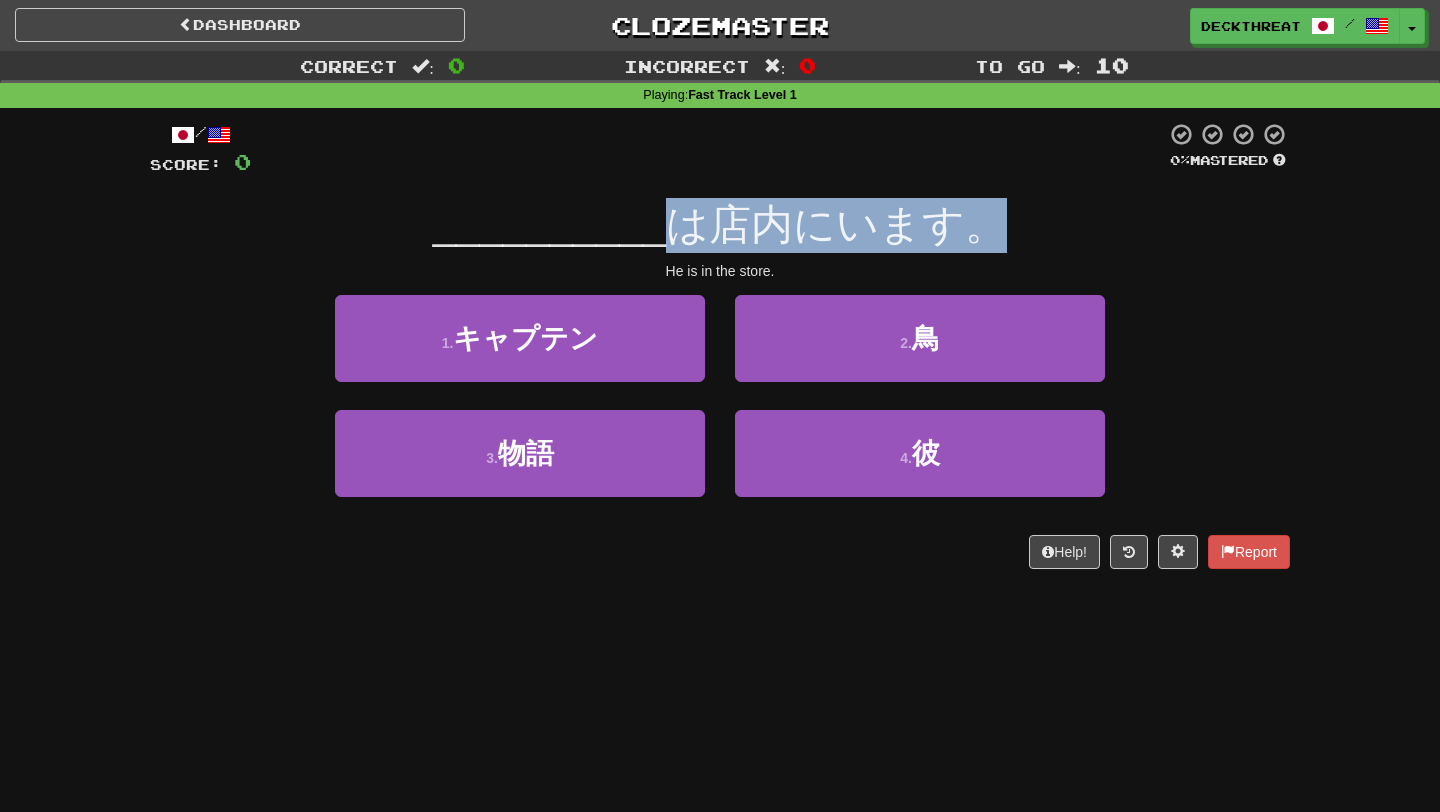 drag, startPoint x: 662, startPoint y: 221, endPoint x: 1026, endPoint y: 236, distance: 364.30893 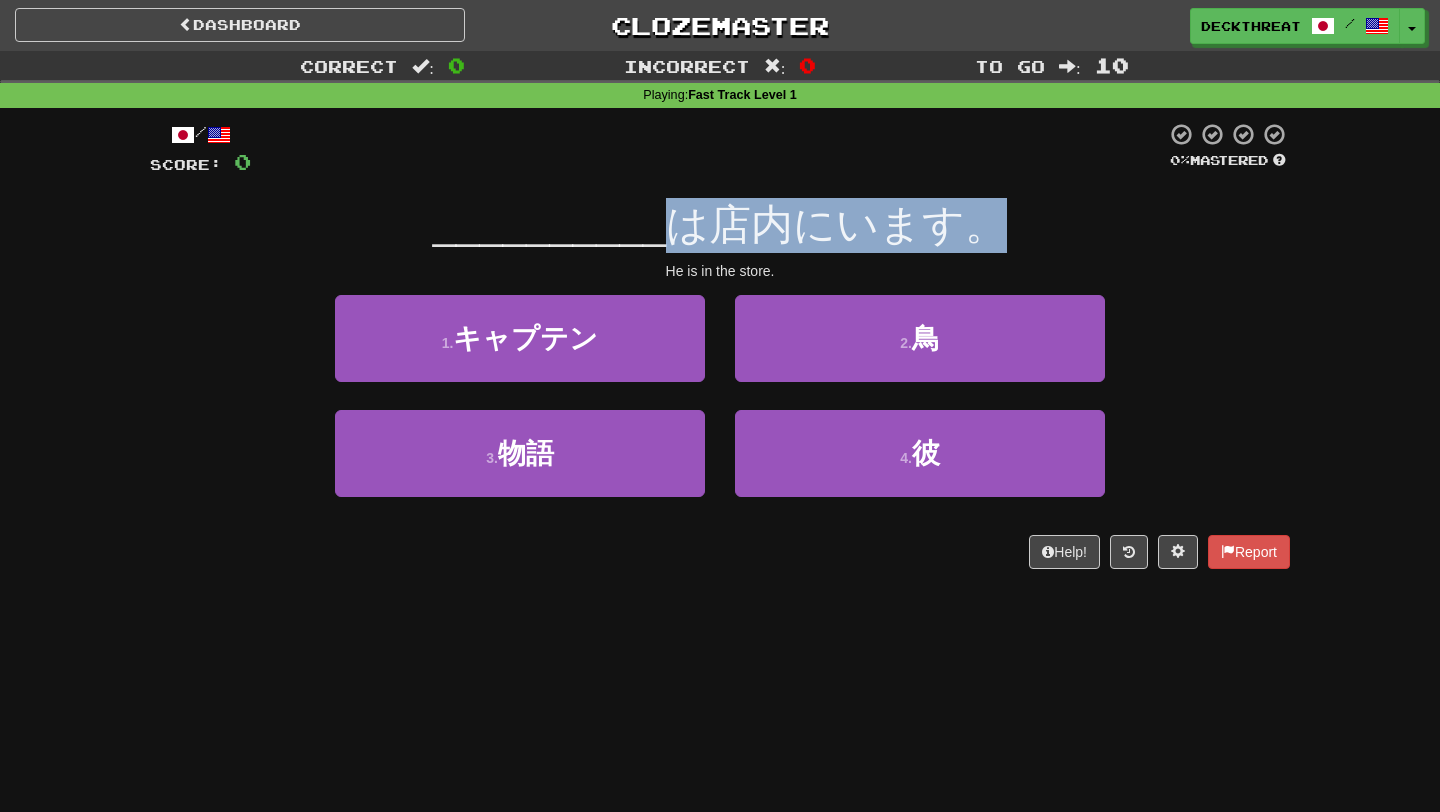 click on "__________ は店内にいます。" at bounding box center [720, 225] 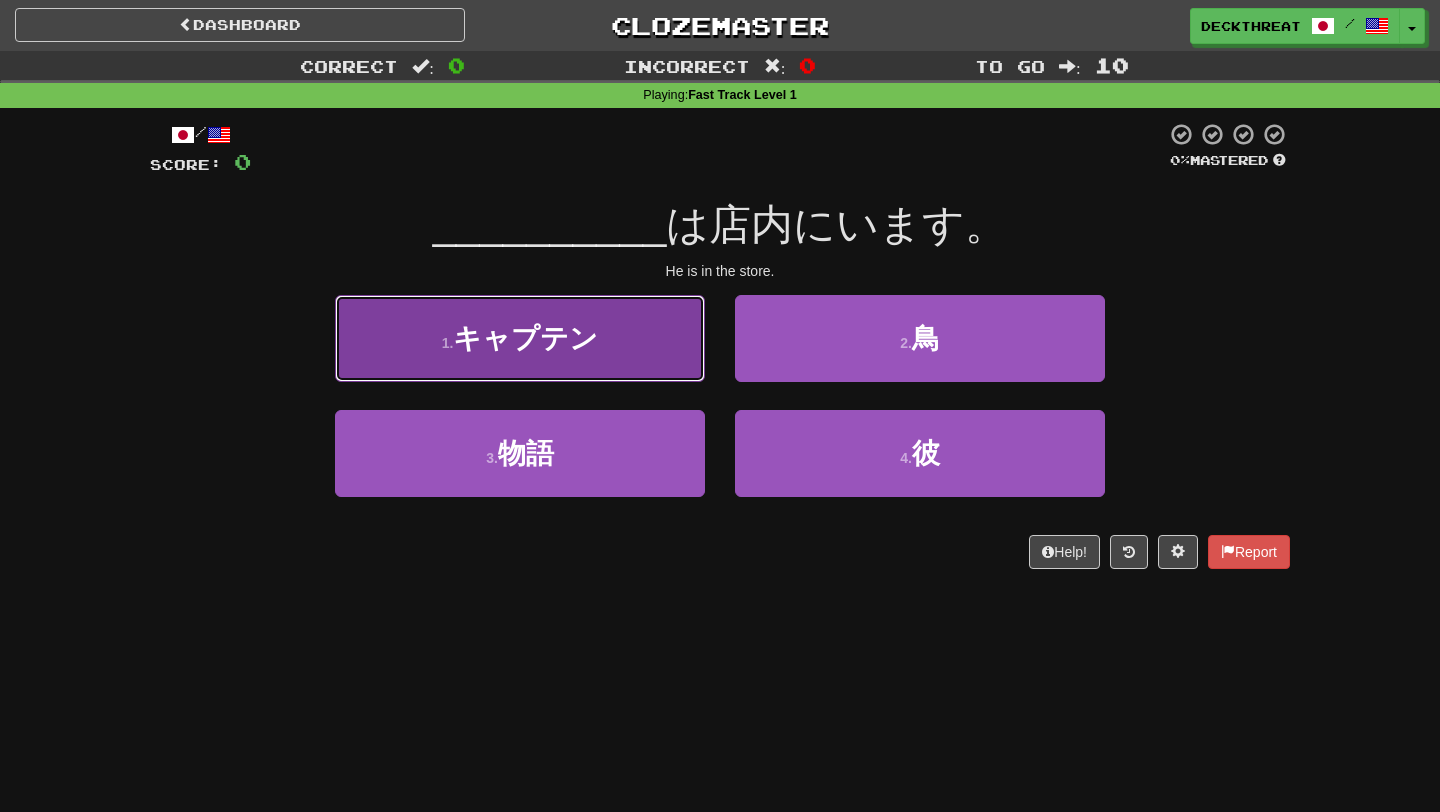click on "キャプテン" at bounding box center (525, 338) 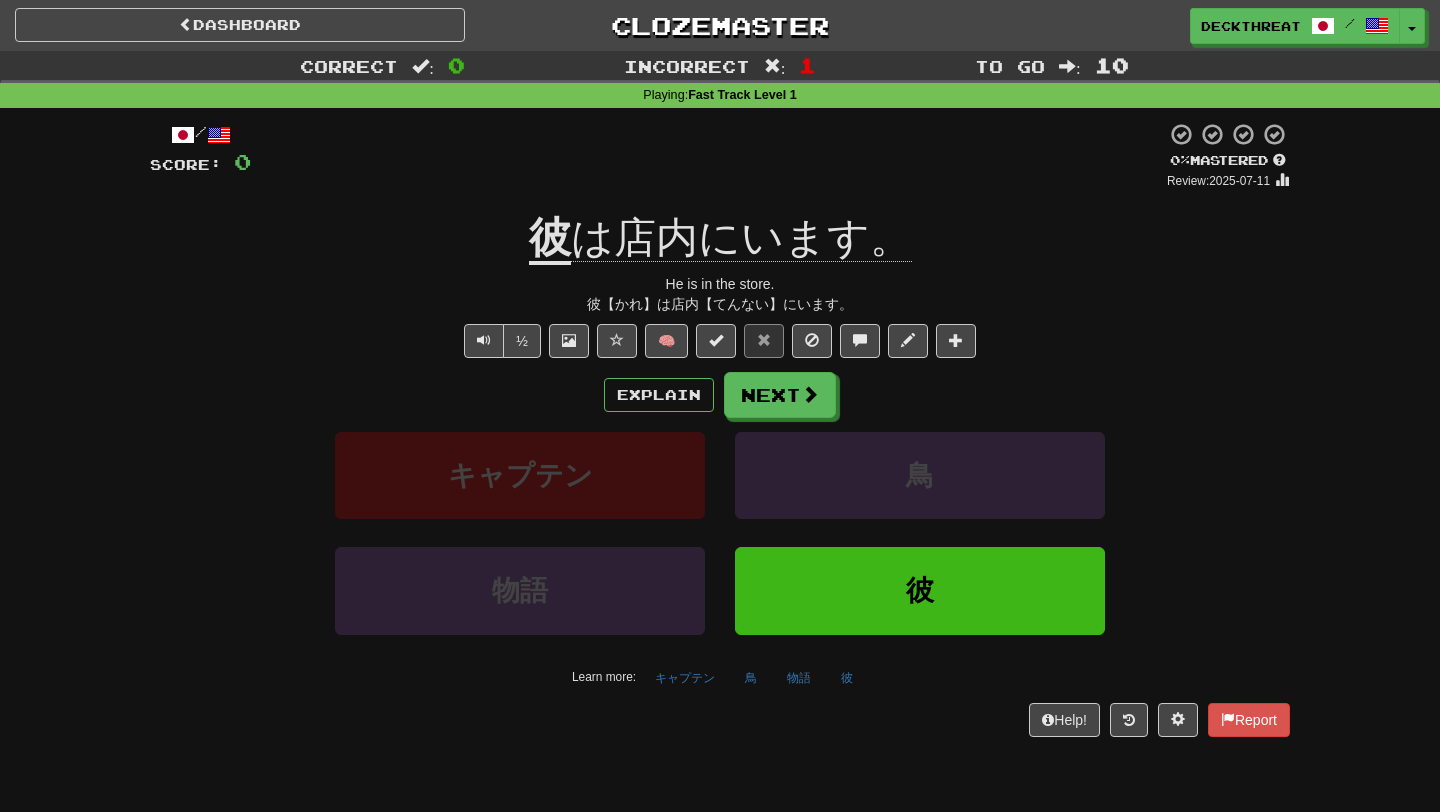 click on "彼" at bounding box center [550, 239] 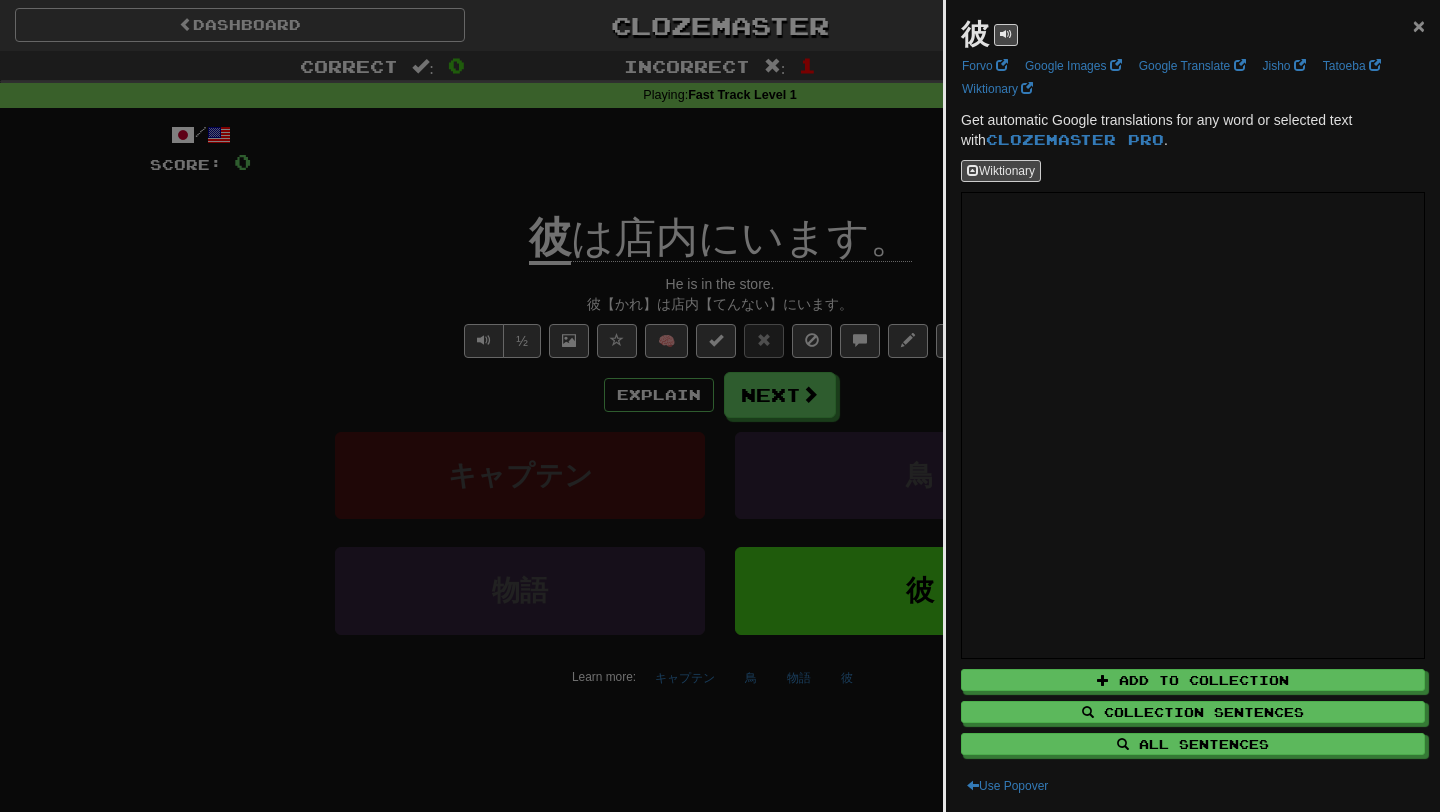 click on "×" at bounding box center [1419, 25] 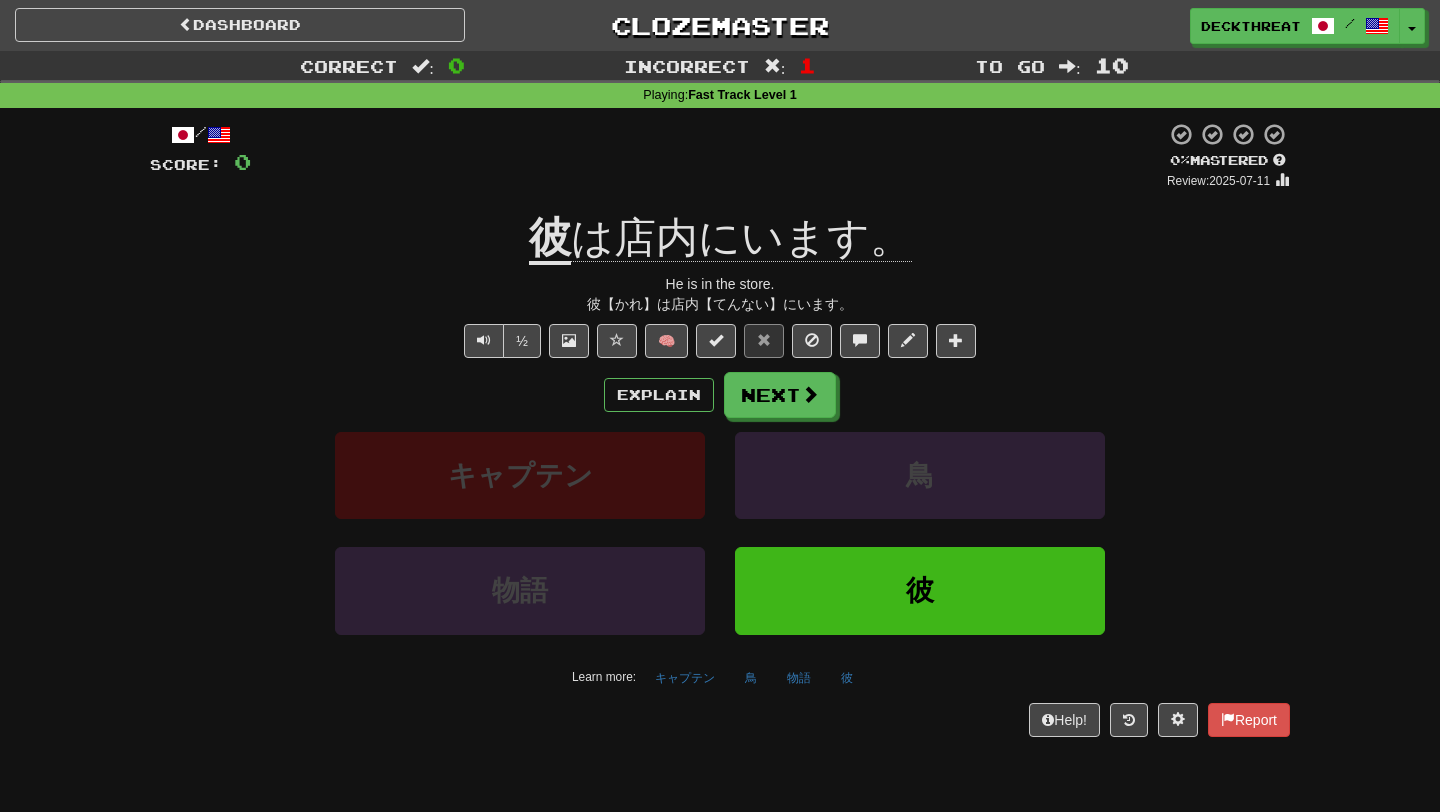 click on "は店内にいます。" 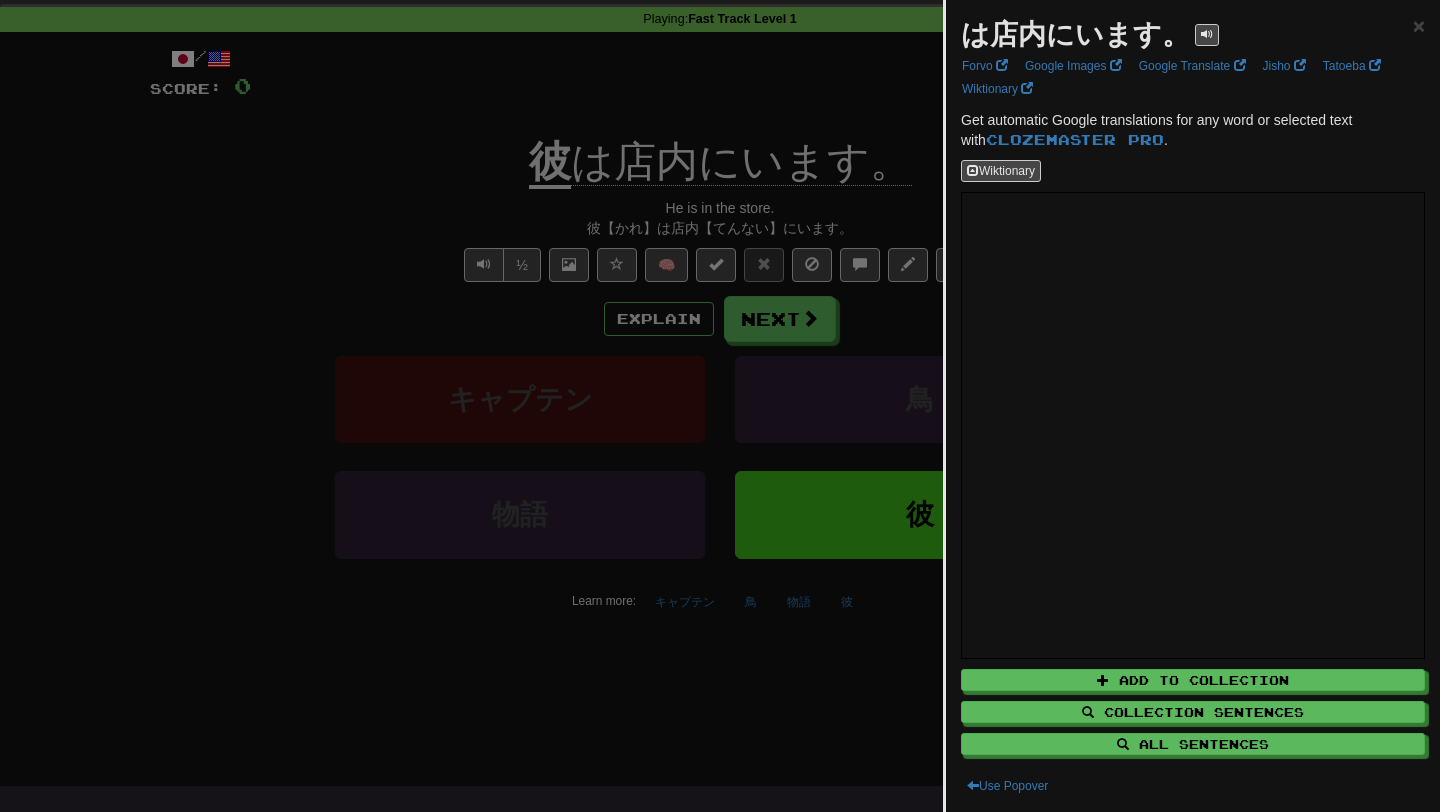 scroll, scrollTop: 0, scrollLeft: 0, axis: both 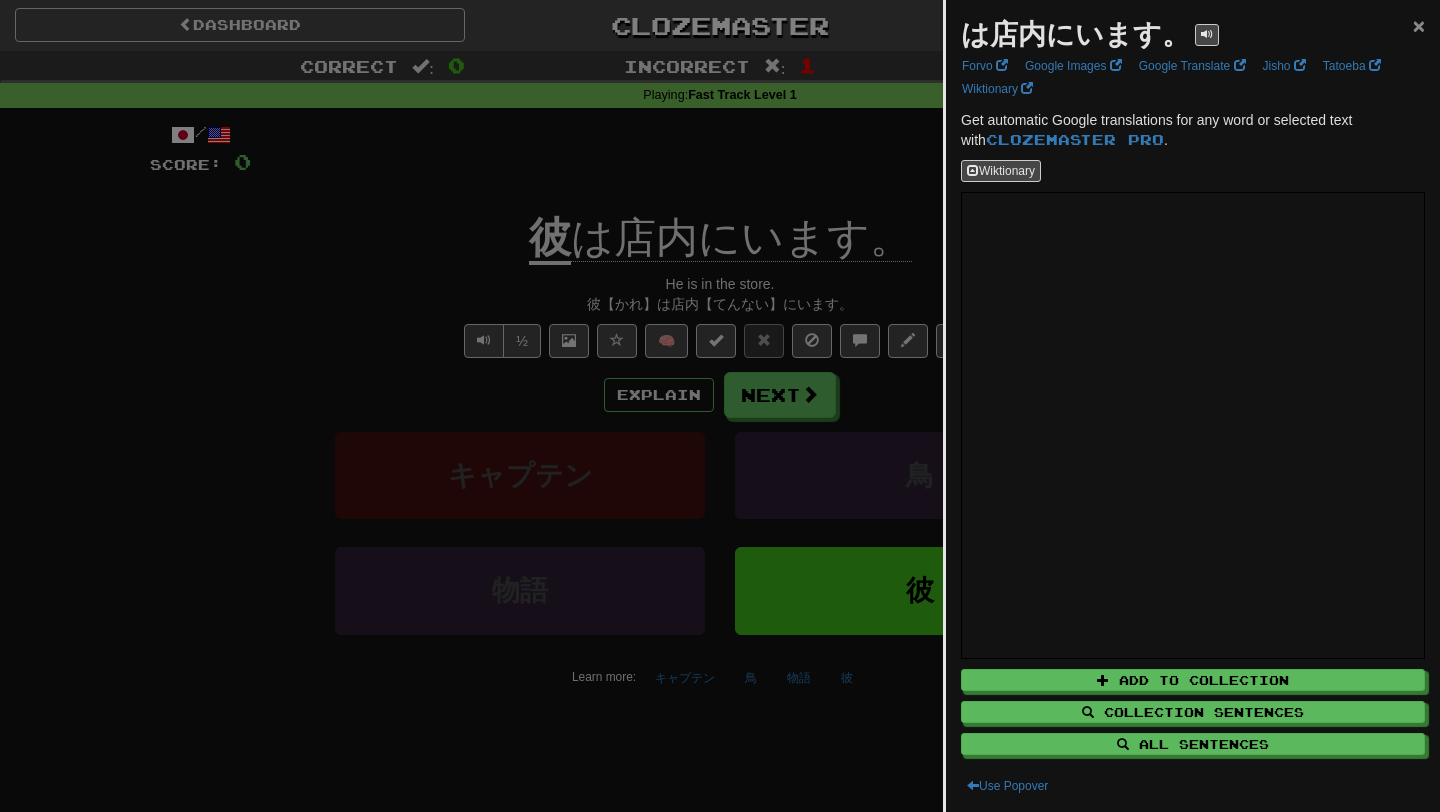 click on "×" at bounding box center [1419, 25] 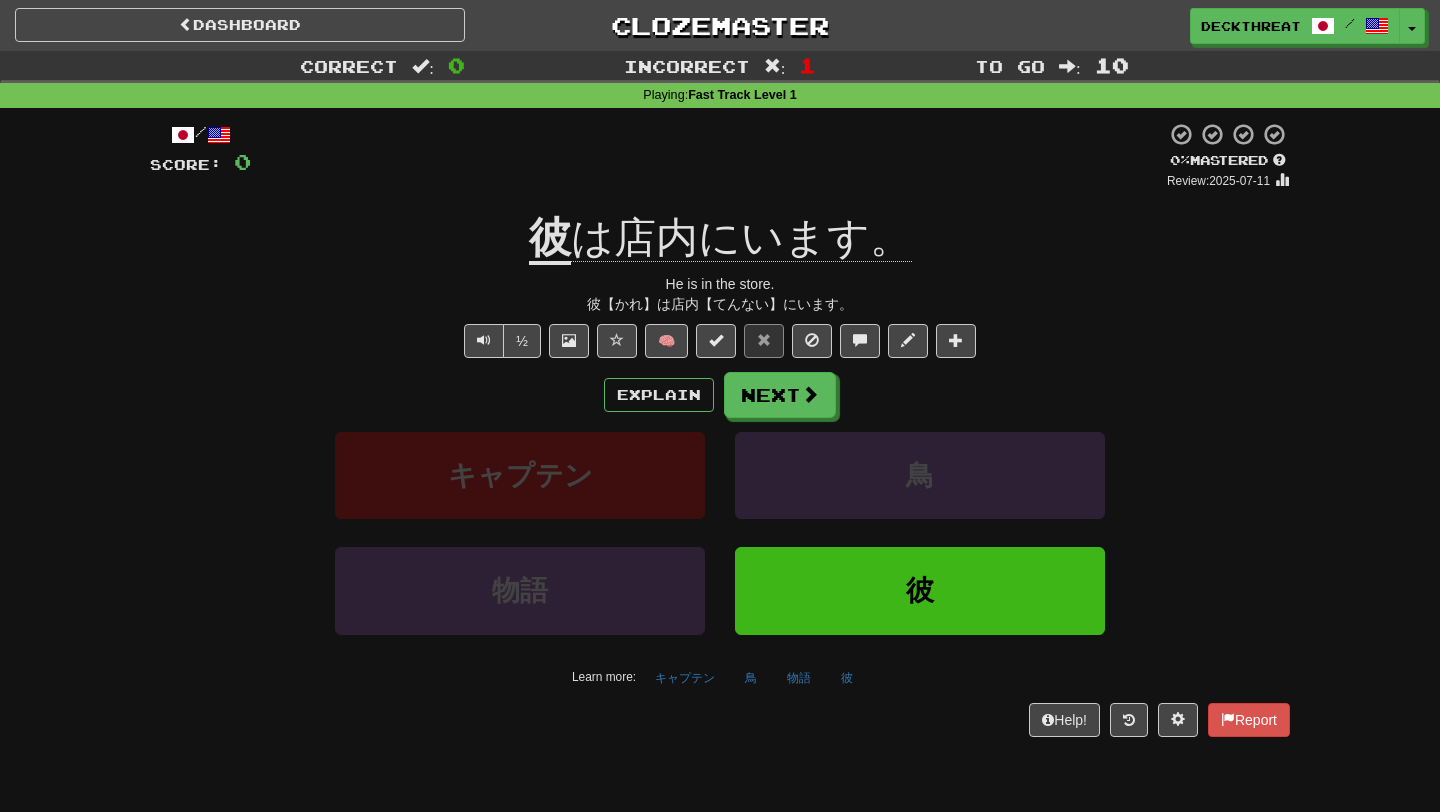 click on "彼" at bounding box center [550, 239] 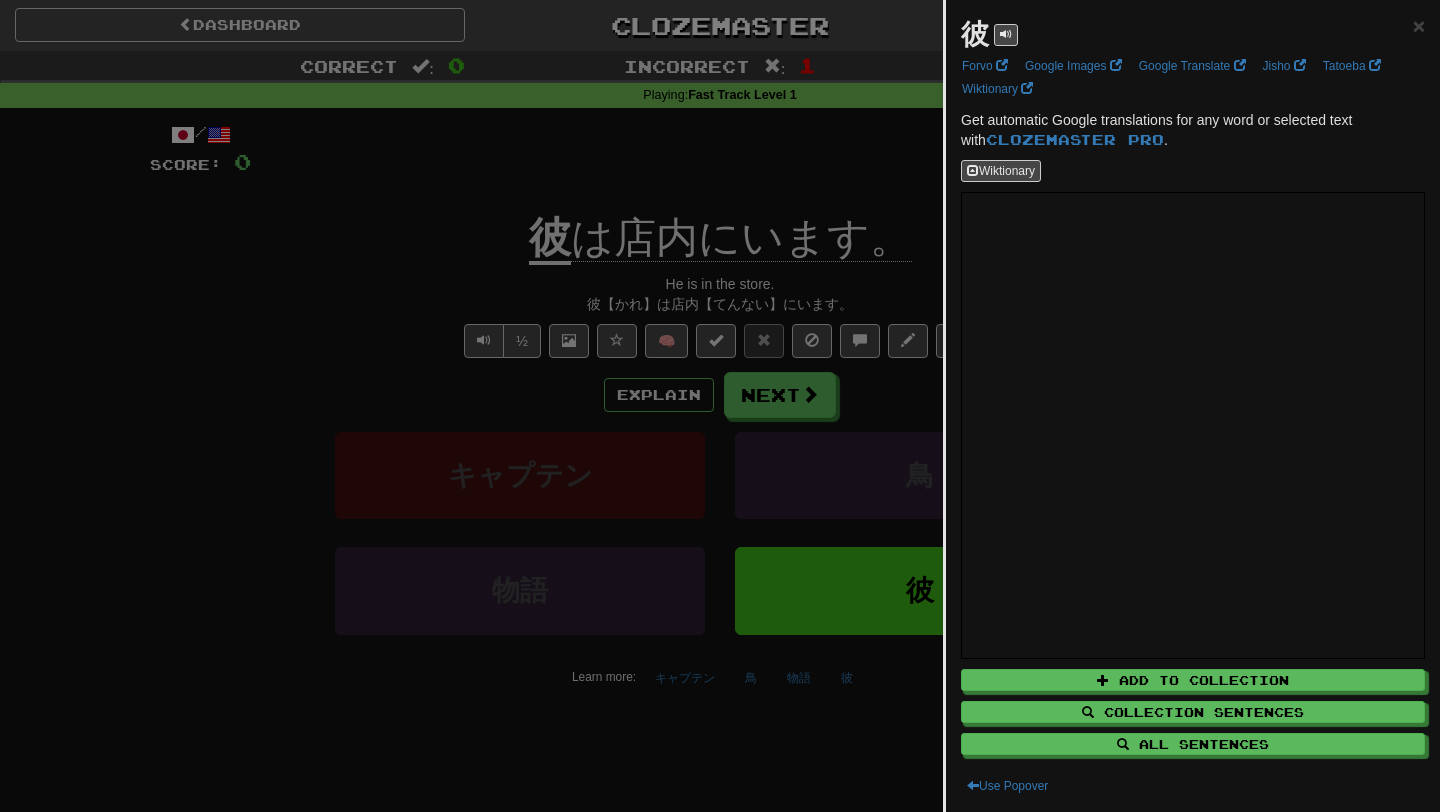 click on "彼" at bounding box center (1193, 35) 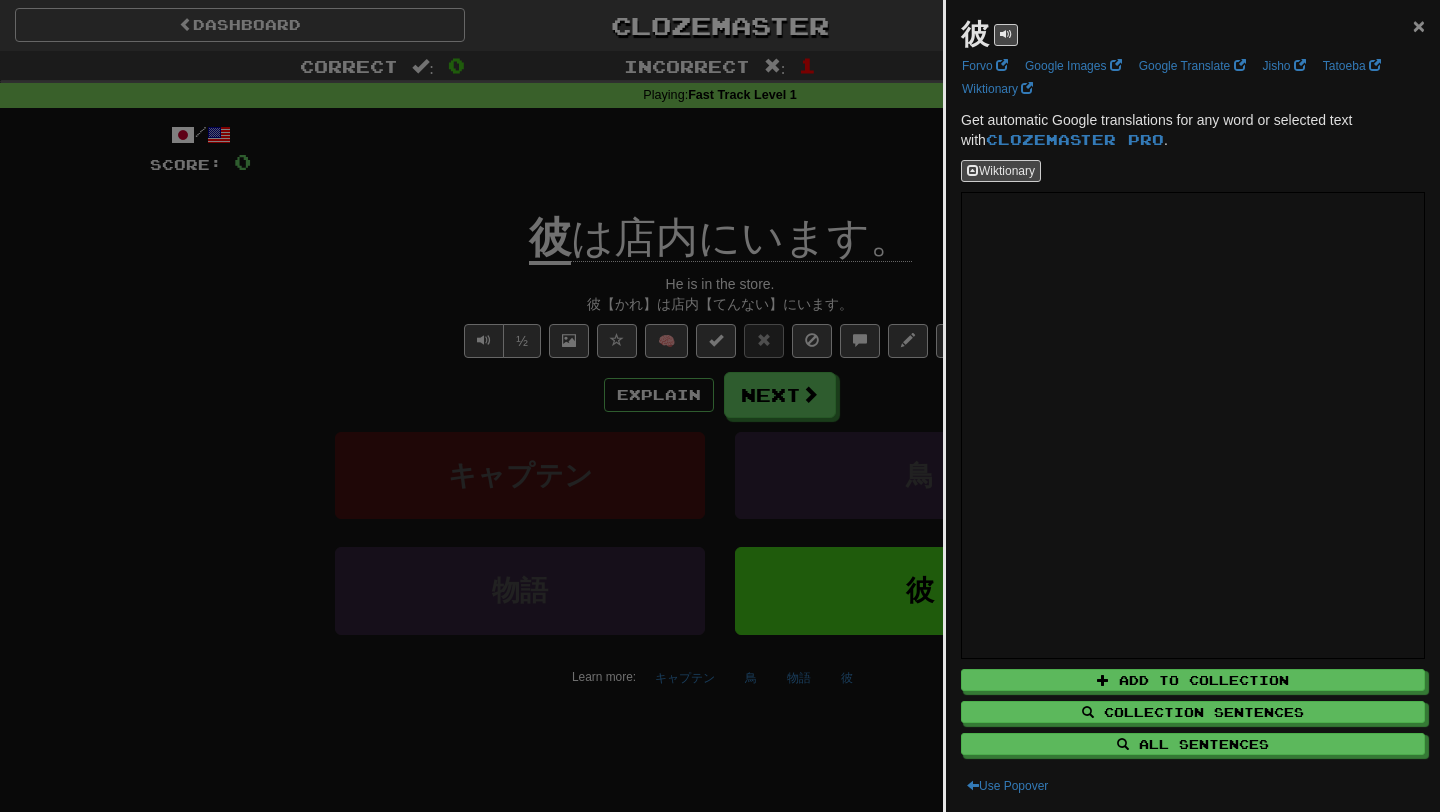 click on "×" at bounding box center (1419, 25) 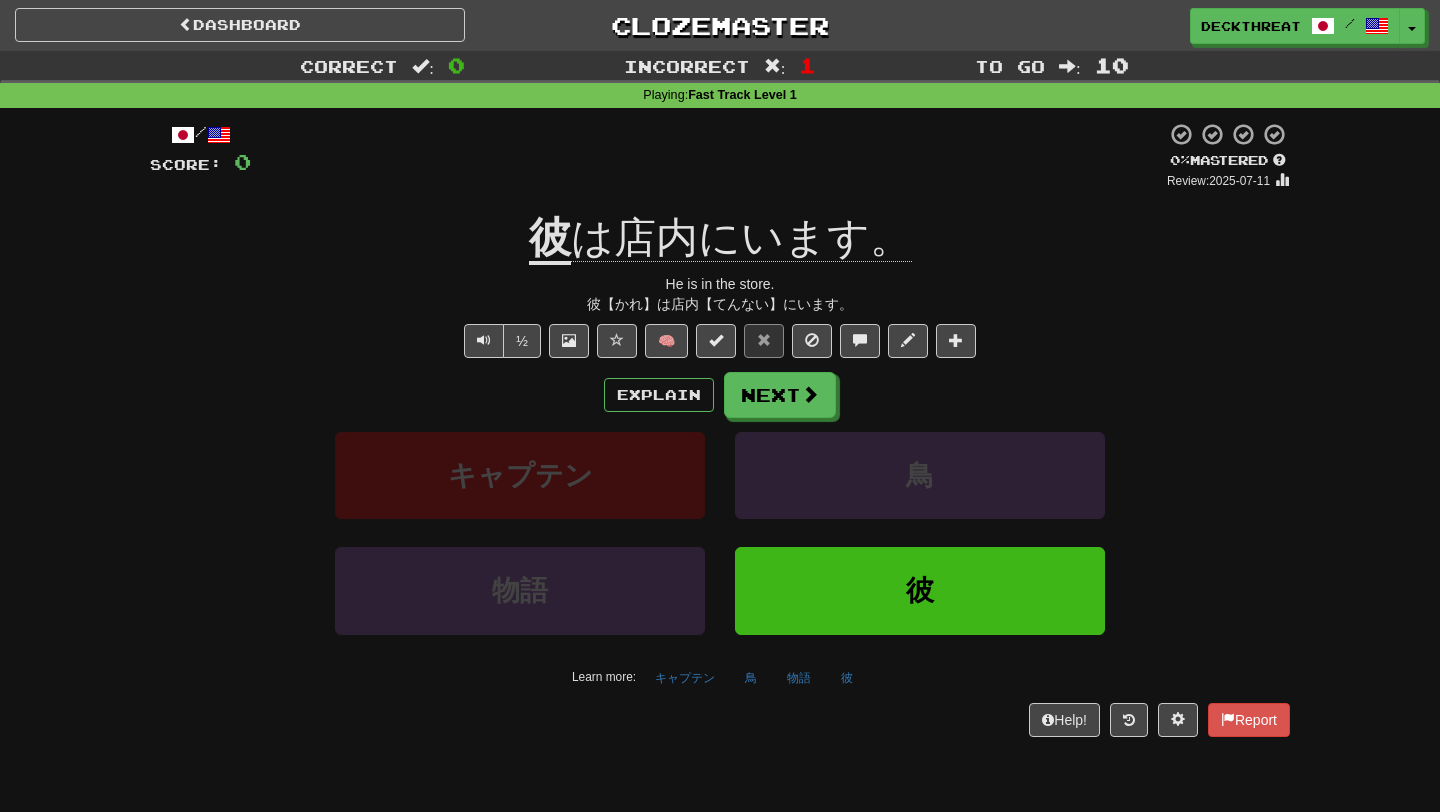 click on "は店内にいます。" 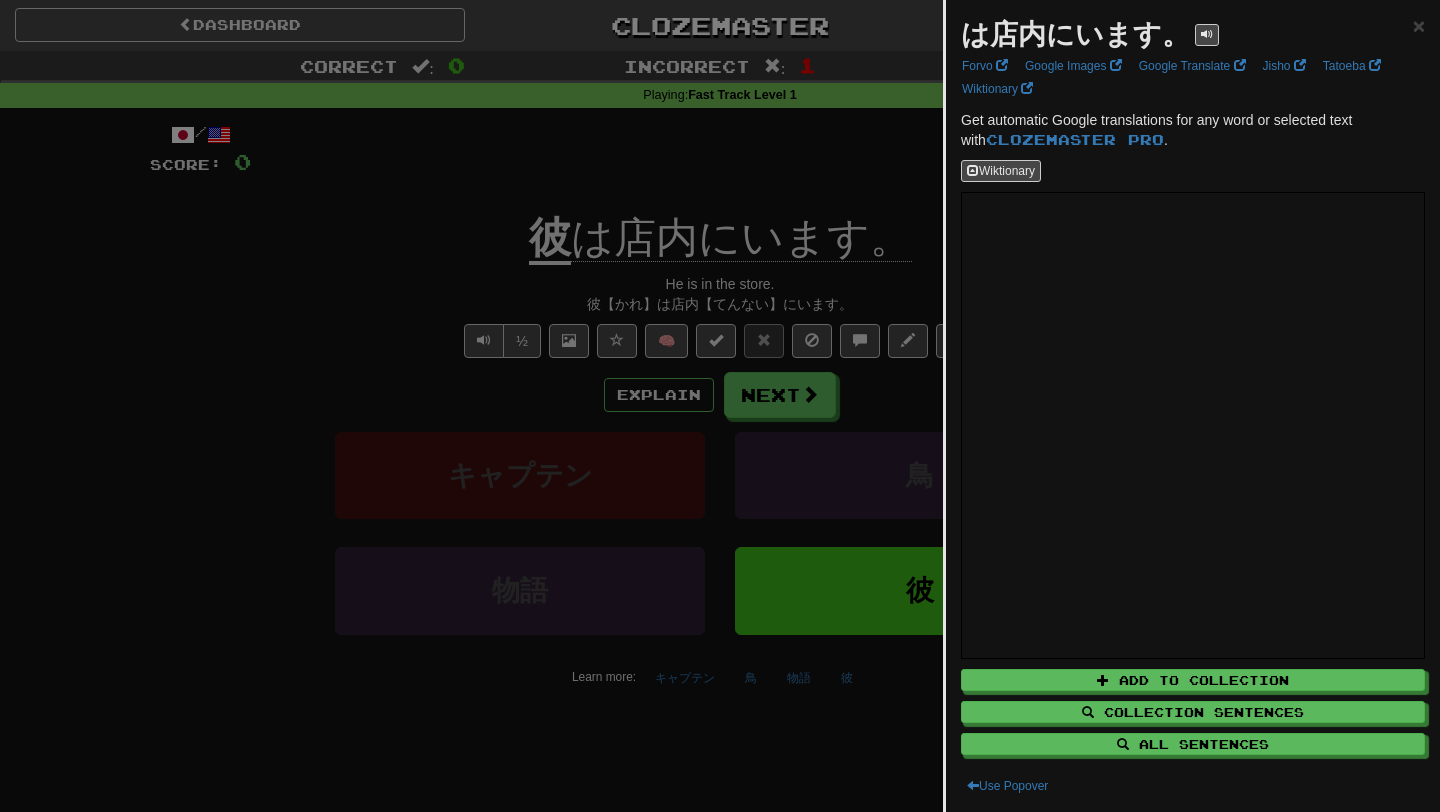 click on "は店内にいます。 × Forvo   Google Images   Google Translate   Jisho   Tatoeba   Wiktionary   Get automatic Google translations for any word or selected text with  Clozemaster Pro .  Wiktionary   Add to Collection   Collection Sentences   All Sentences  Use Popover" at bounding box center (1193, 406) 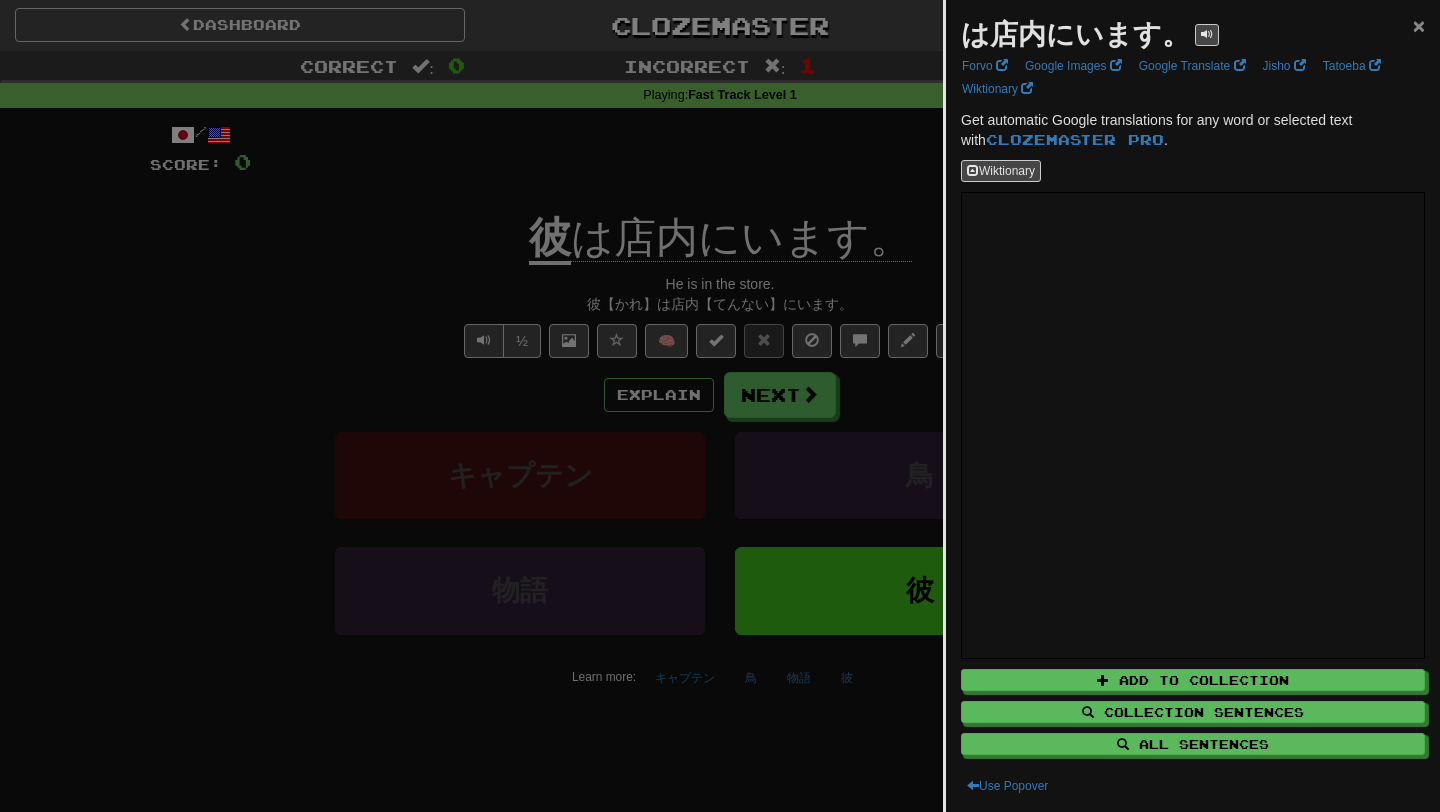 click on "×" at bounding box center [1419, 25] 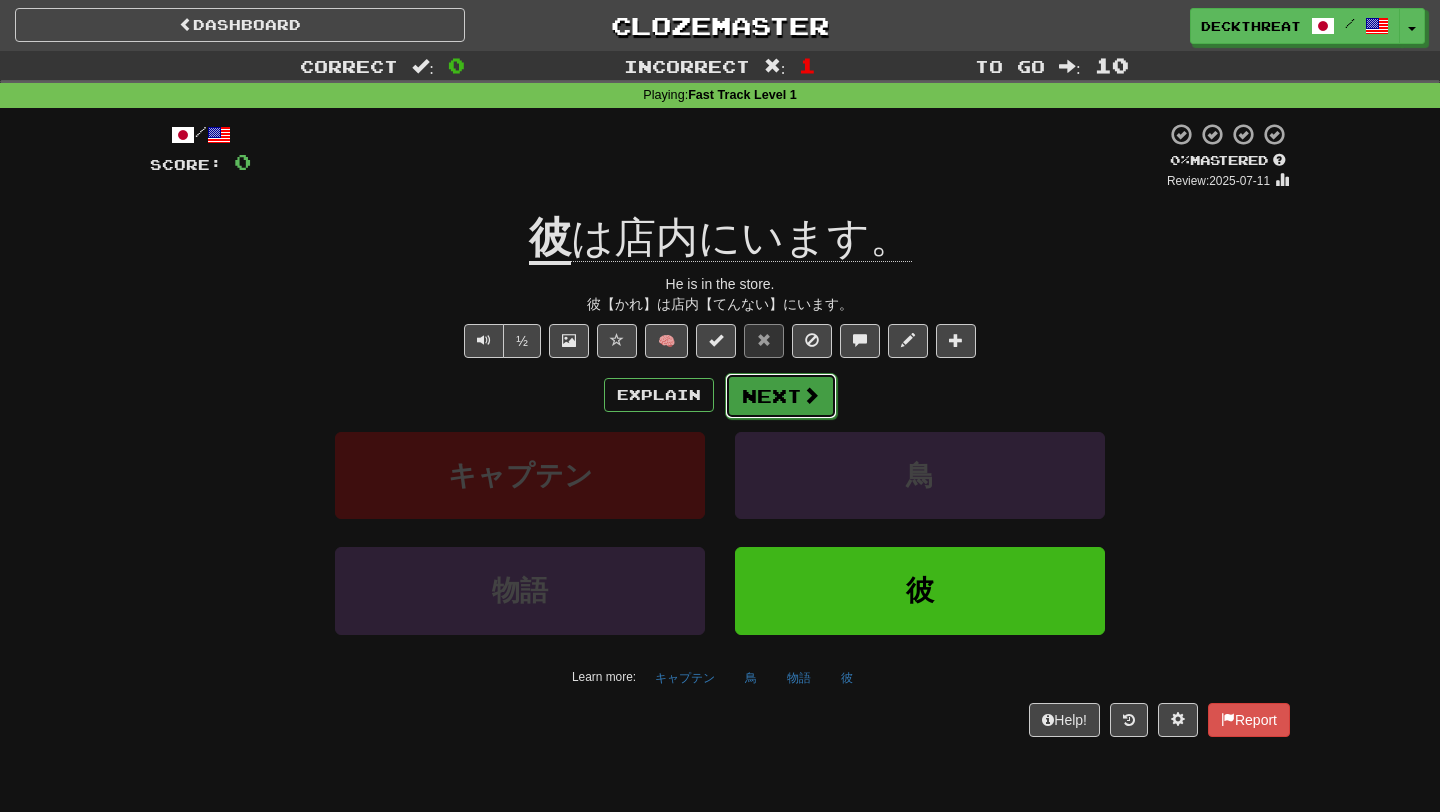 click on "Next" at bounding box center (781, 396) 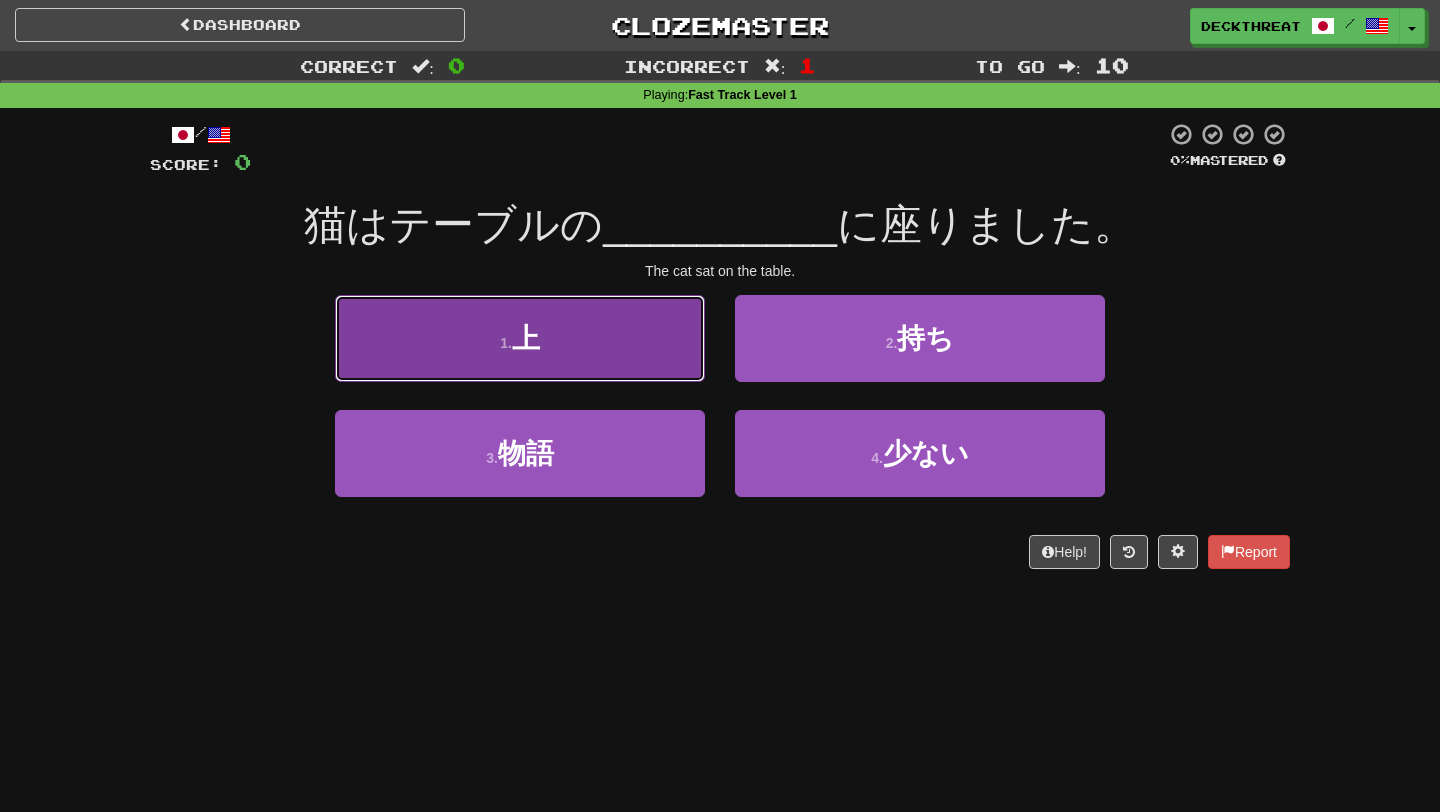 click on "上" at bounding box center [526, 338] 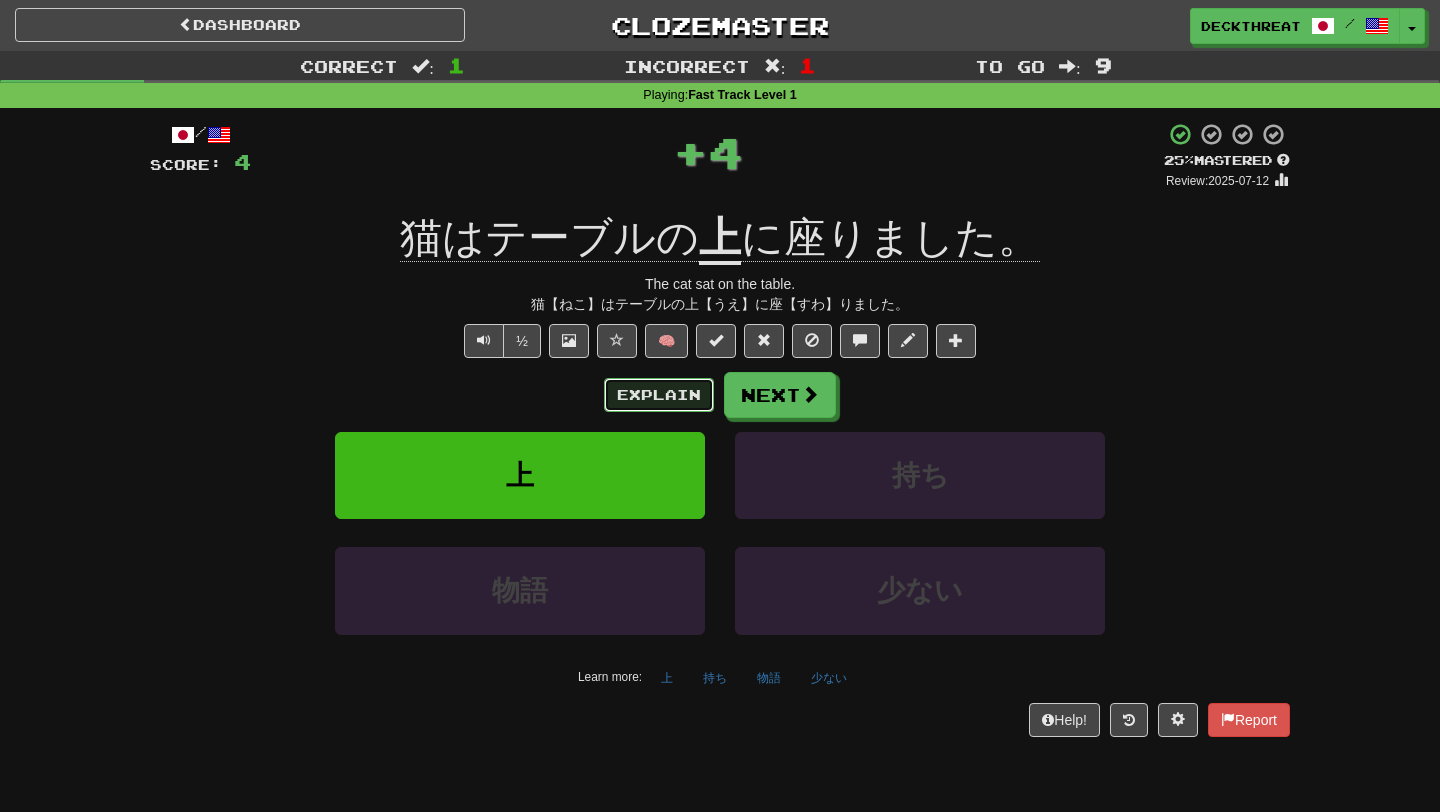 click on "Explain" at bounding box center [659, 395] 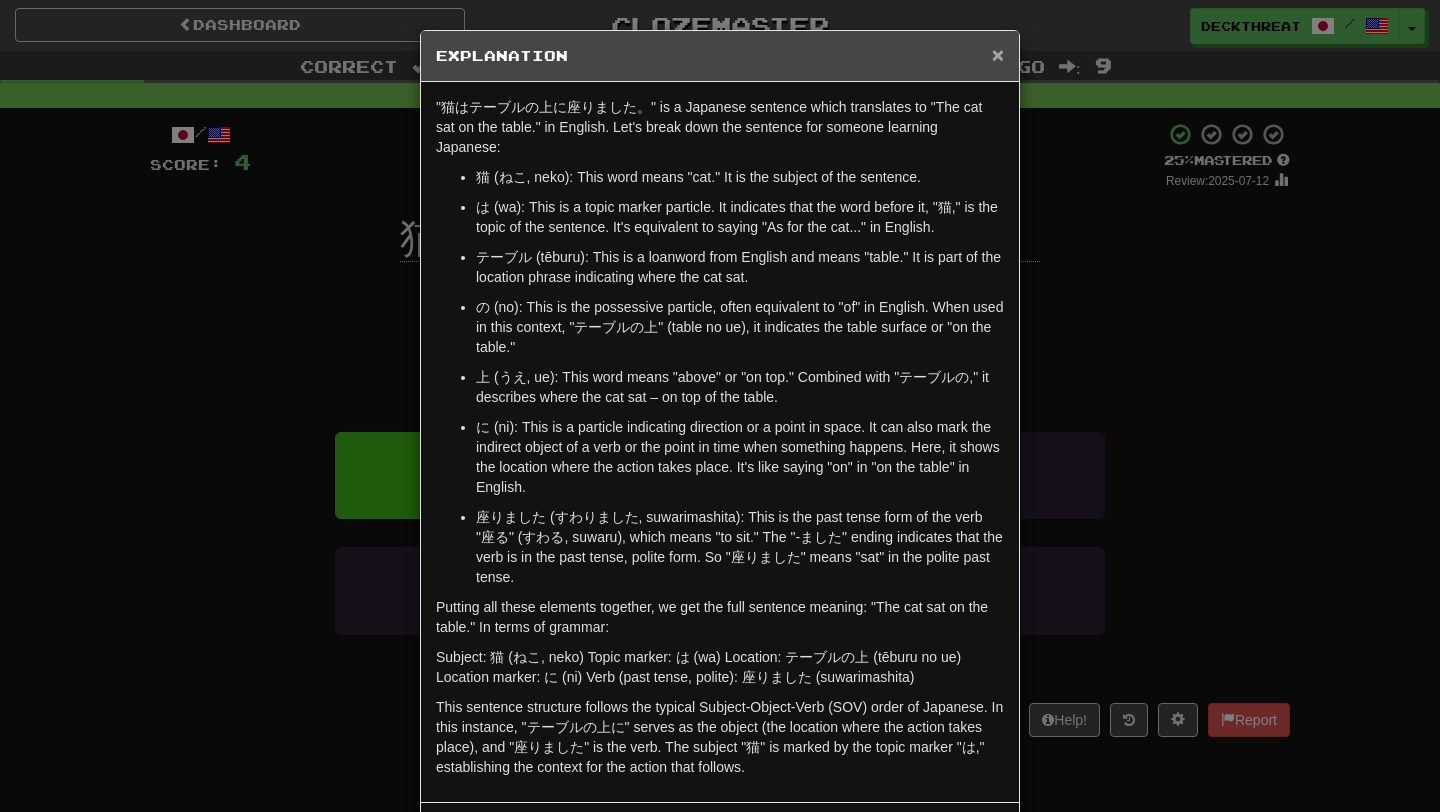 click on "×" at bounding box center (998, 54) 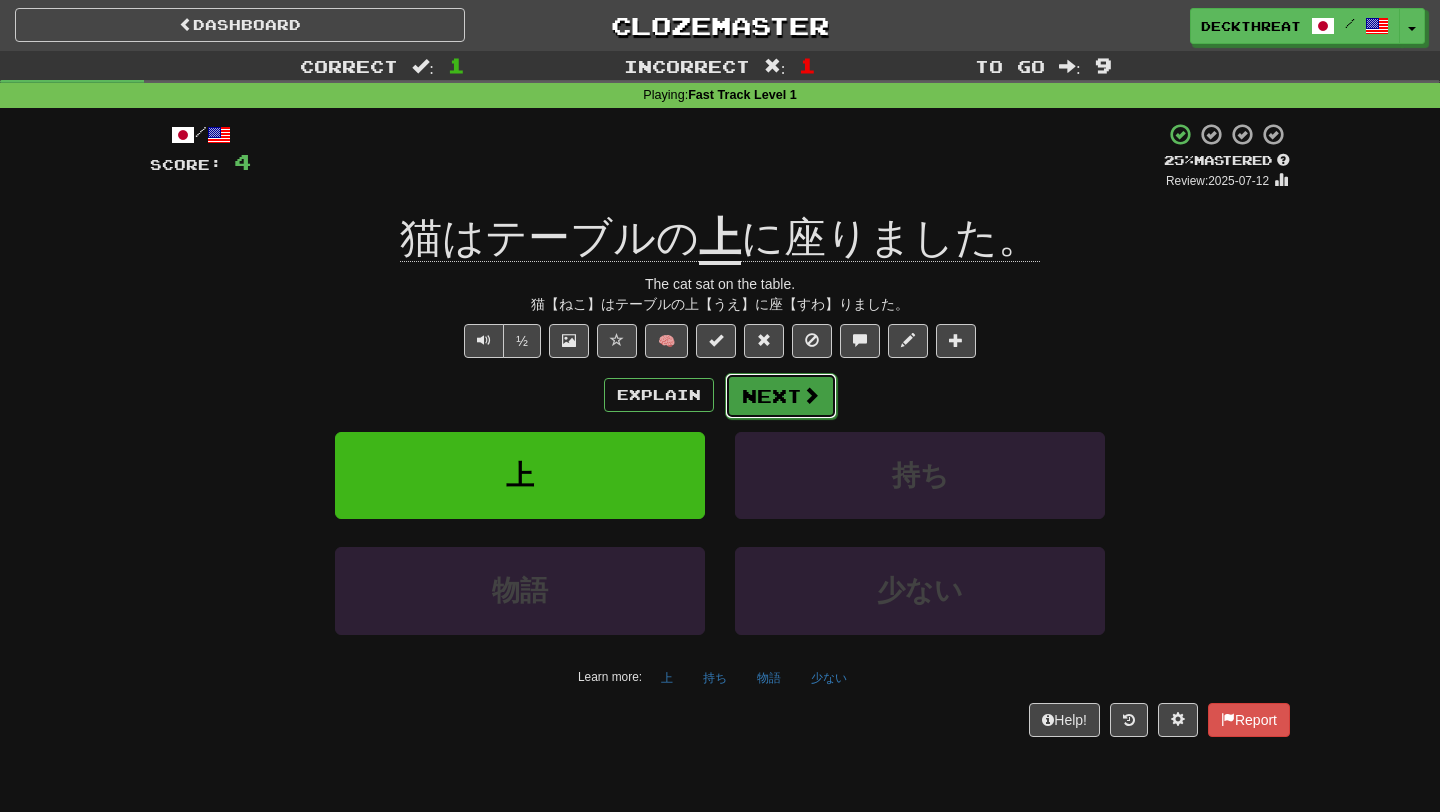 click on "Next" at bounding box center [781, 396] 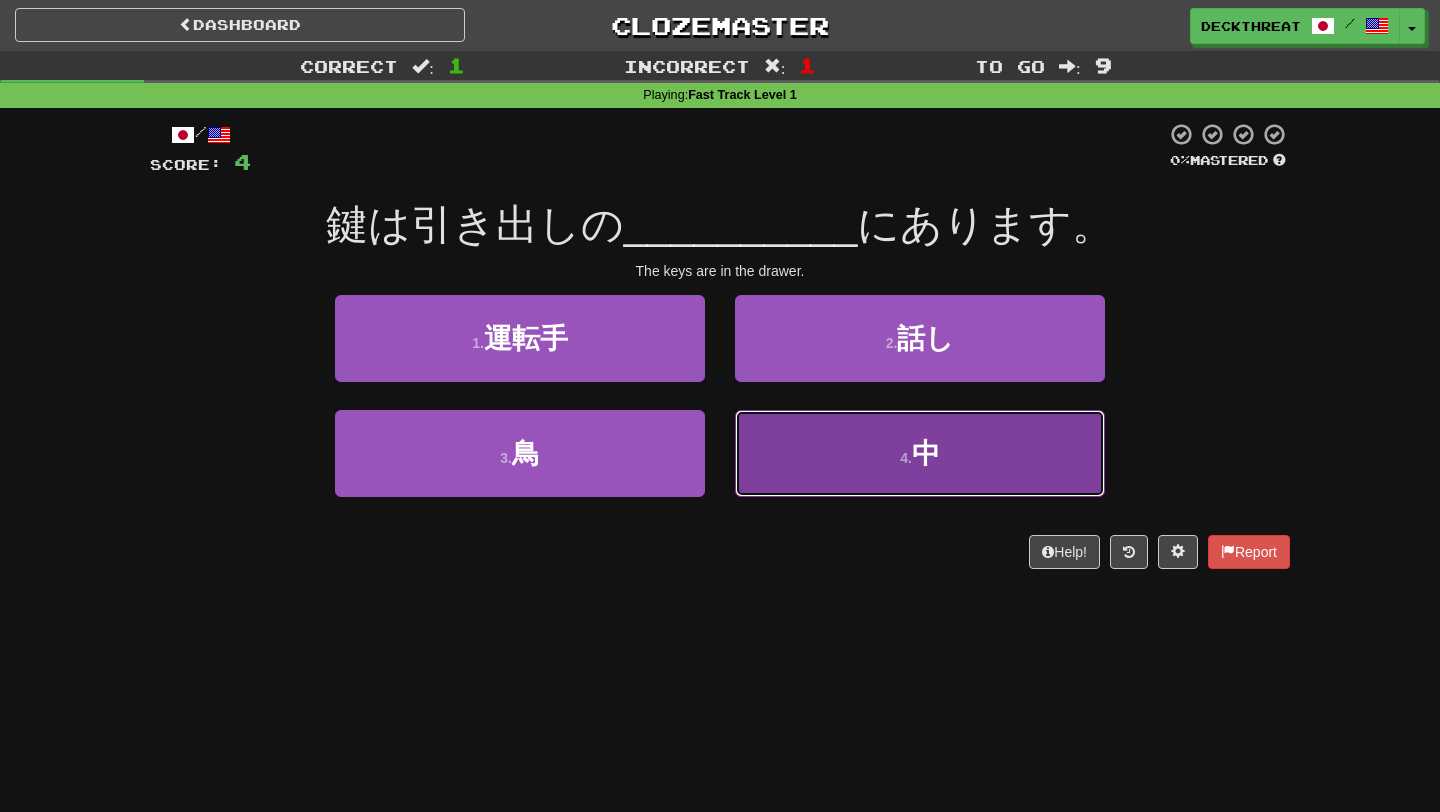 click on "4 .  中" at bounding box center [920, 453] 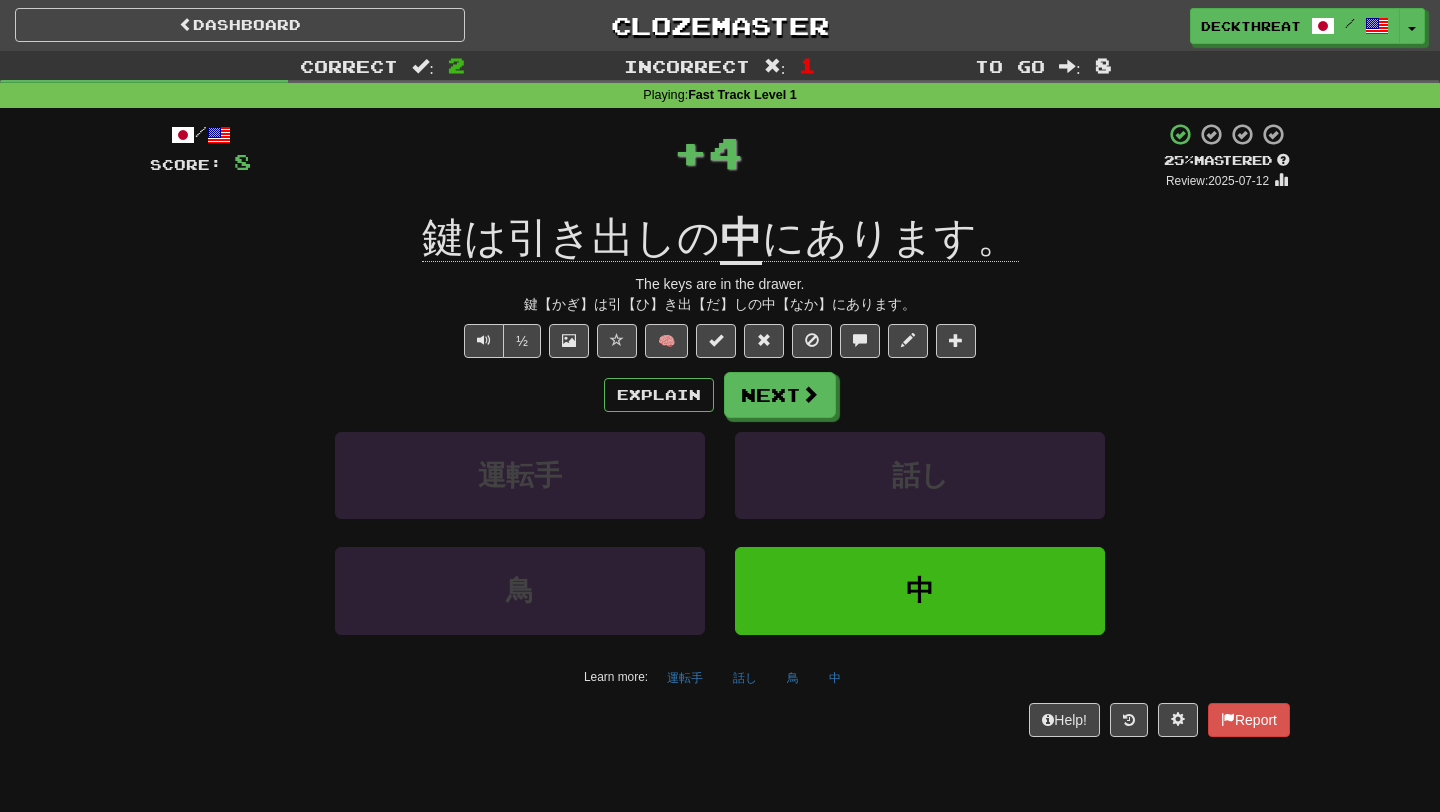 click on "鍵は引き出しの" 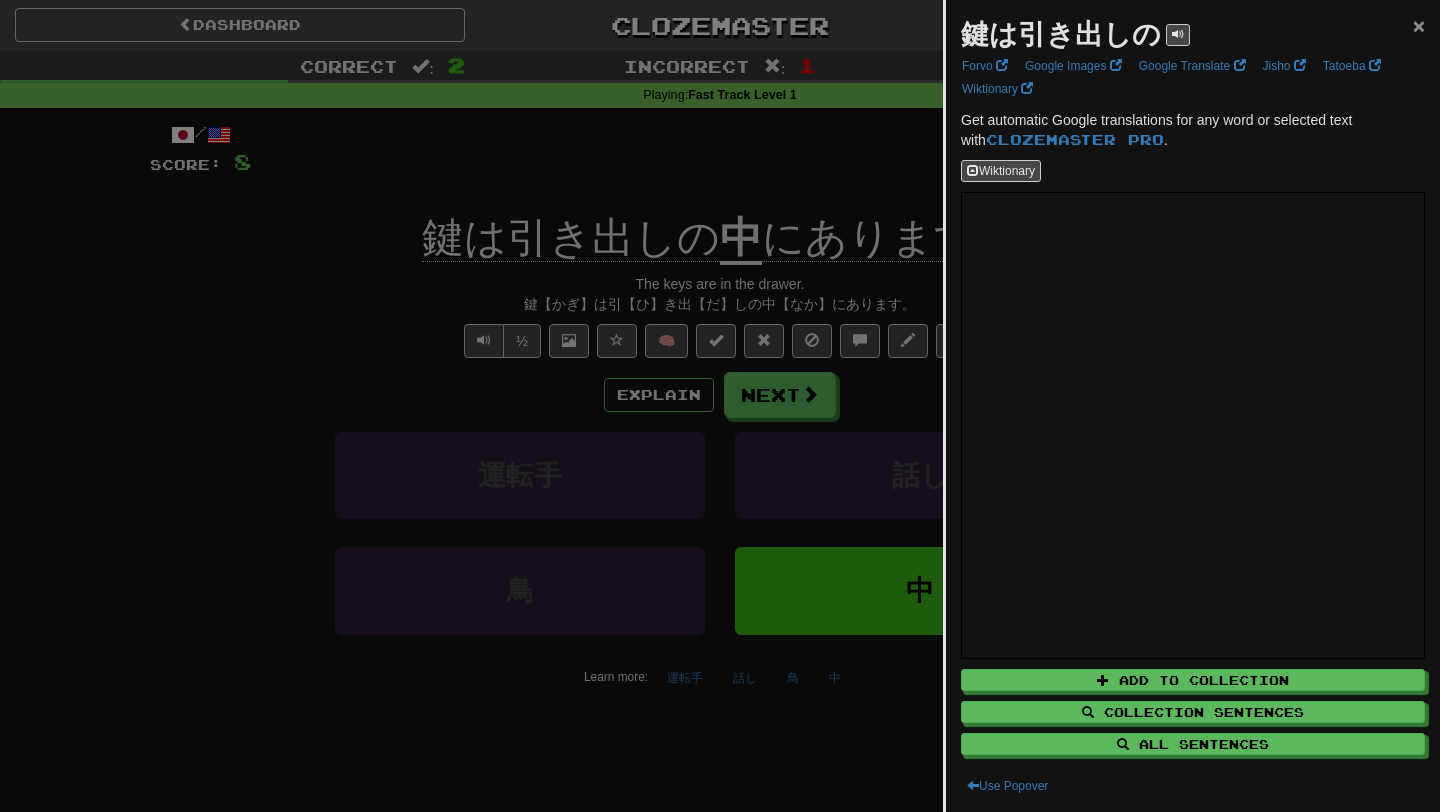 click on "×" at bounding box center [1419, 25] 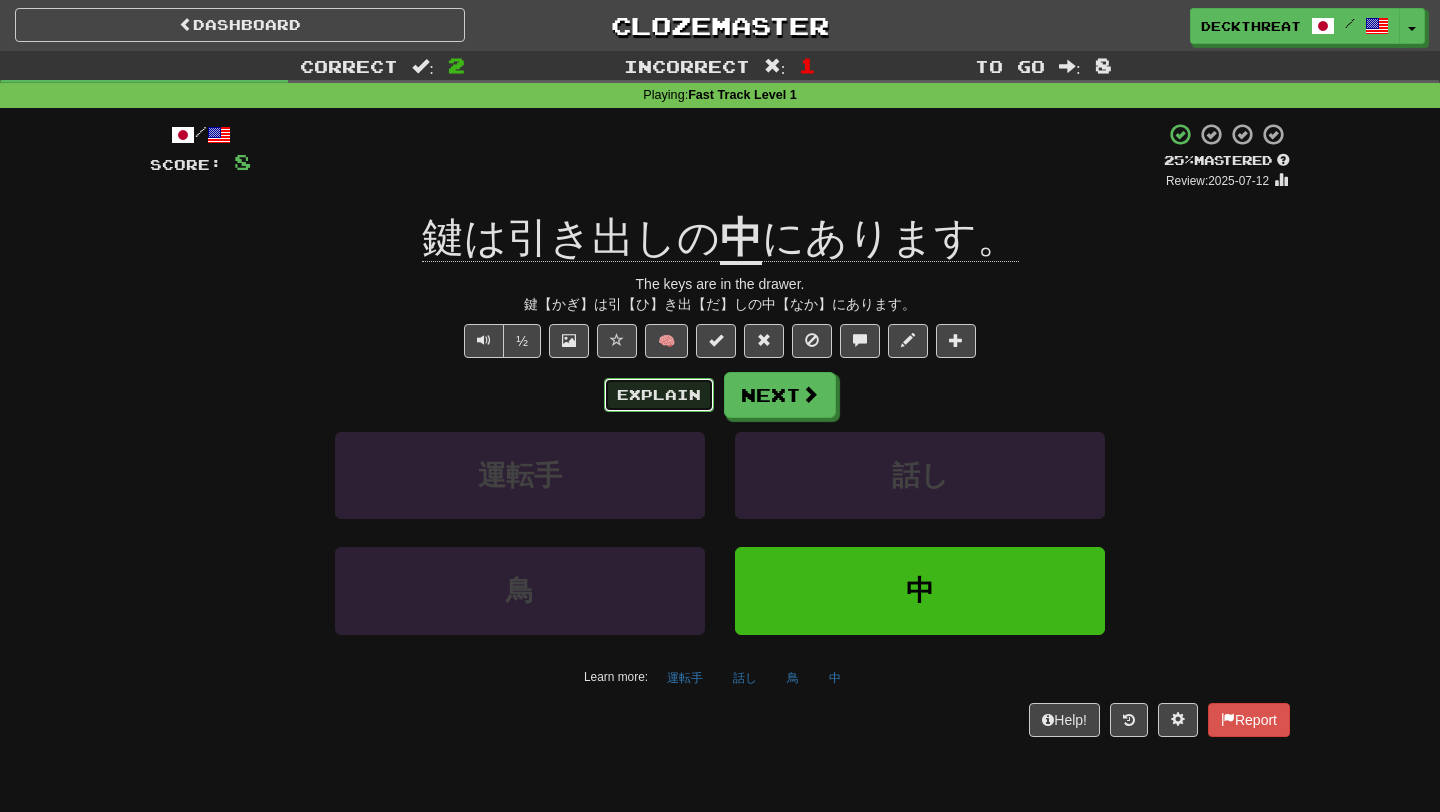 click on "Explain" at bounding box center (659, 395) 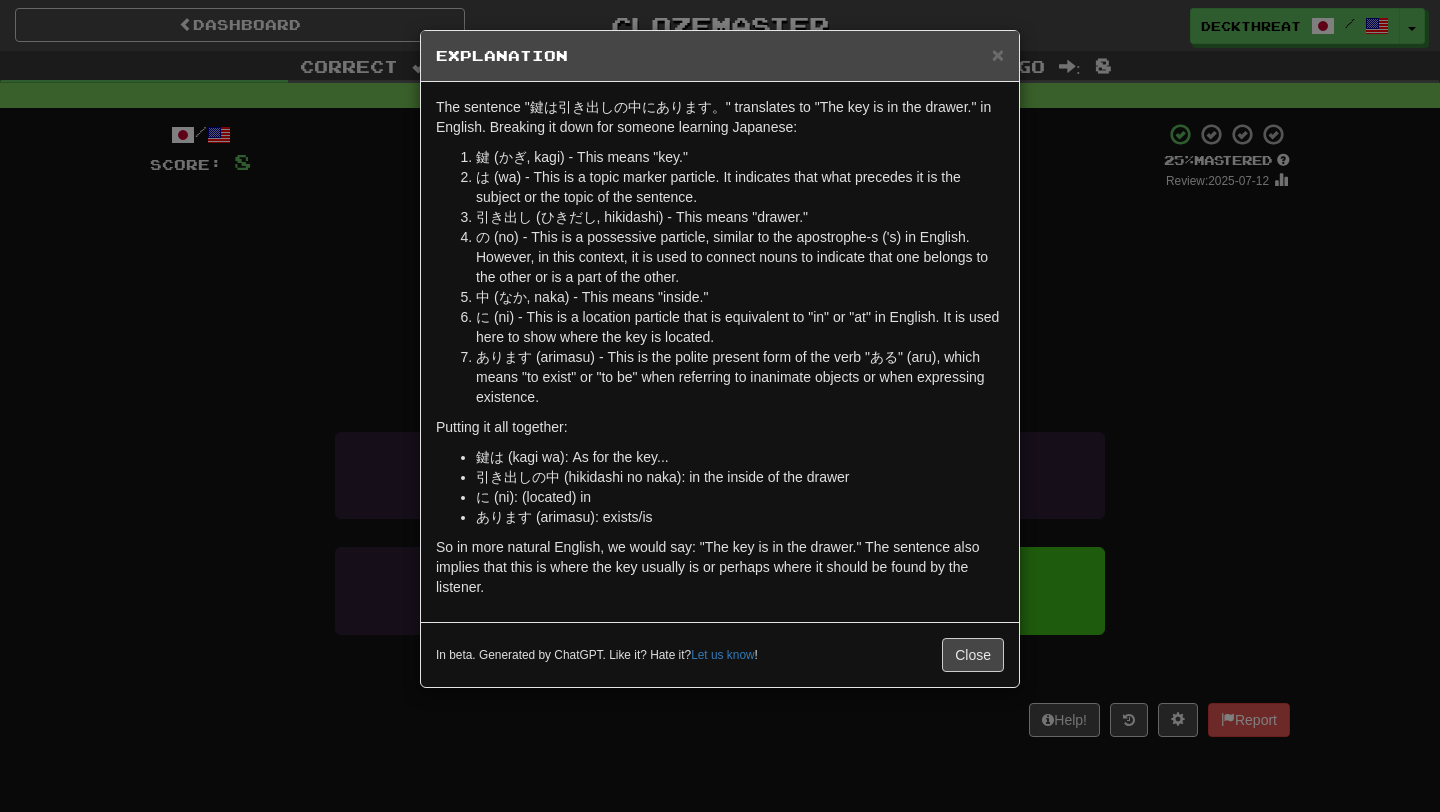 click on "× Explanation" at bounding box center [720, 56] 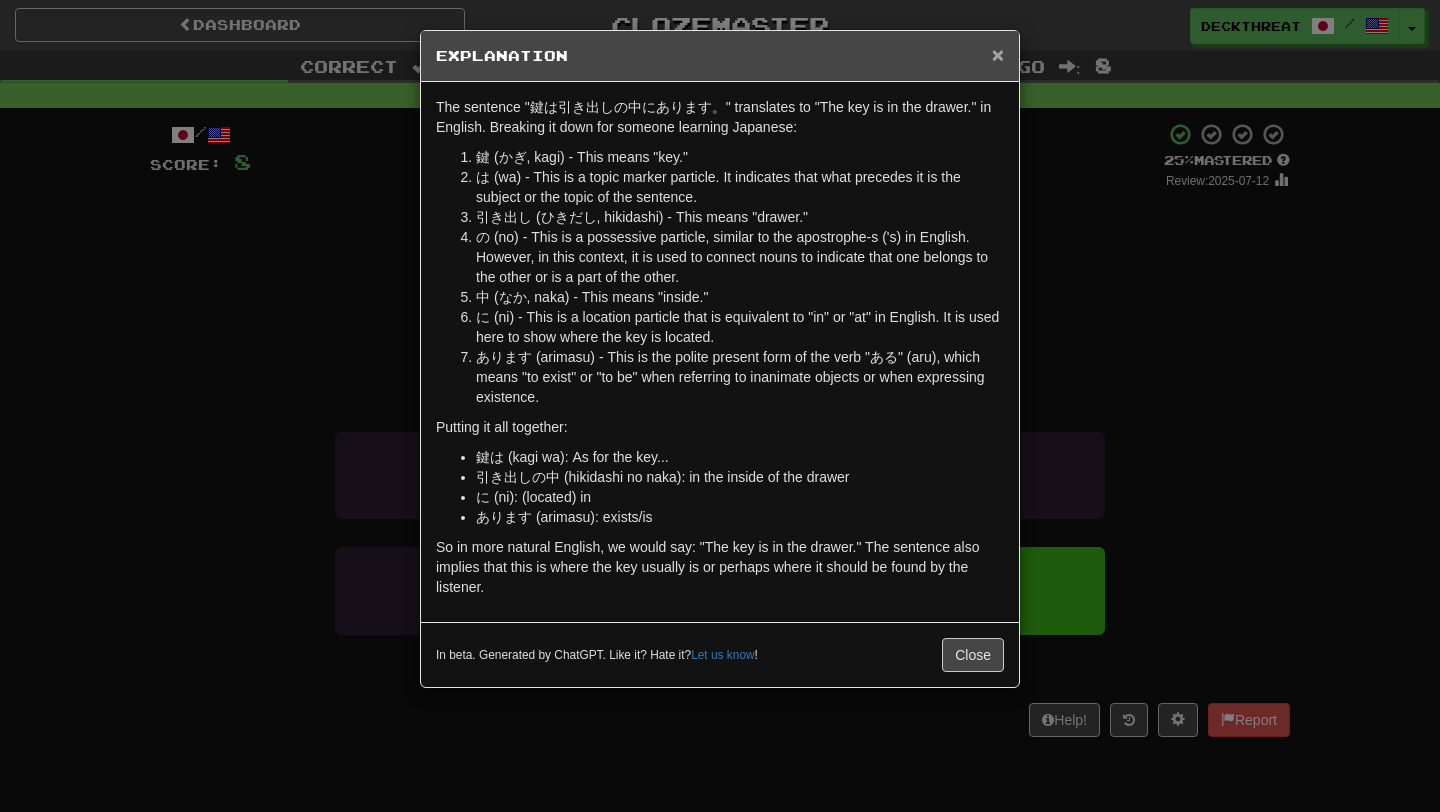 click on "×" at bounding box center (998, 54) 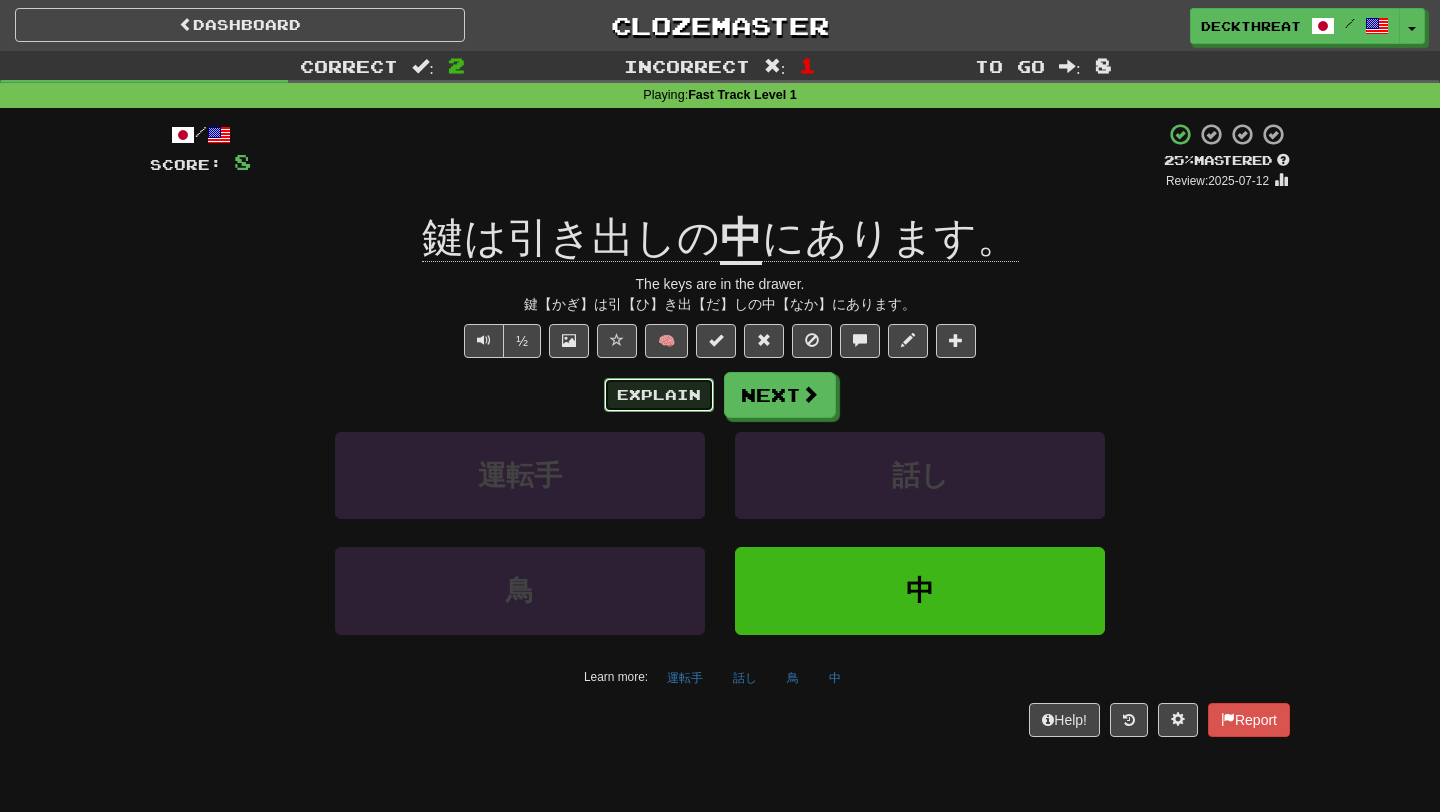 click on "Explain" at bounding box center (659, 395) 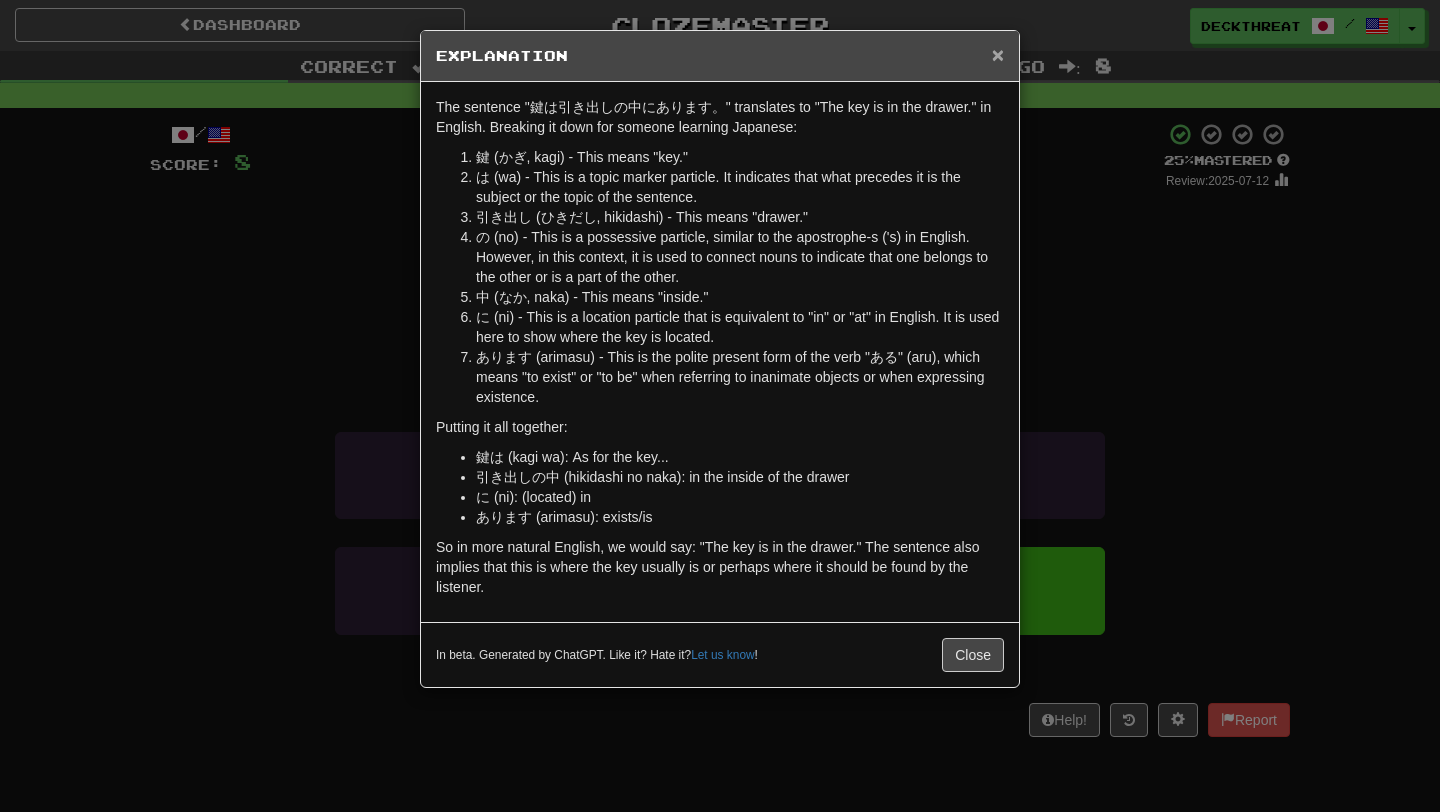 click on "×" at bounding box center (998, 54) 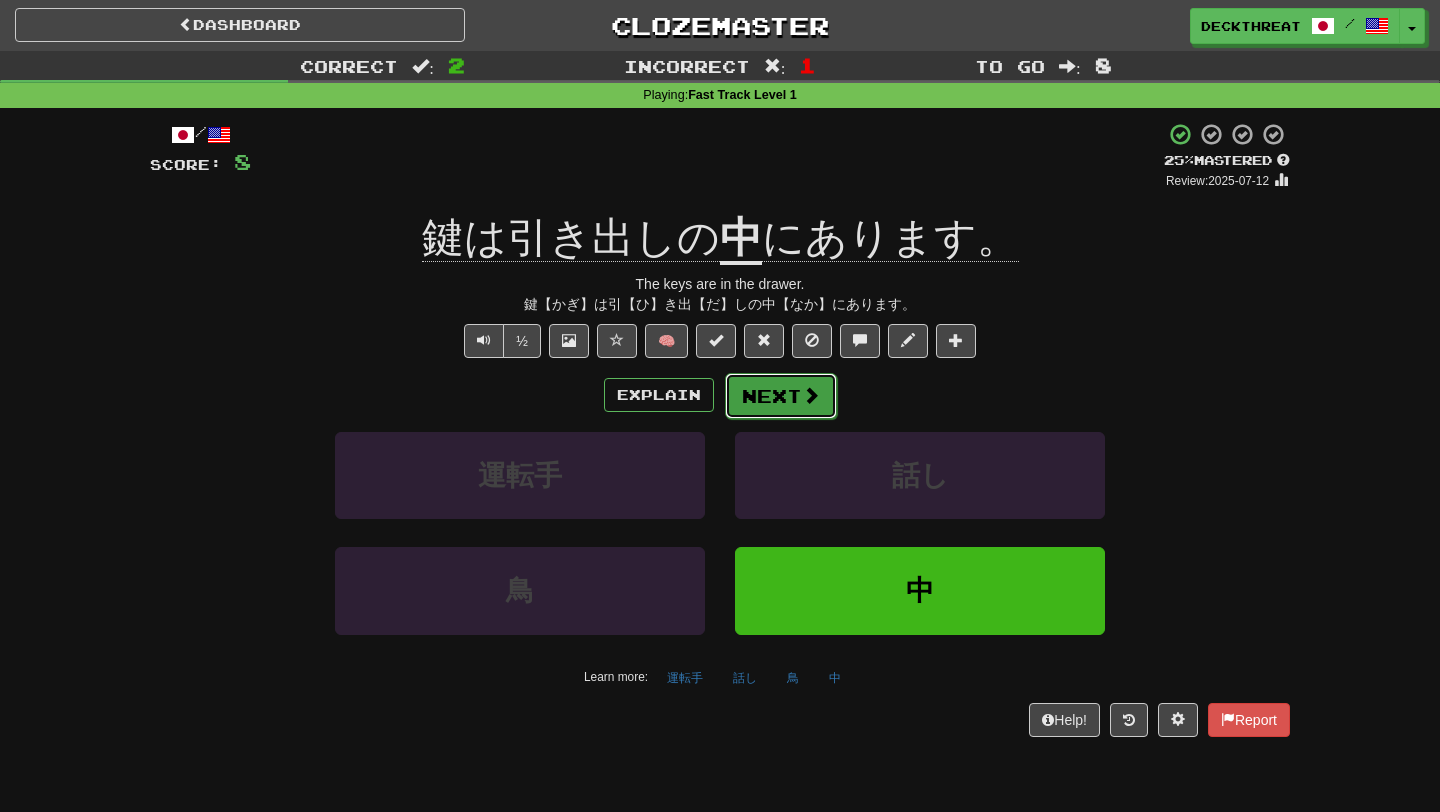 click on "Next" at bounding box center [781, 396] 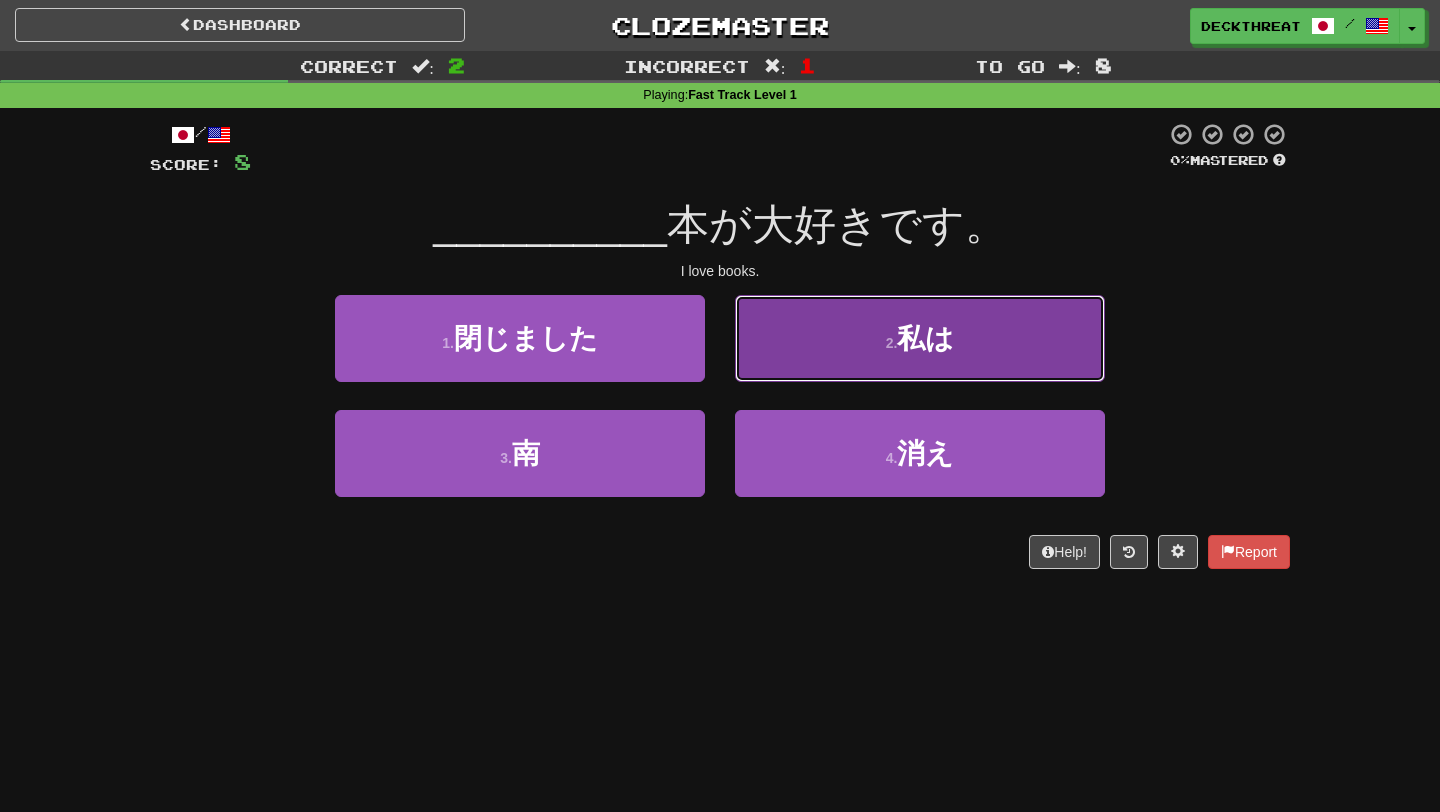 click on "2 .  私は" at bounding box center (920, 338) 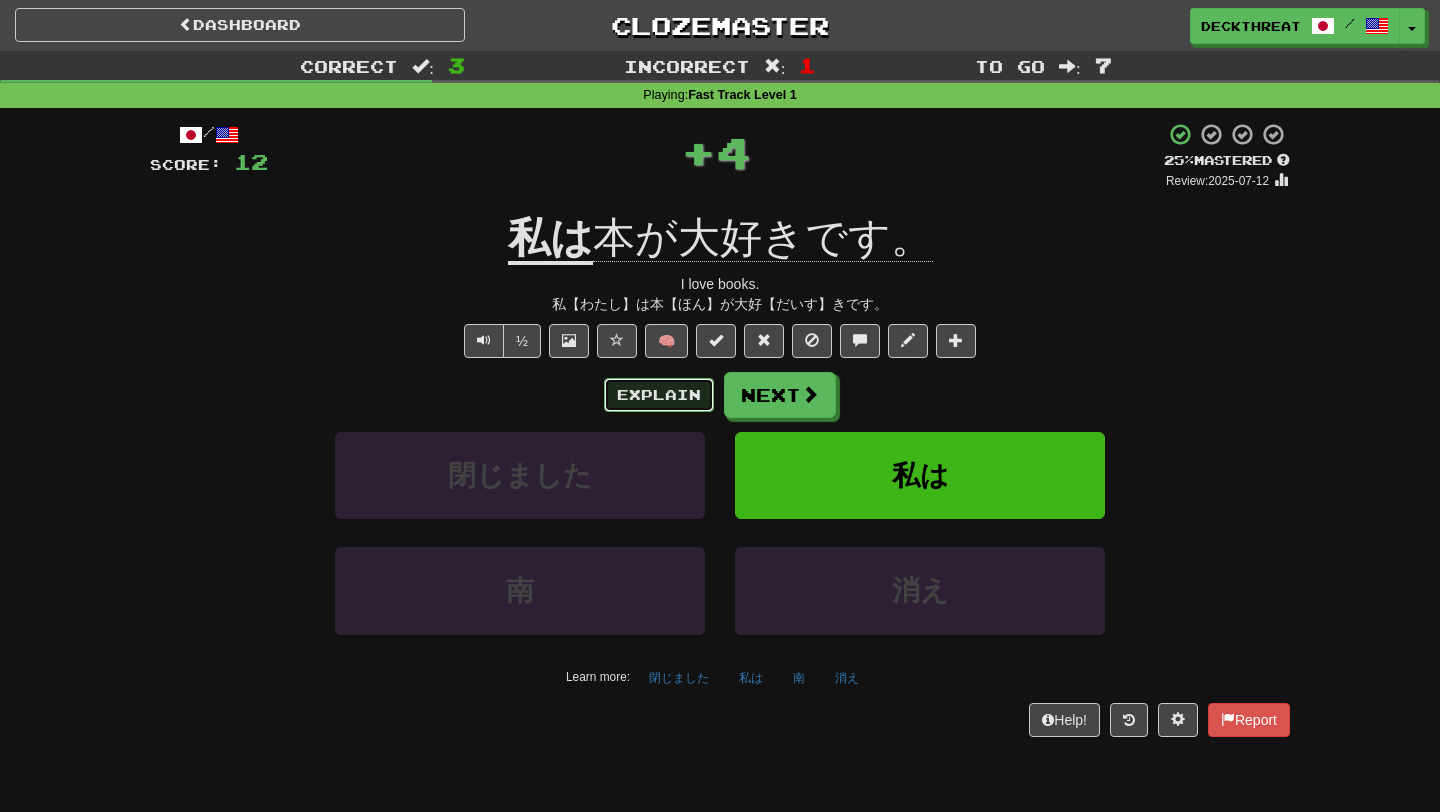 click on "Explain" at bounding box center [659, 395] 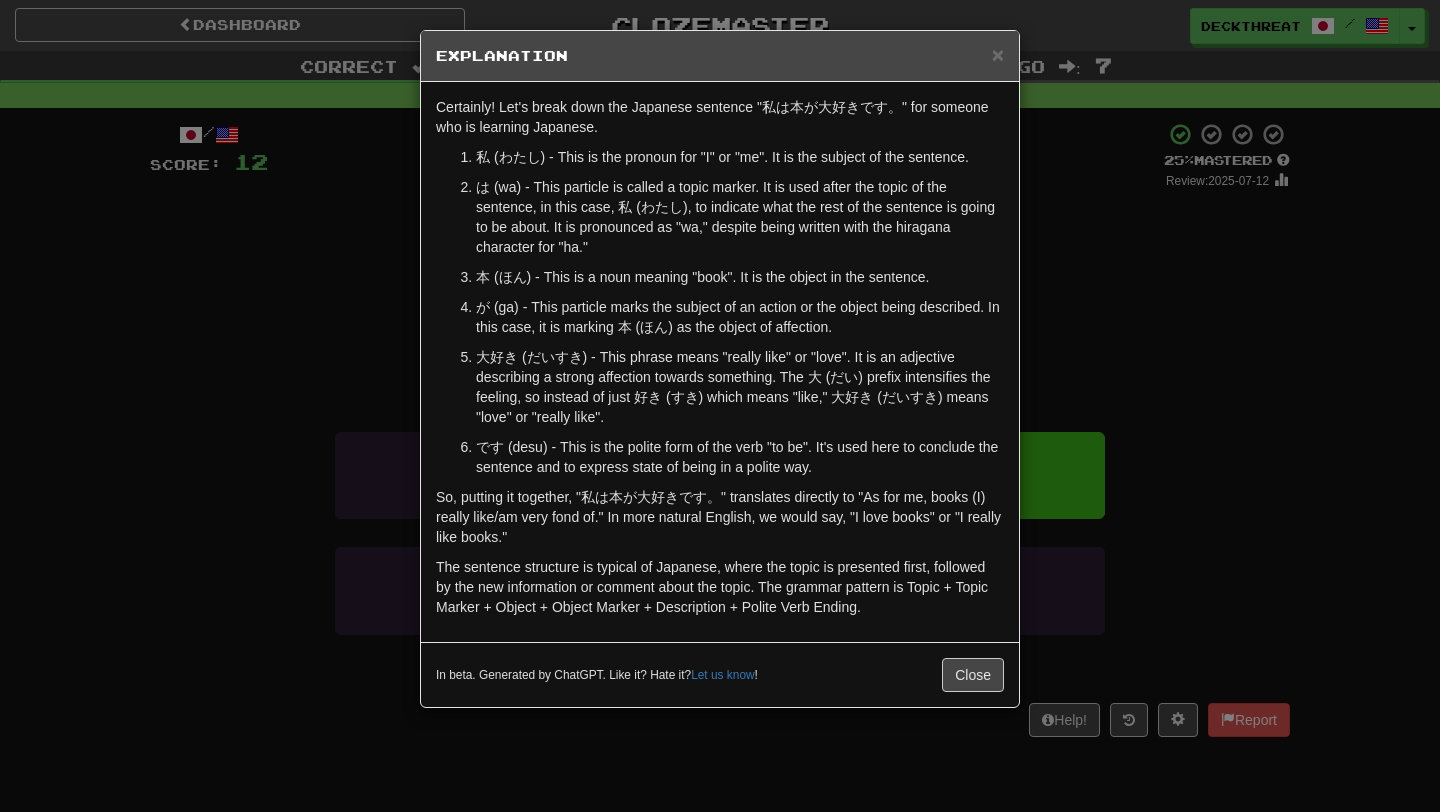 click on "Explanation" at bounding box center (720, 56) 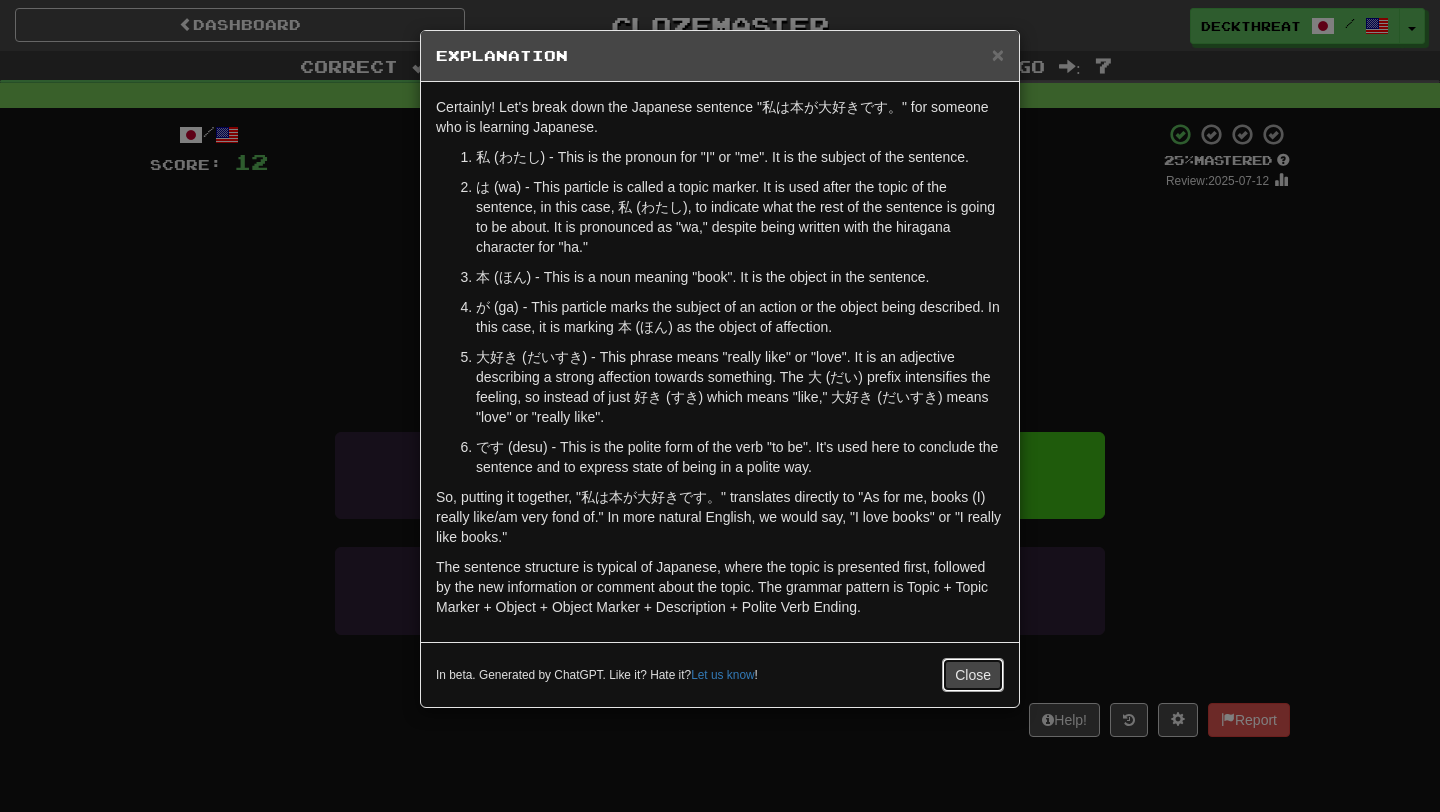 click on "Close" at bounding box center (973, 675) 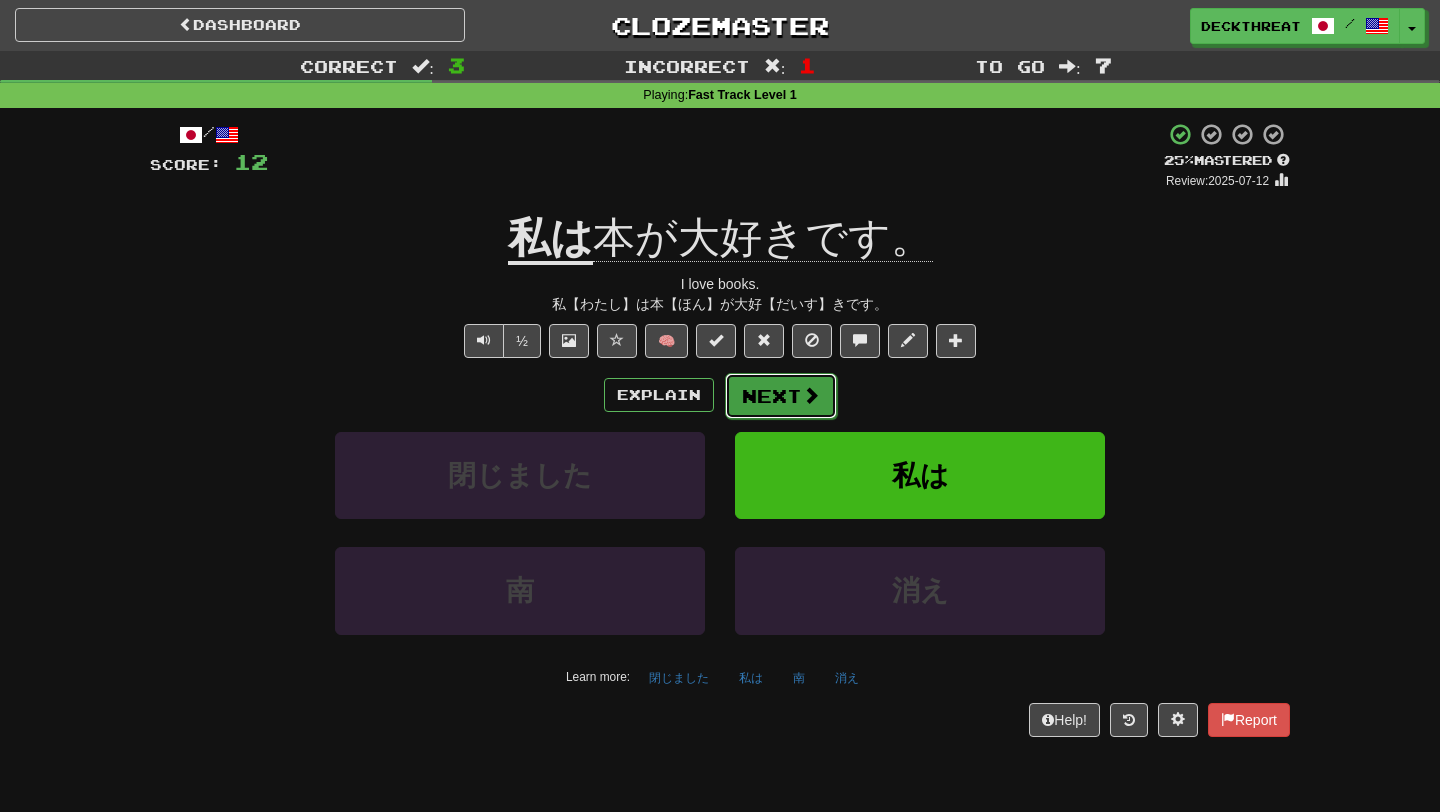 click at bounding box center (811, 395) 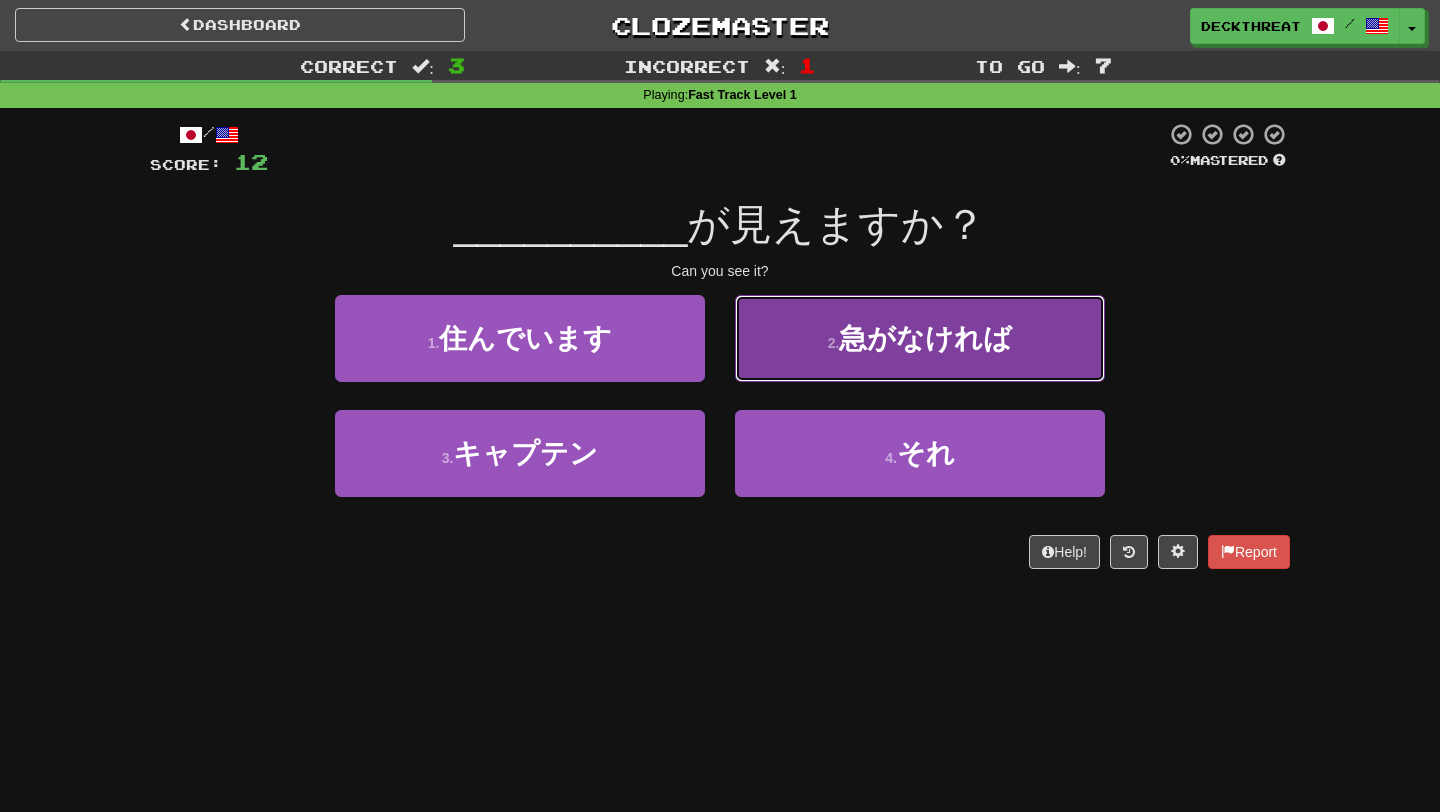 click on "2 .  急がなければ" at bounding box center (920, 338) 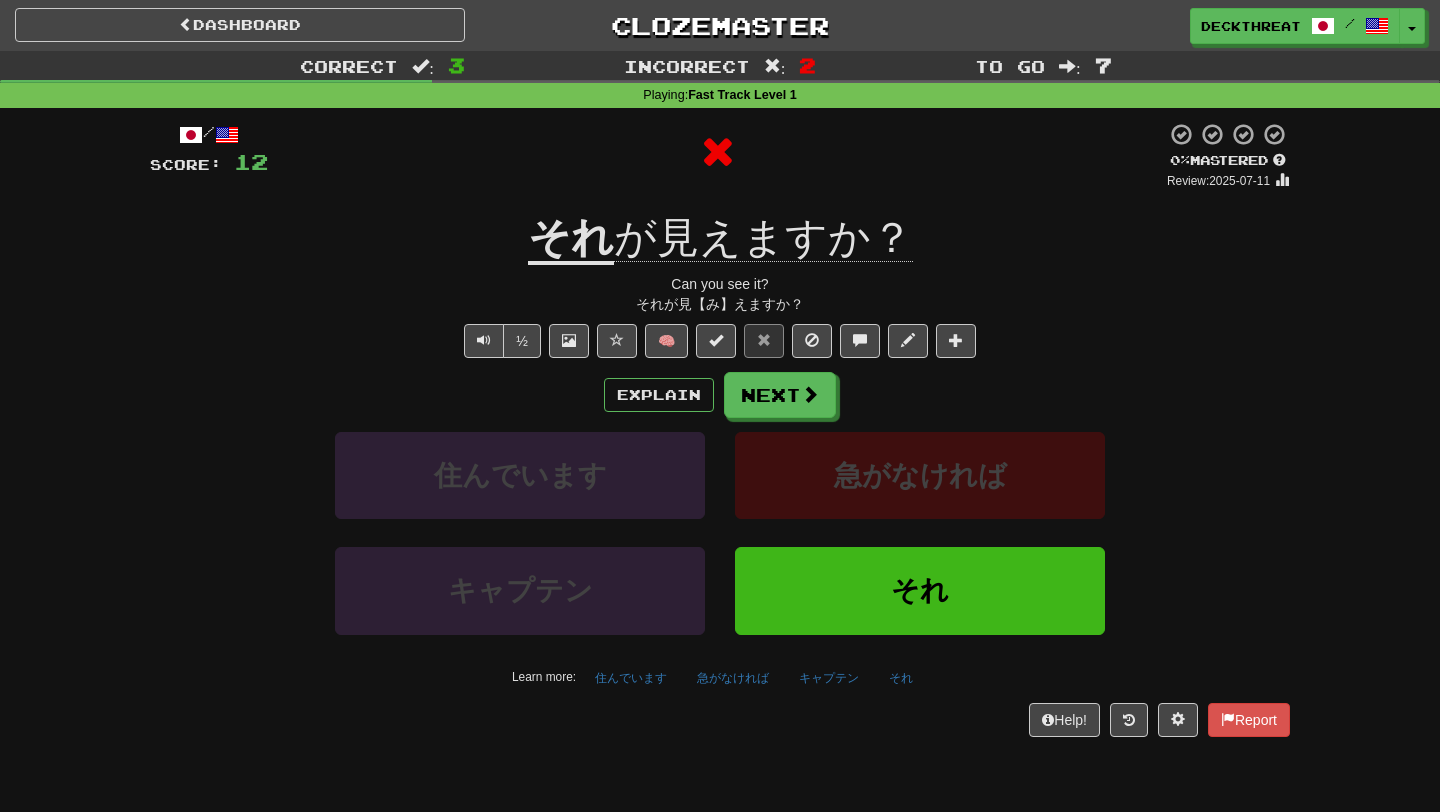 click on "それ" at bounding box center (571, 239) 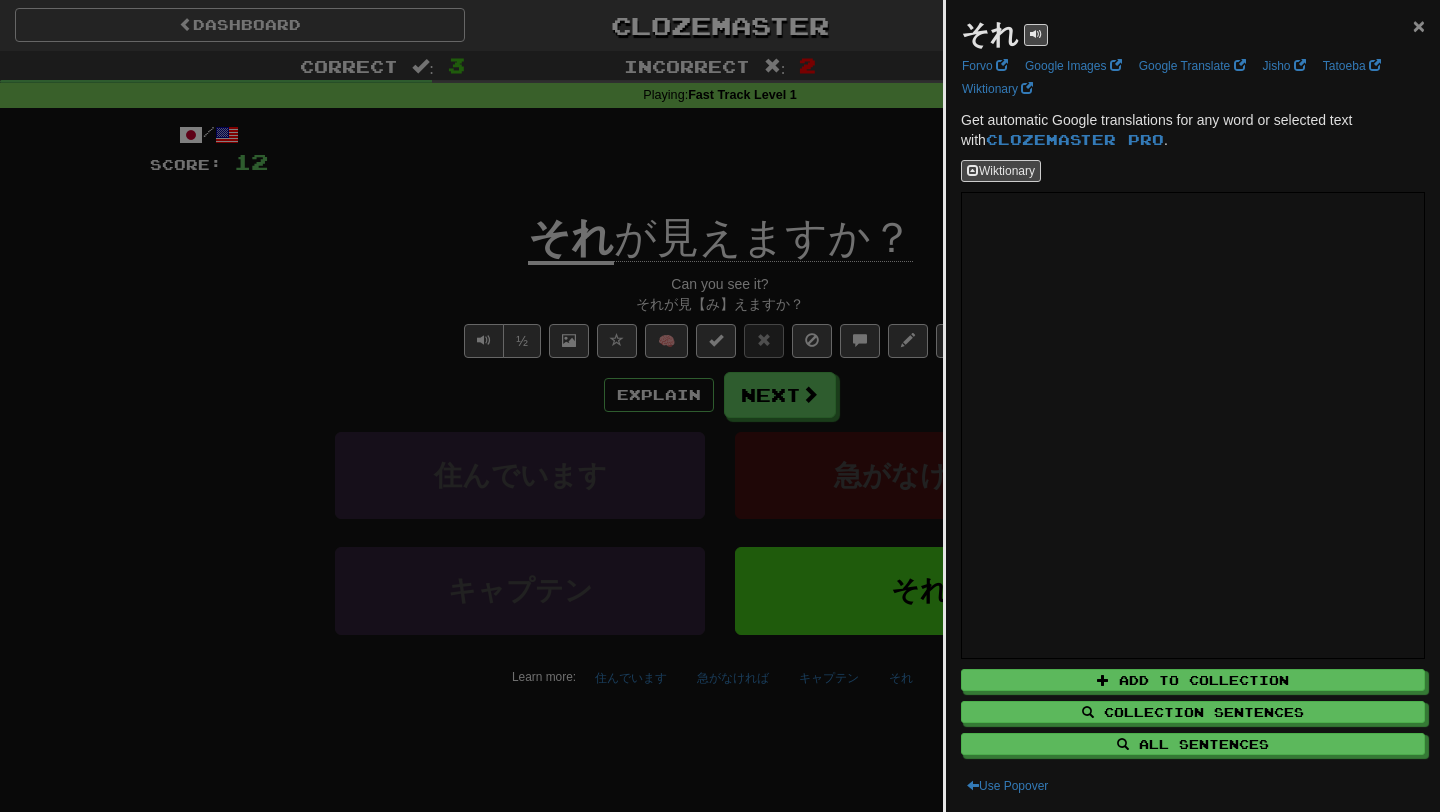 click on "×" at bounding box center (1419, 25) 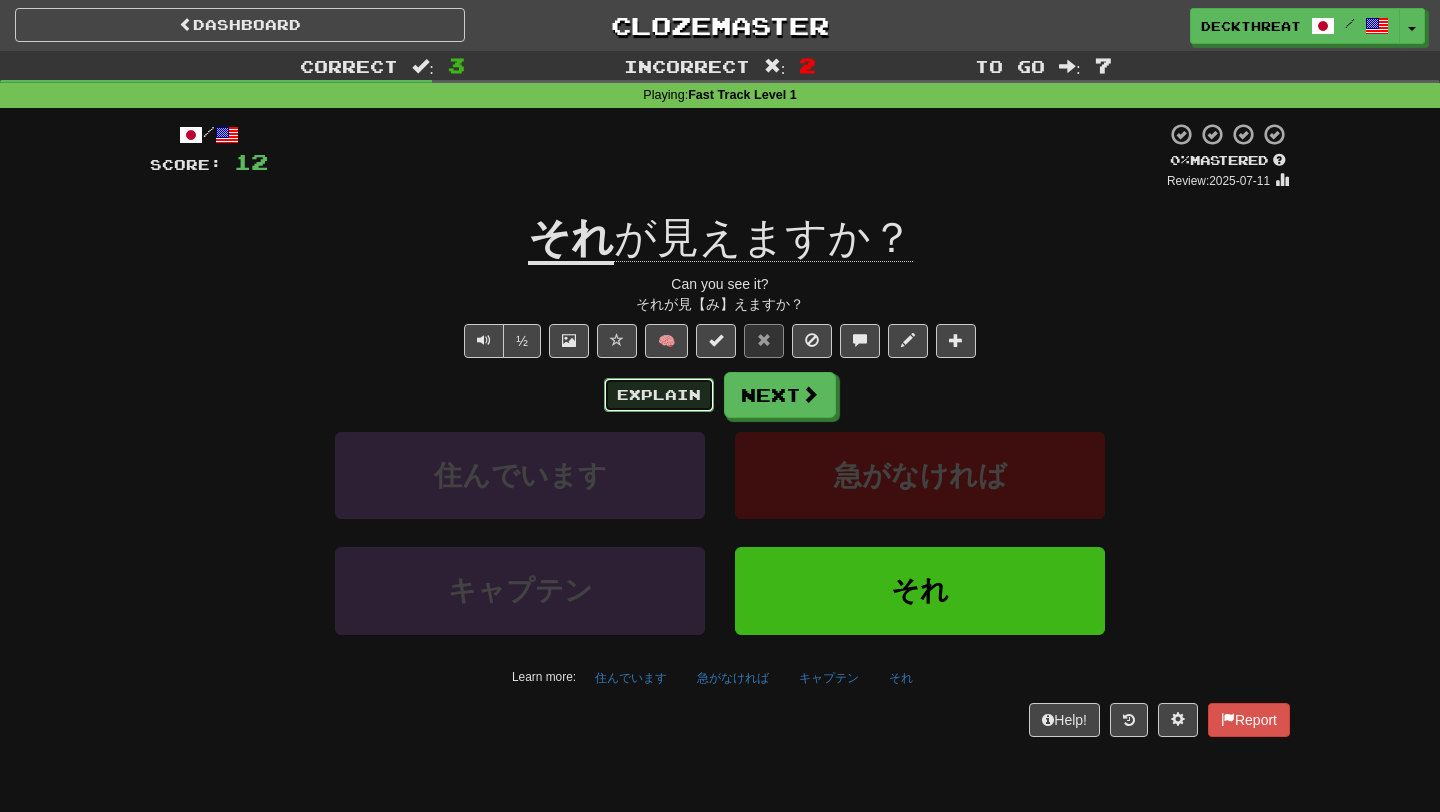 click on "Explain" at bounding box center (659, 395) 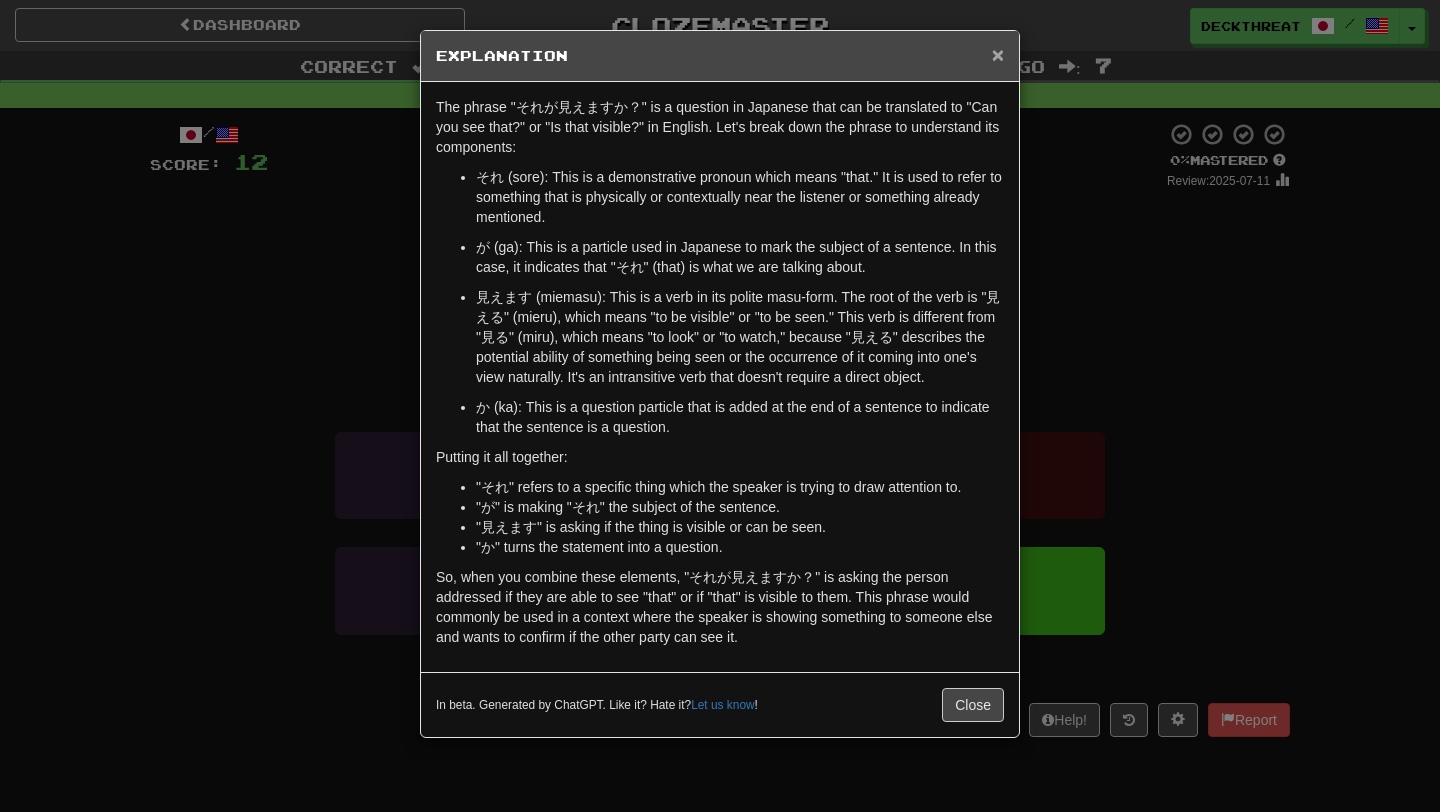 click on "×" at bounding box center [998, 54] 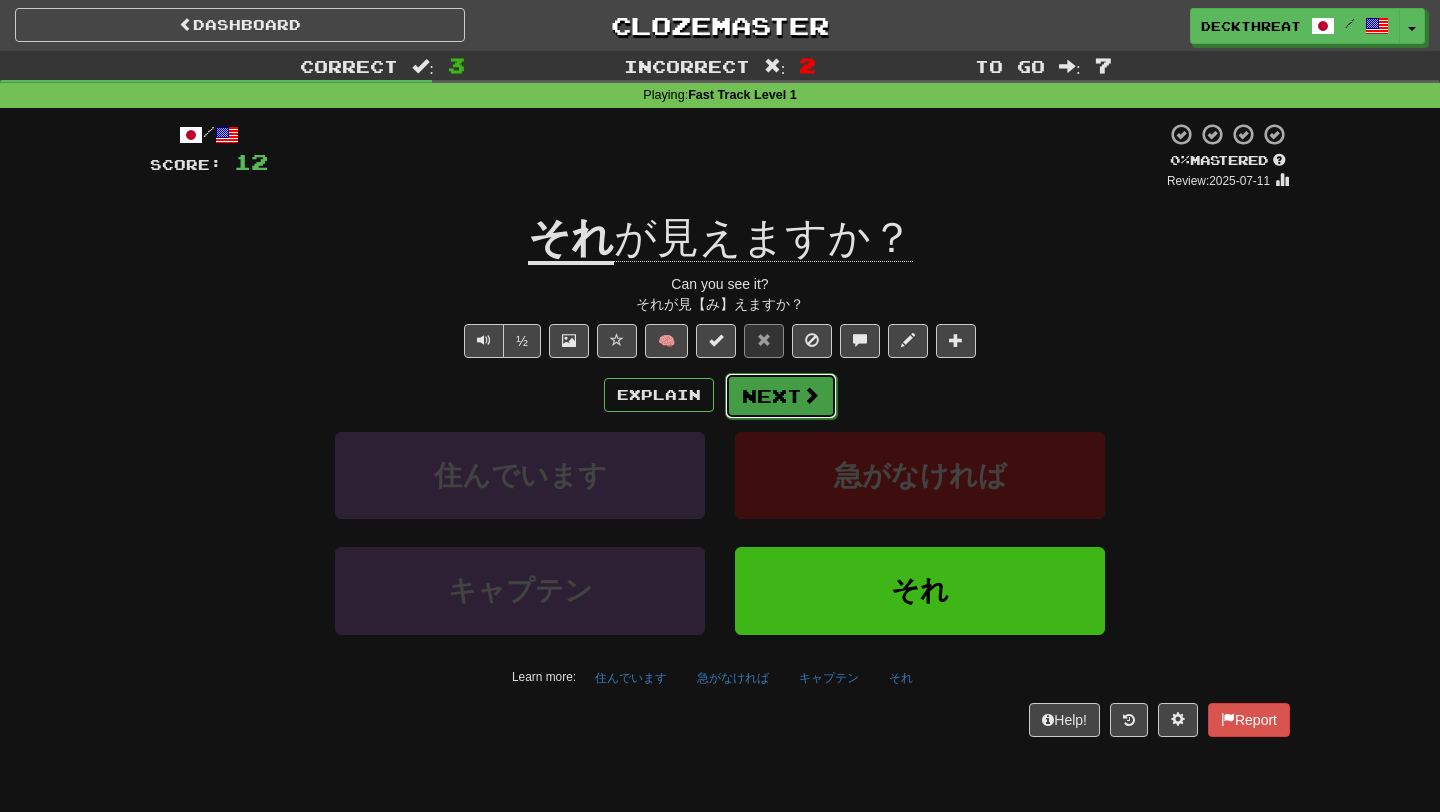 click on "Next" at bounding box center [781, 396] 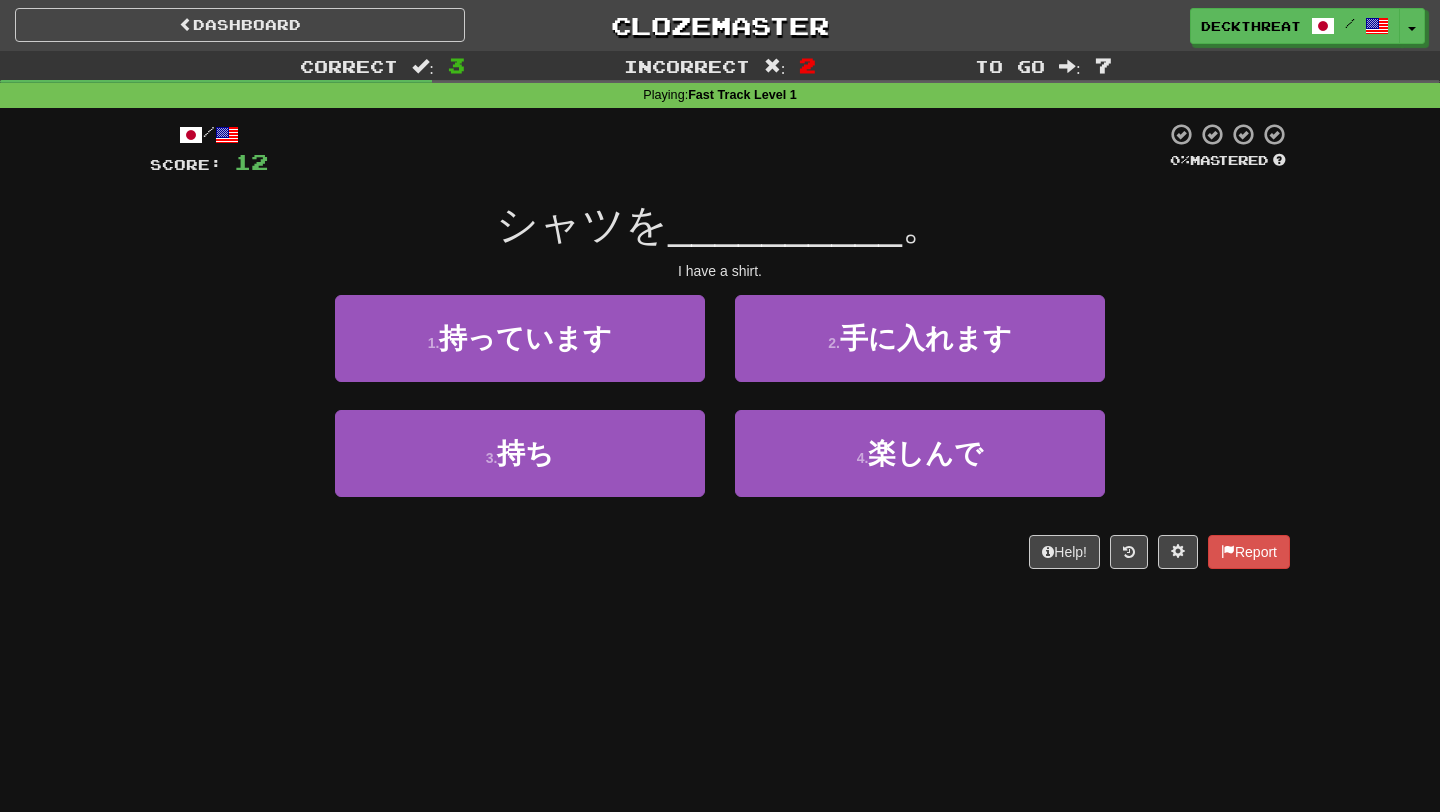 click on "シャツを" at bounding box center (582, 224) 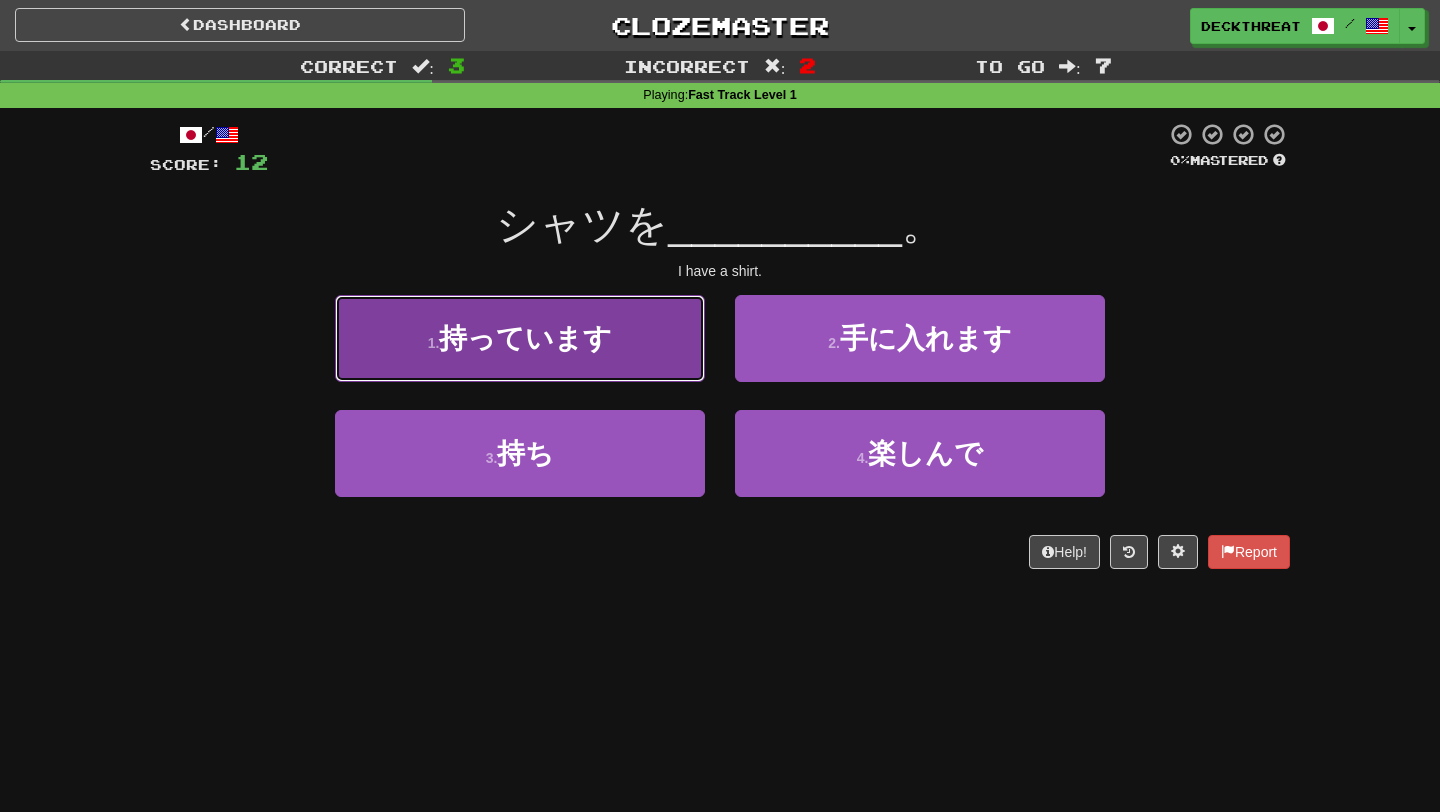 click on "1 .  持っています" at bounding box center (520, 338) 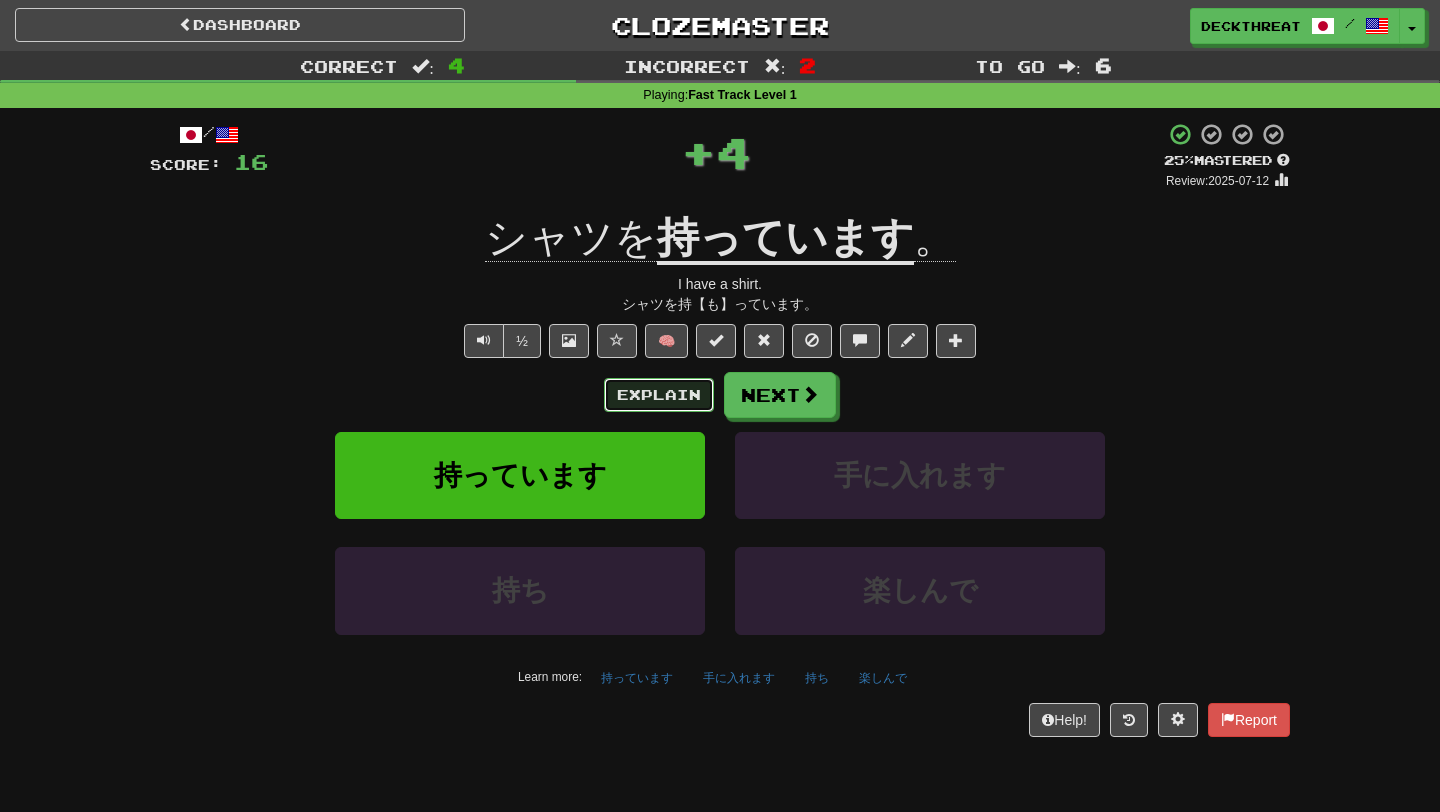 click on "Explain" at bounding box center [659, 395] 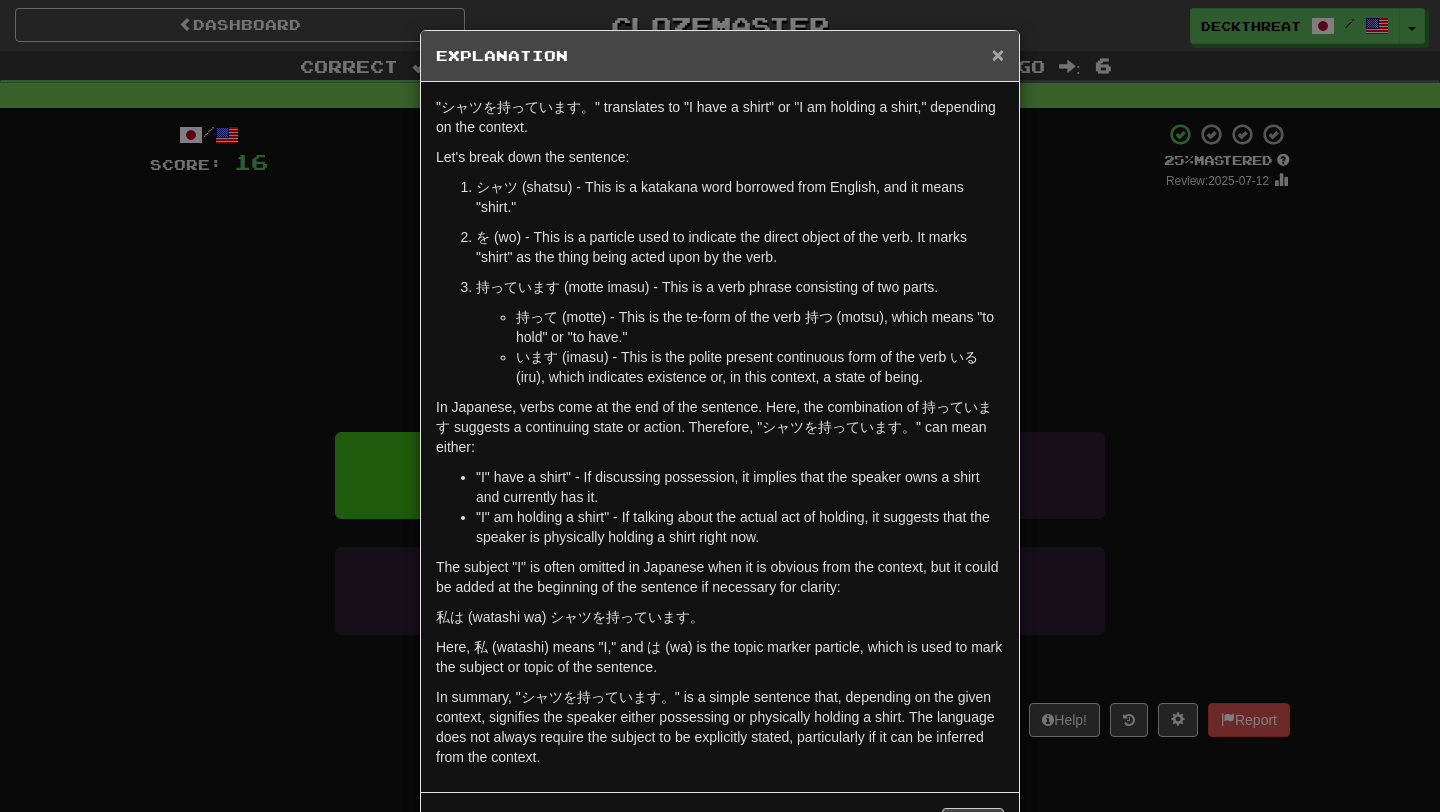 click on "×" at bounding box center [998, 54] 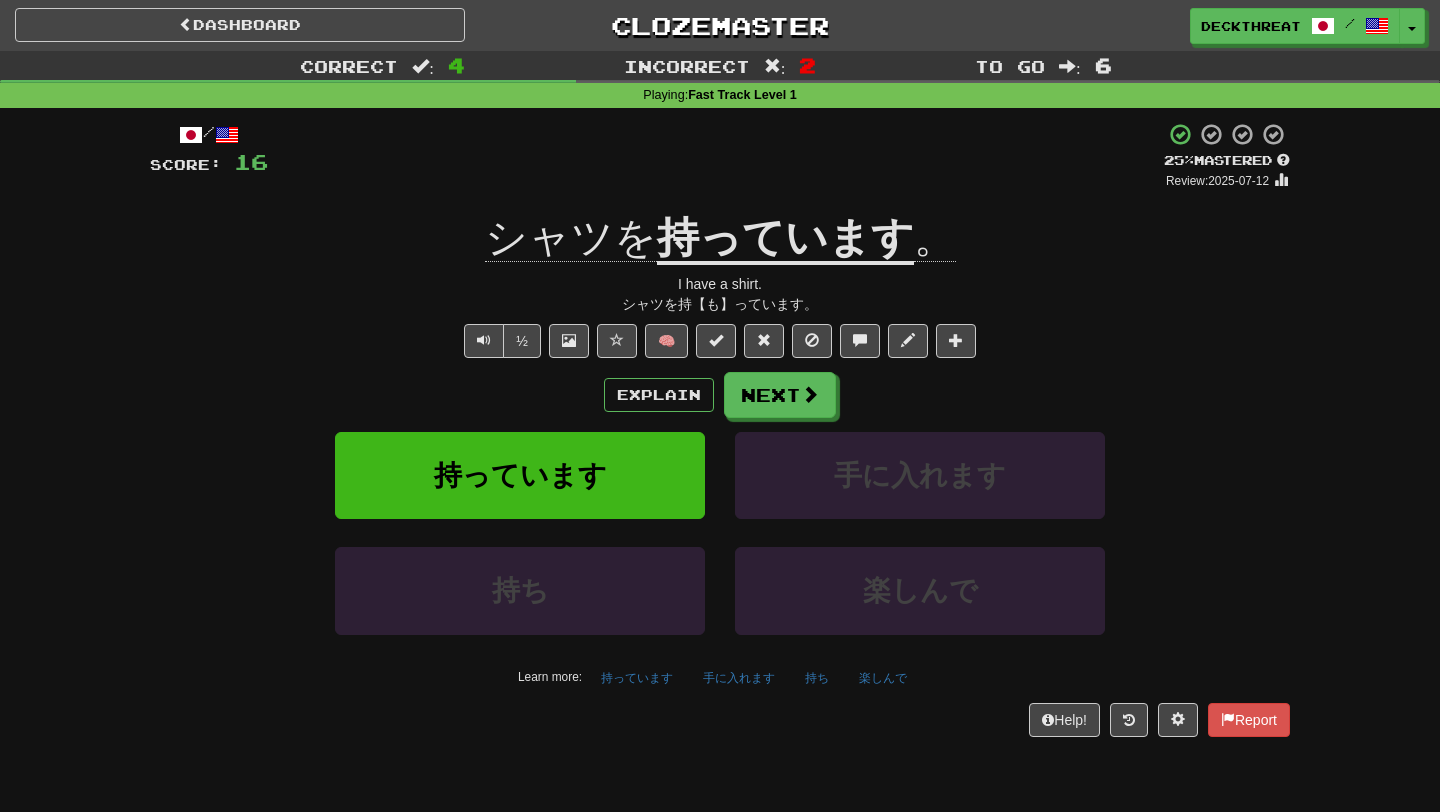 click on "Explain Next 持っています 手に入れます 持ち 楽しんで Learn more: 持っています 手に入れます 持ち 楽しんで" at bounding box center (720, 532) 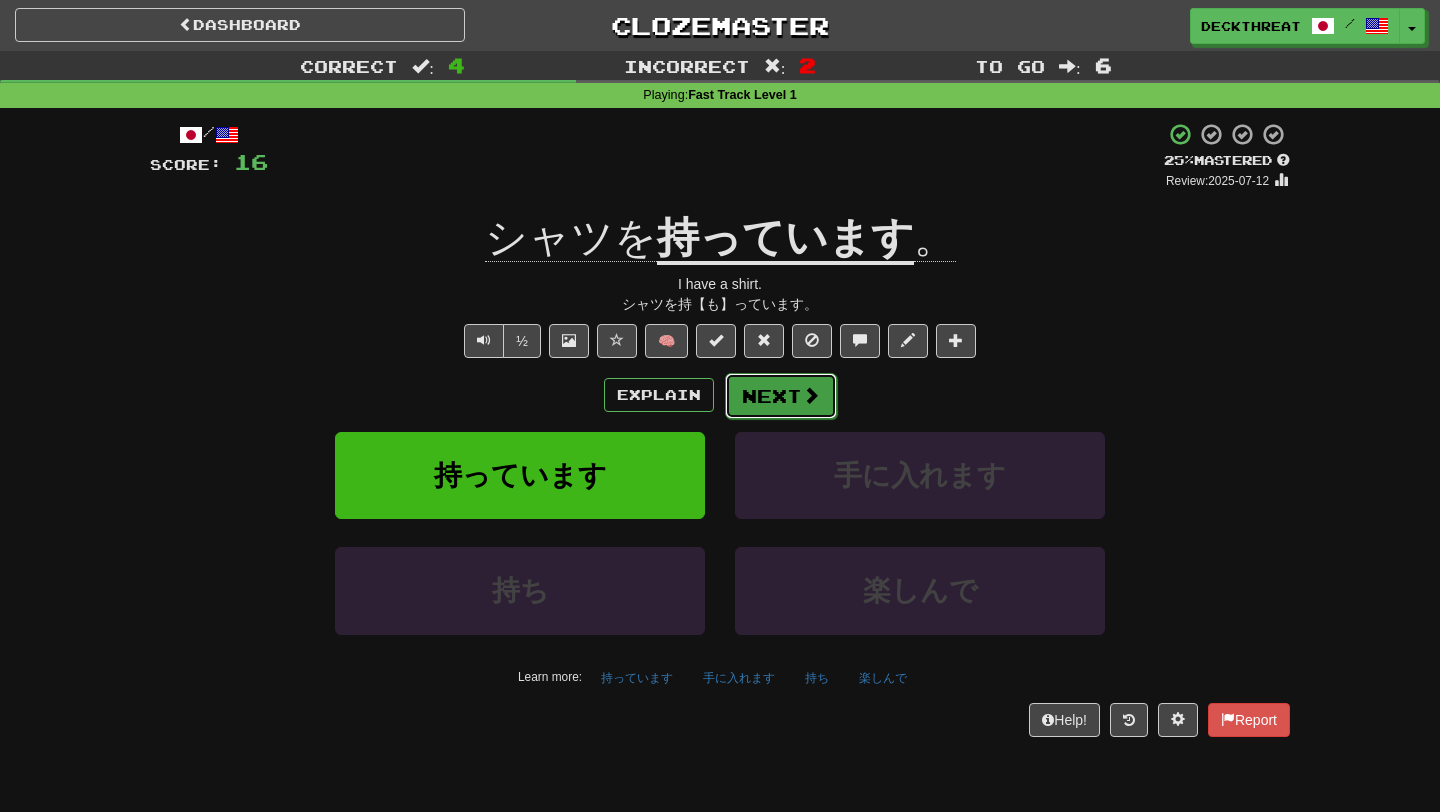click on "Next" at bounding box center (781, 396) 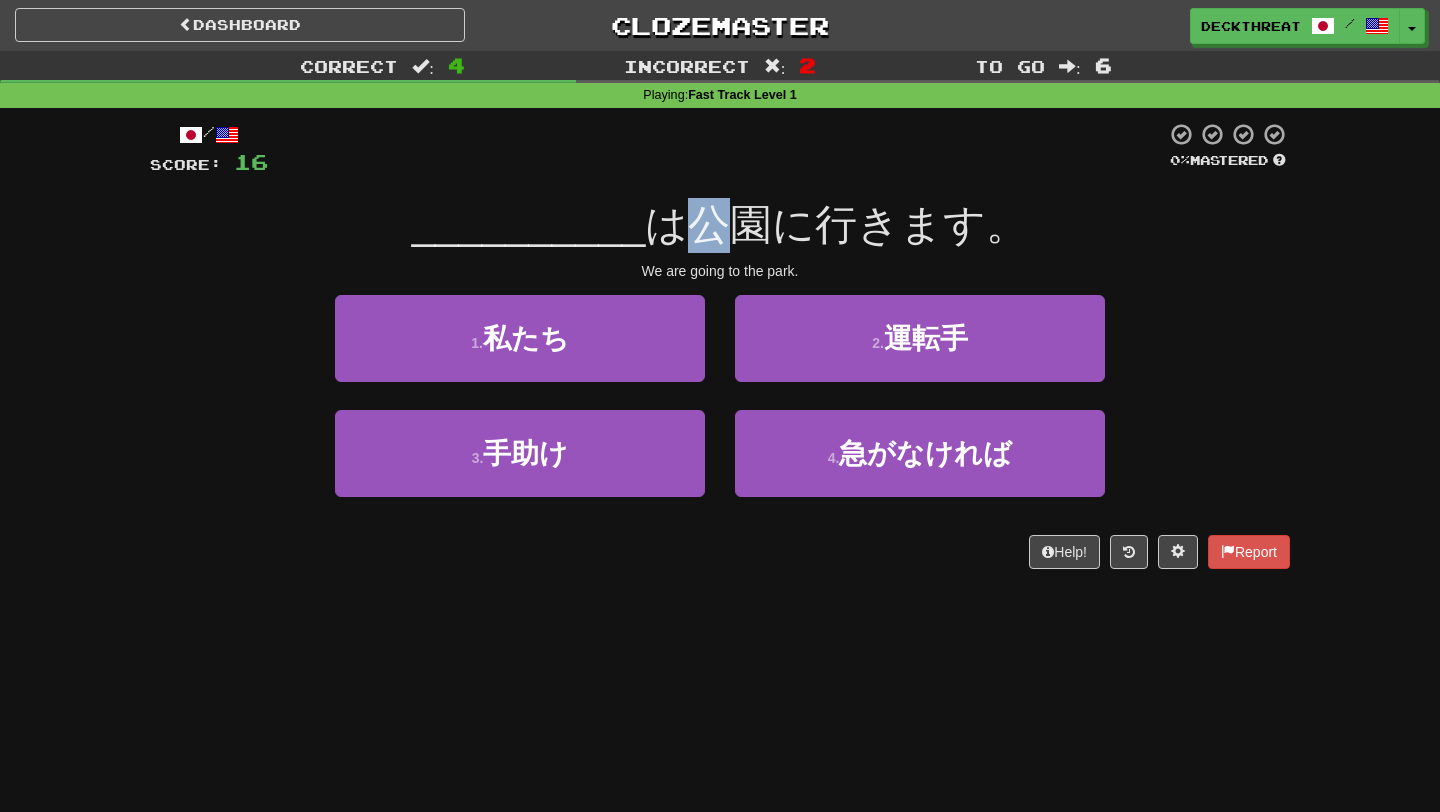 drag, startPoint x: 694, startPoint y: 223, endPoint x: 712, endPoint y: 222, distance: 18.027756 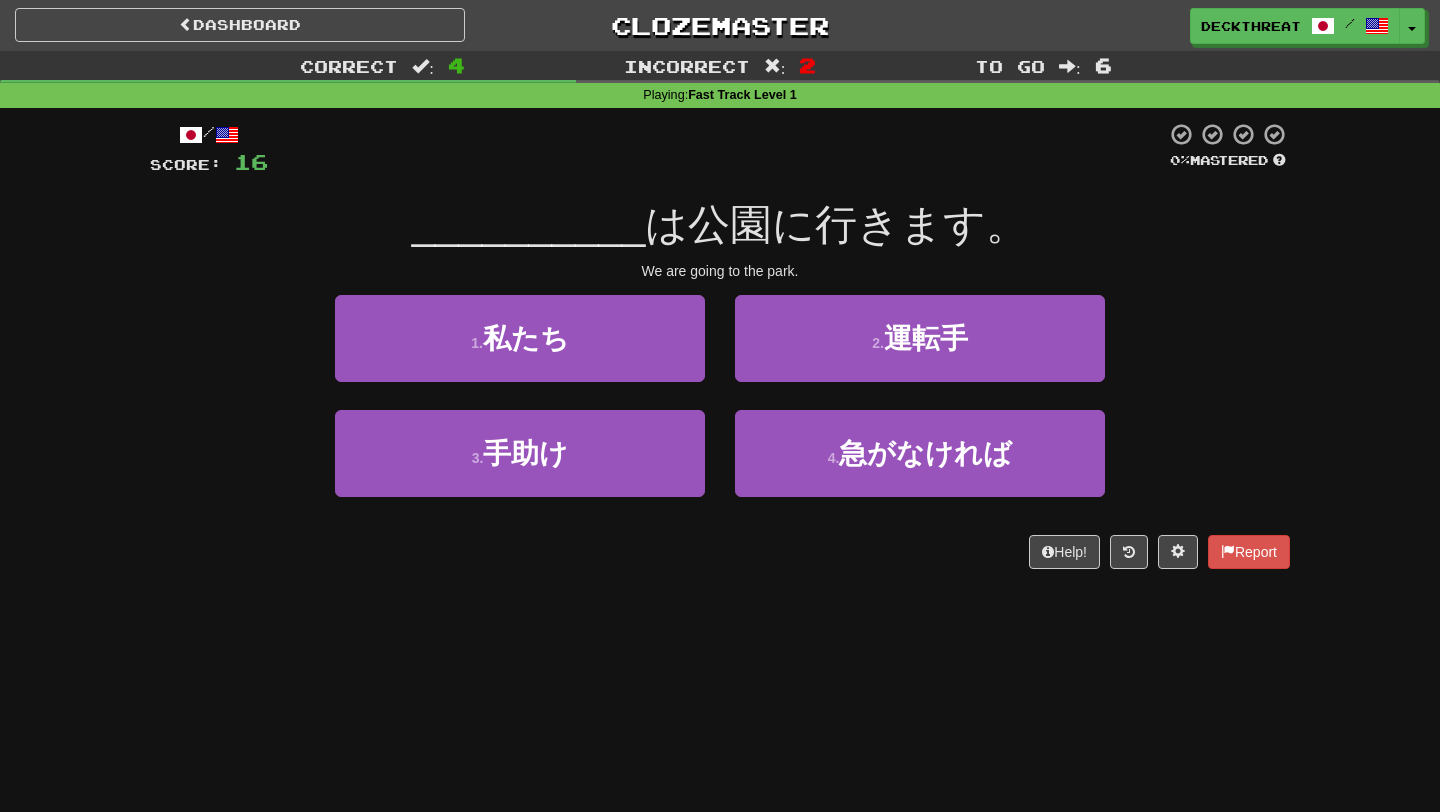 click on "私たち は公園に行きます。 We are going to the park." at bounding box center [720, 345] 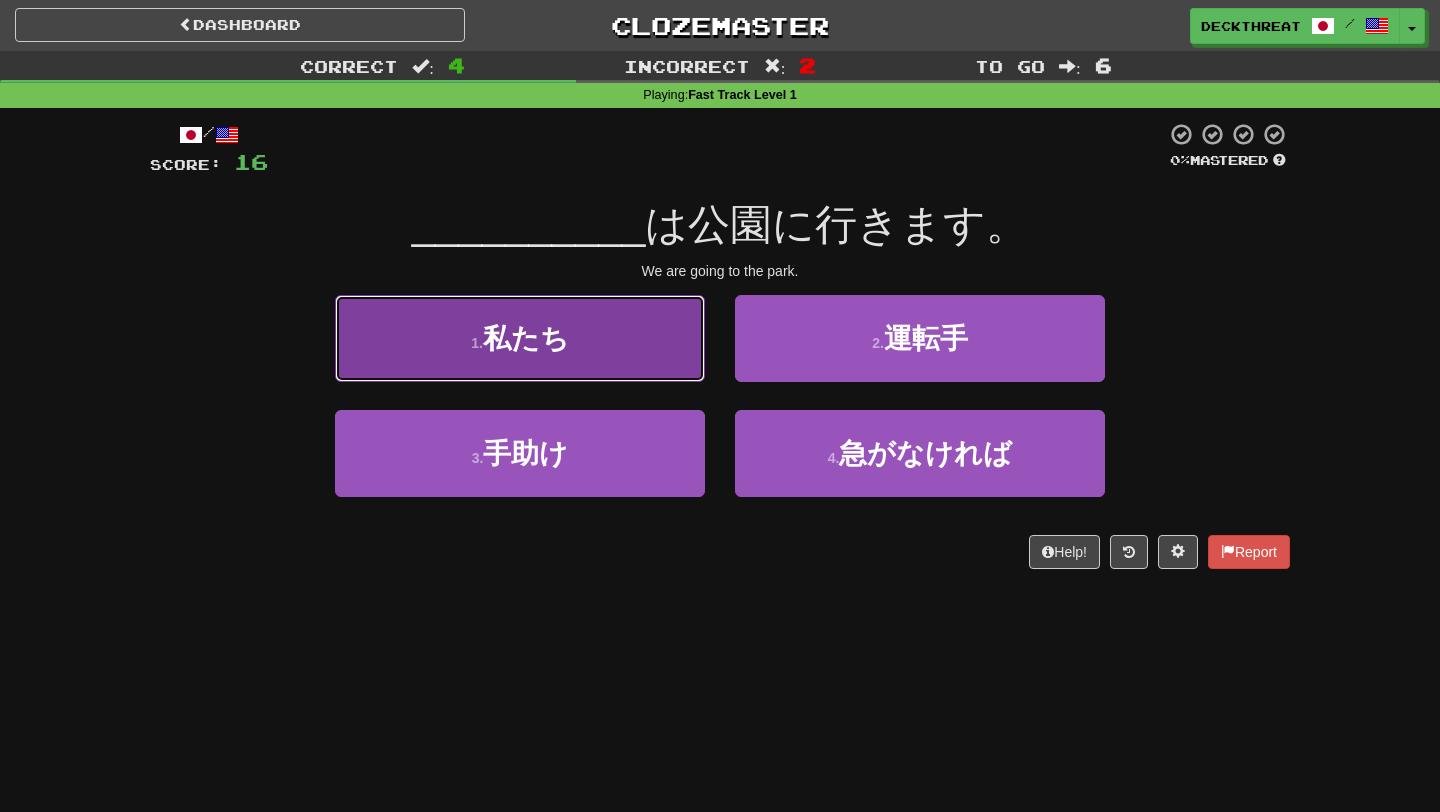click on "1 .  私たち" at bounding box center [520, 338] 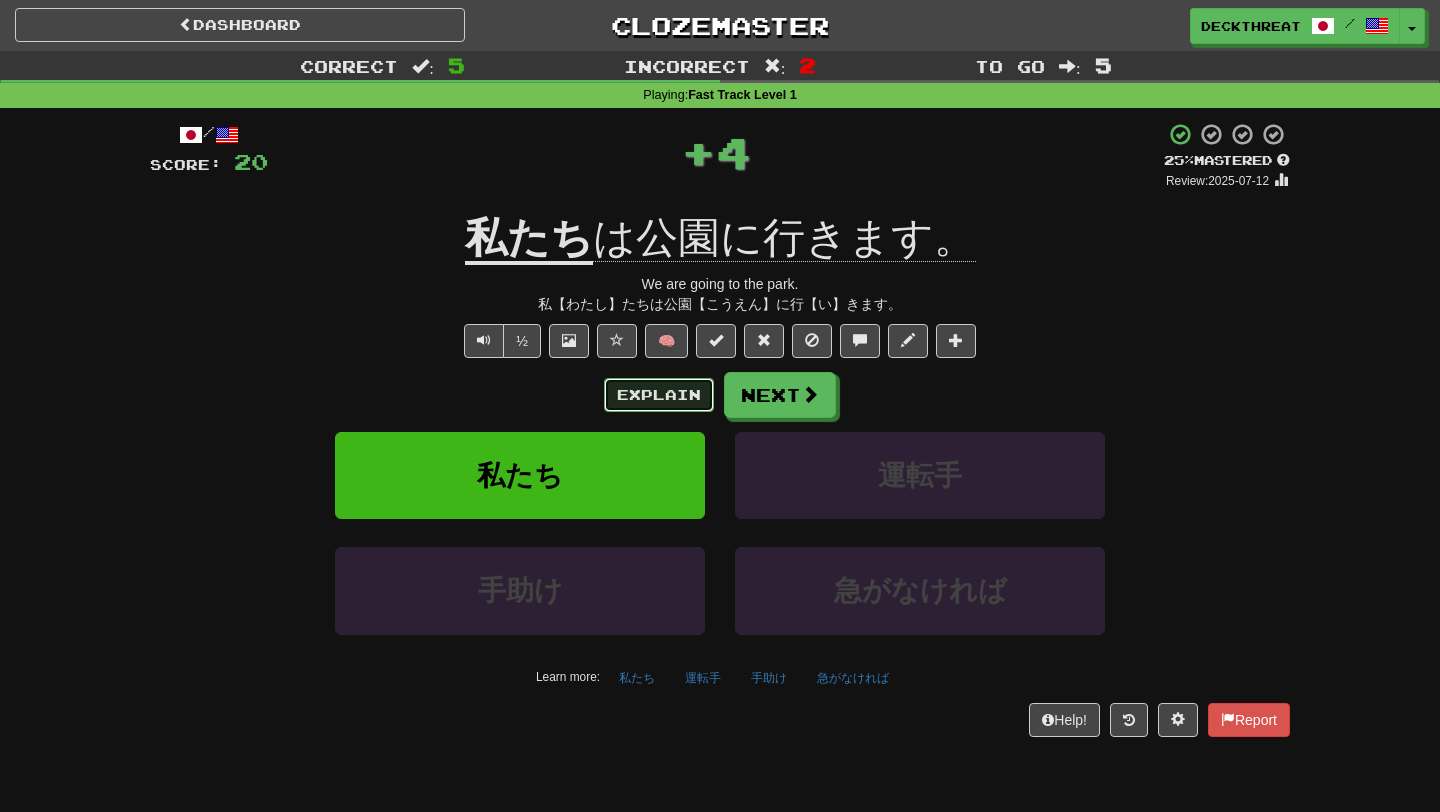 click on "Explain" at bounding box center [659, 395] 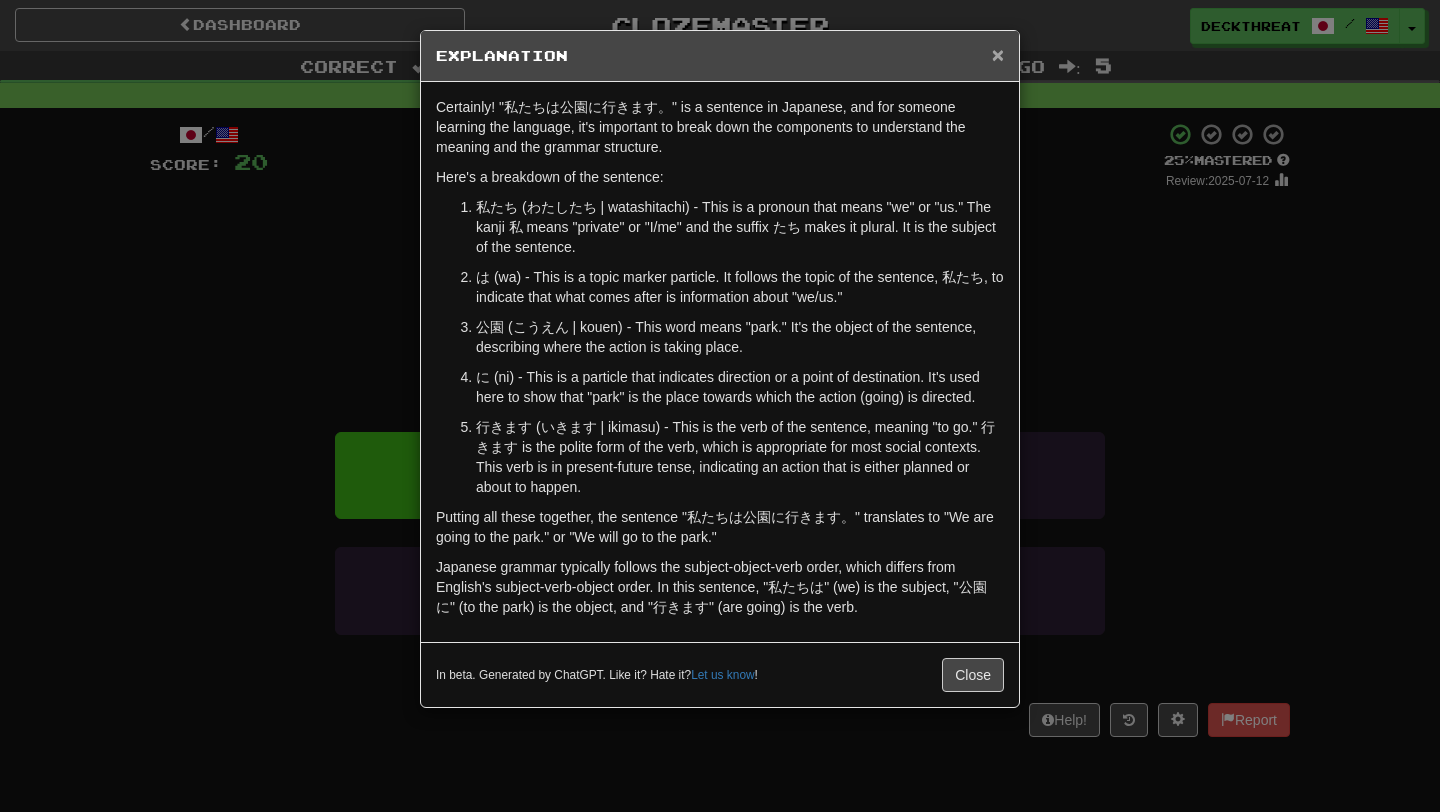 click on "×" at bounding box center (998, 54) 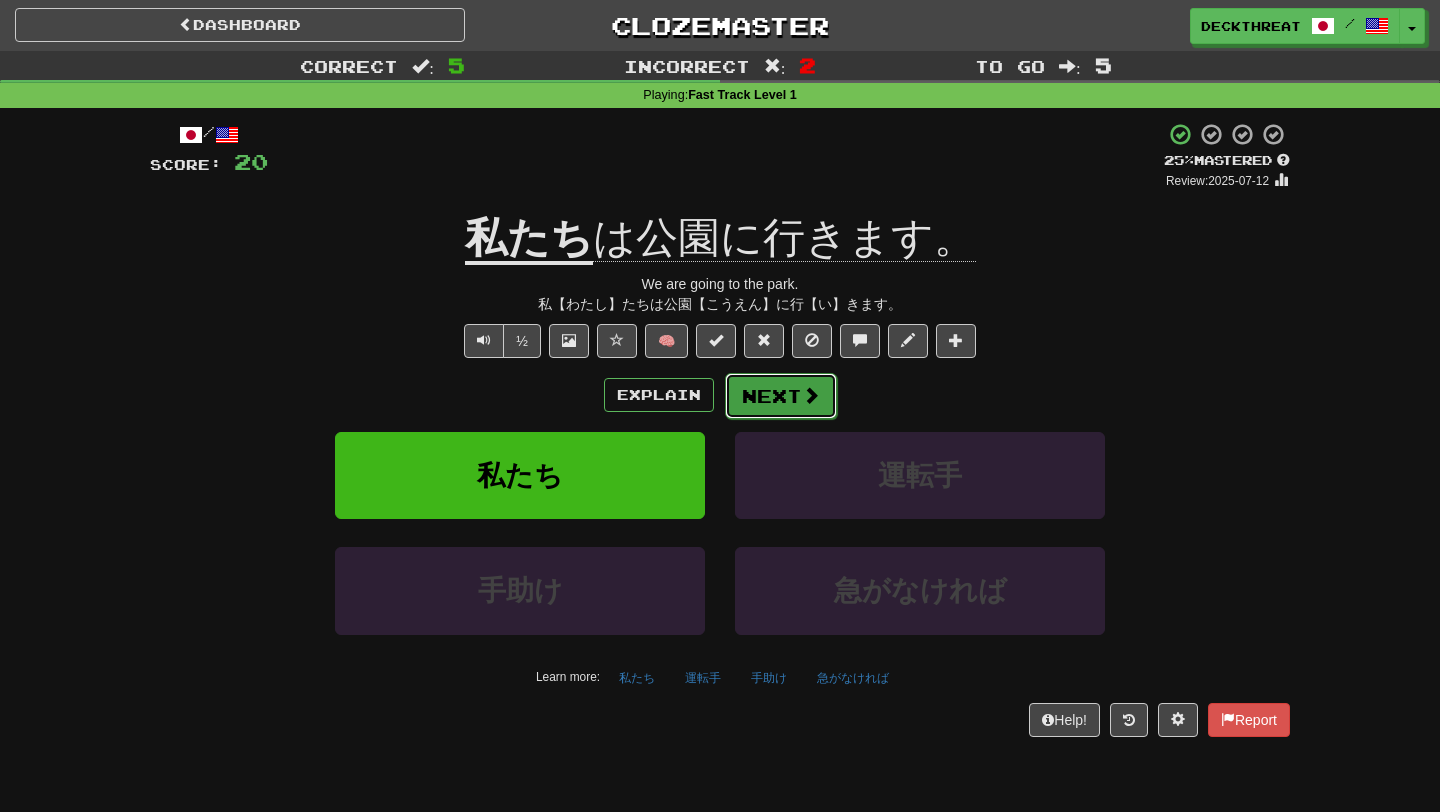 click on "Next" at bounding box center (781, 396) 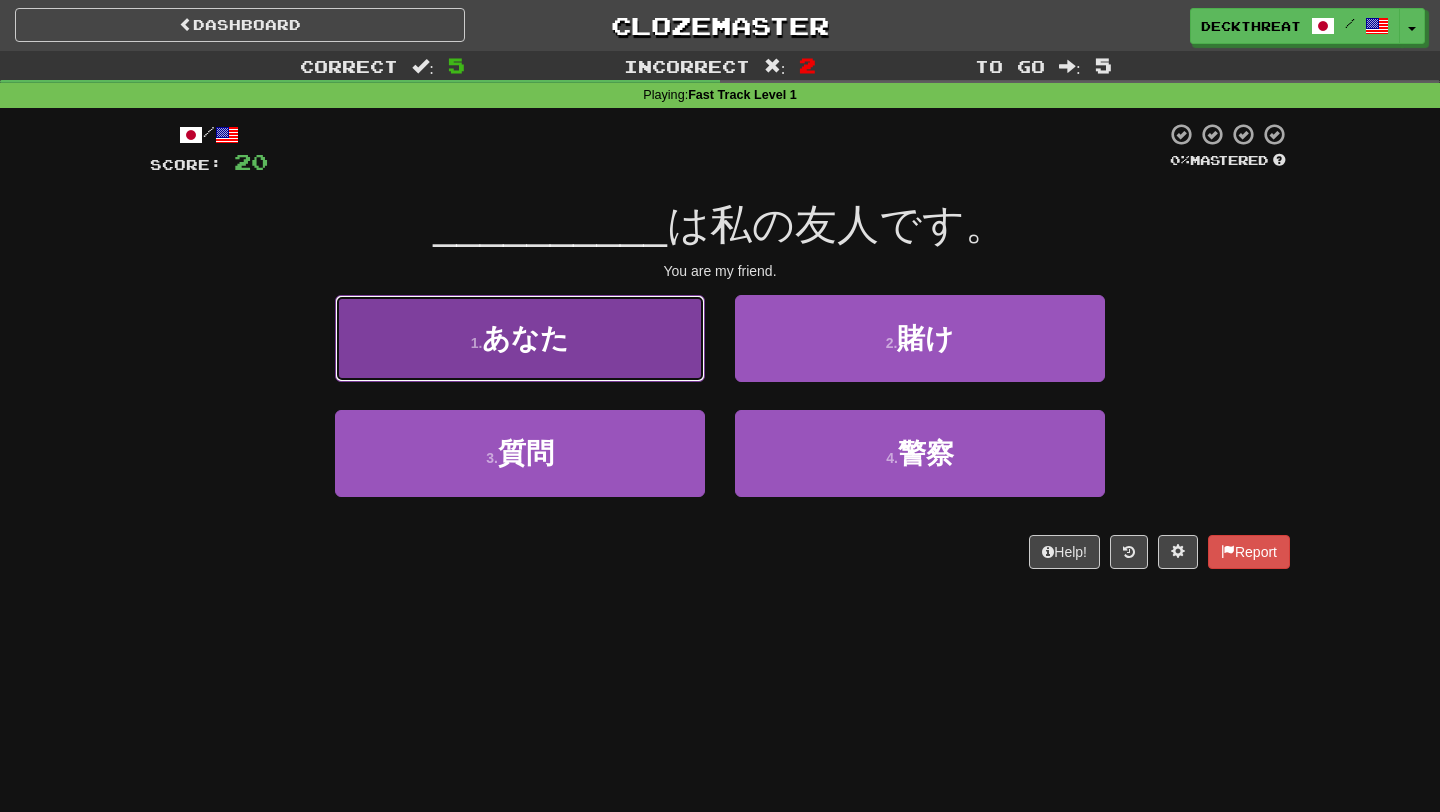 click on "1 .  あなた" at bounding box center (520, 338) 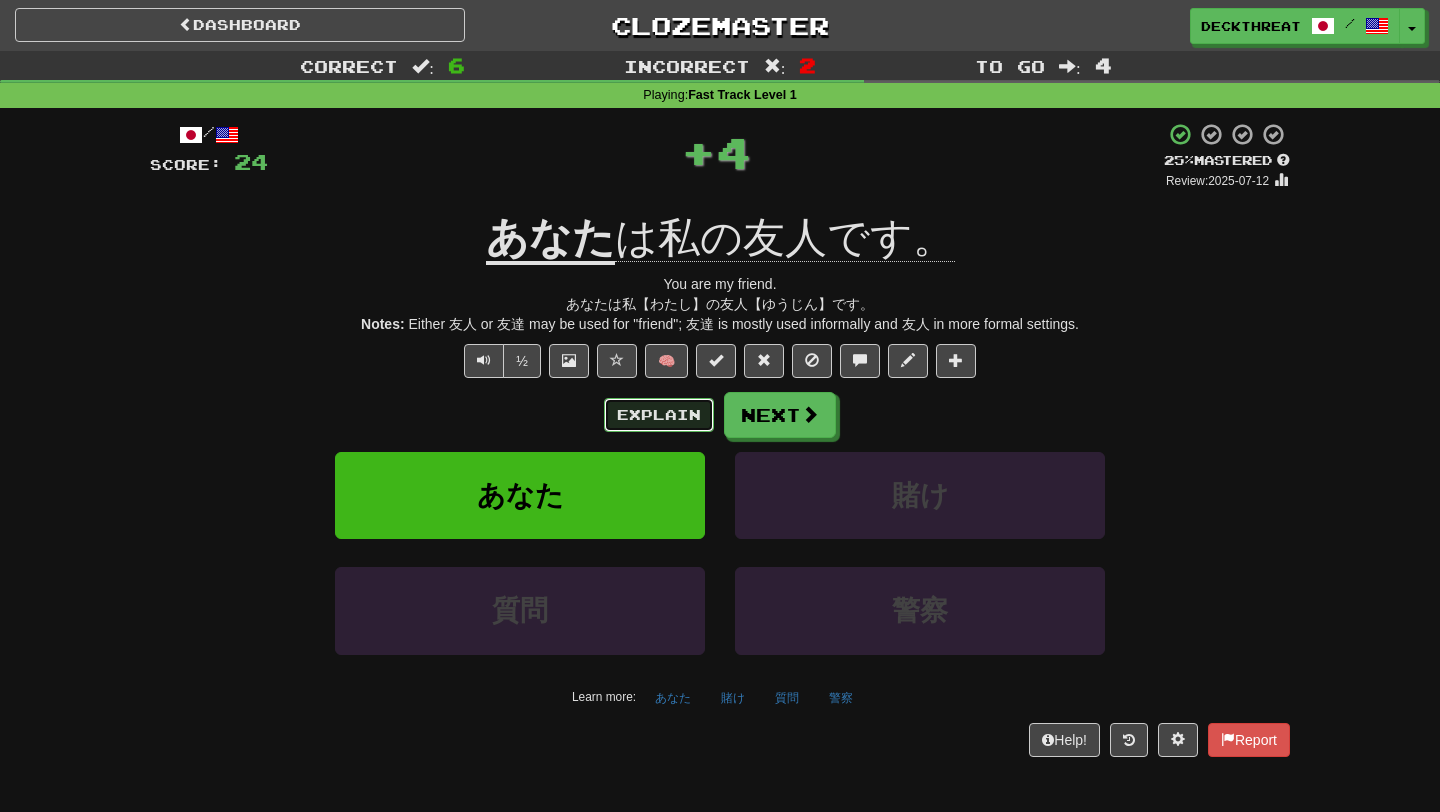 click on "Explain" at bounding box center [659, 415] 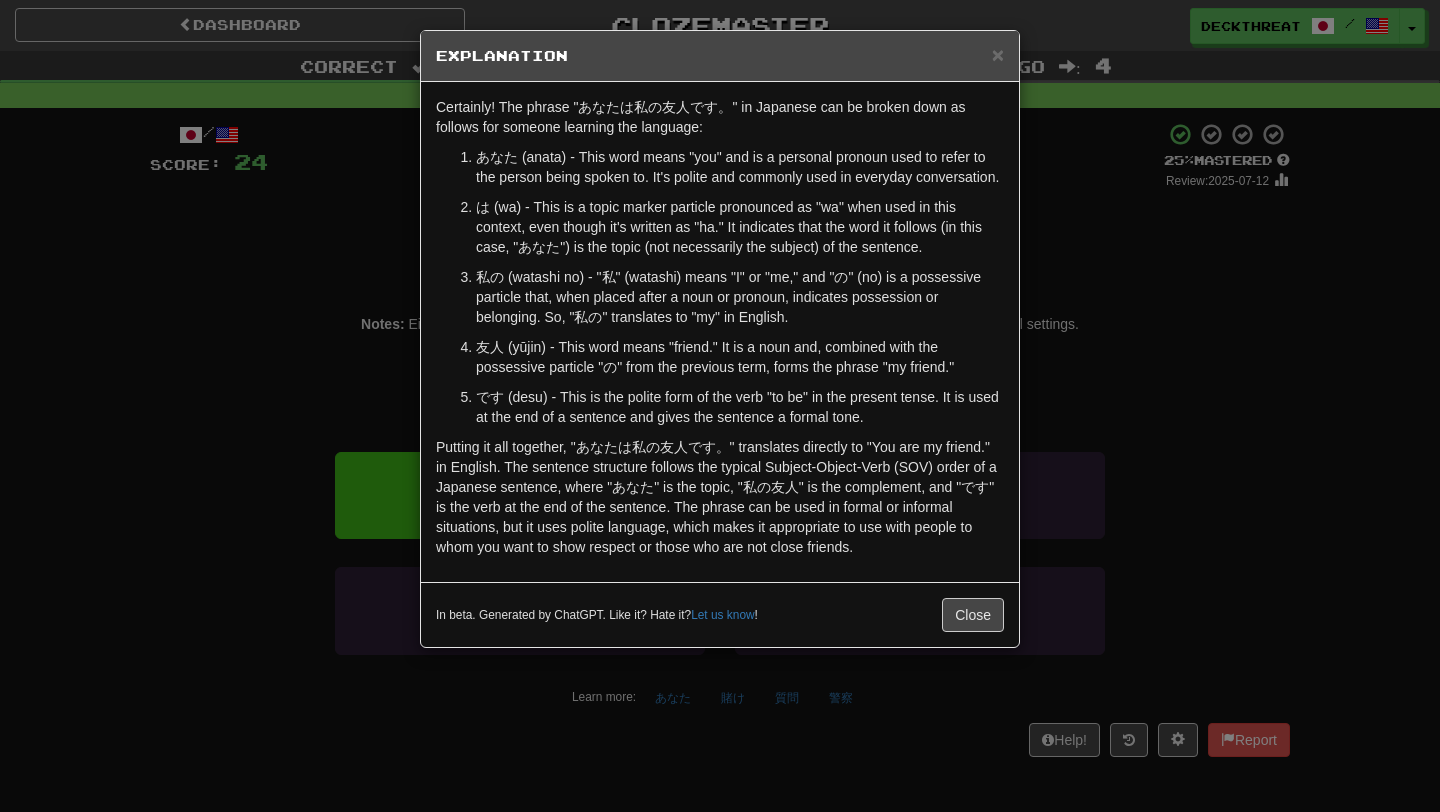 click on "Explanation" at bounding box center [720, 56] 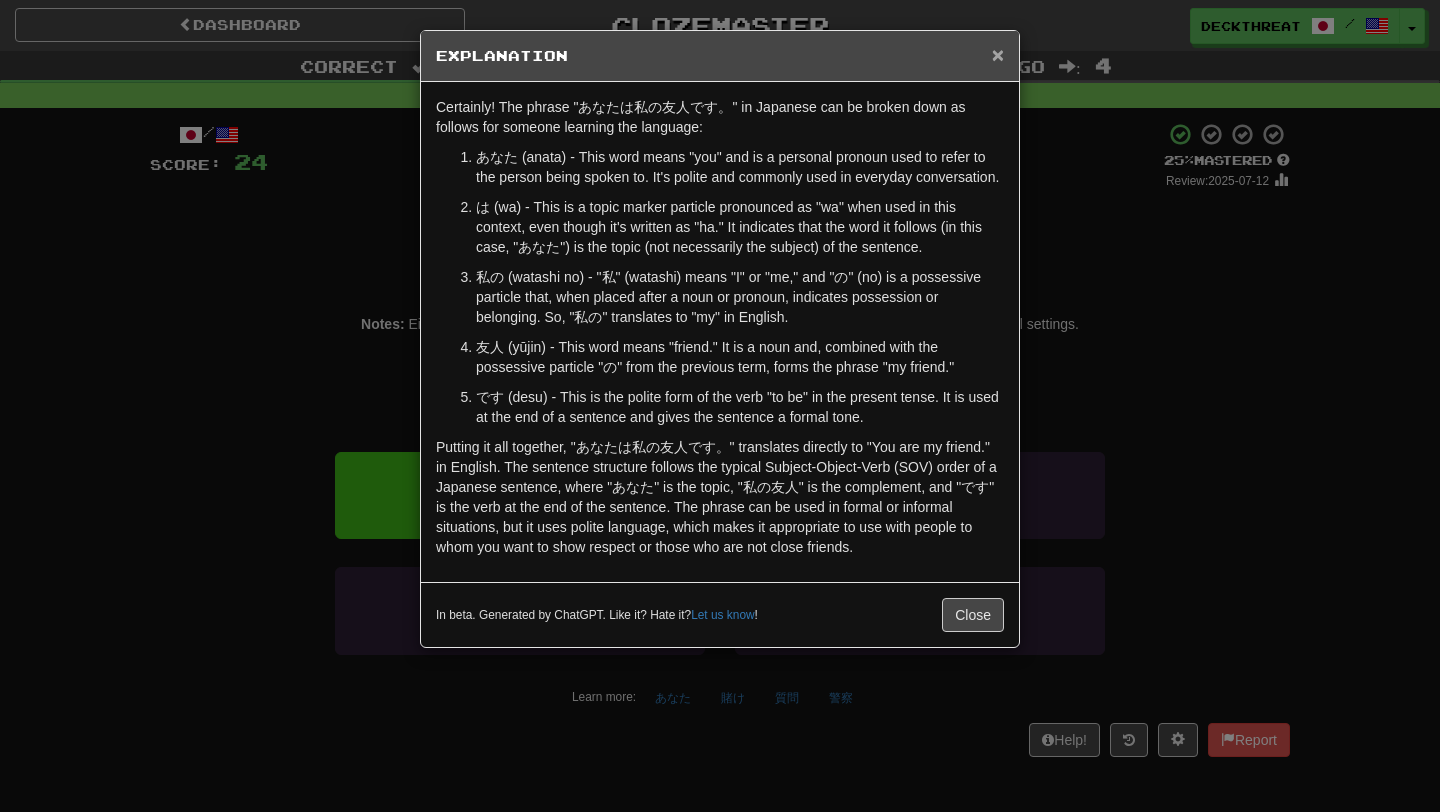 click on "×" at bounding box center [998, 54] 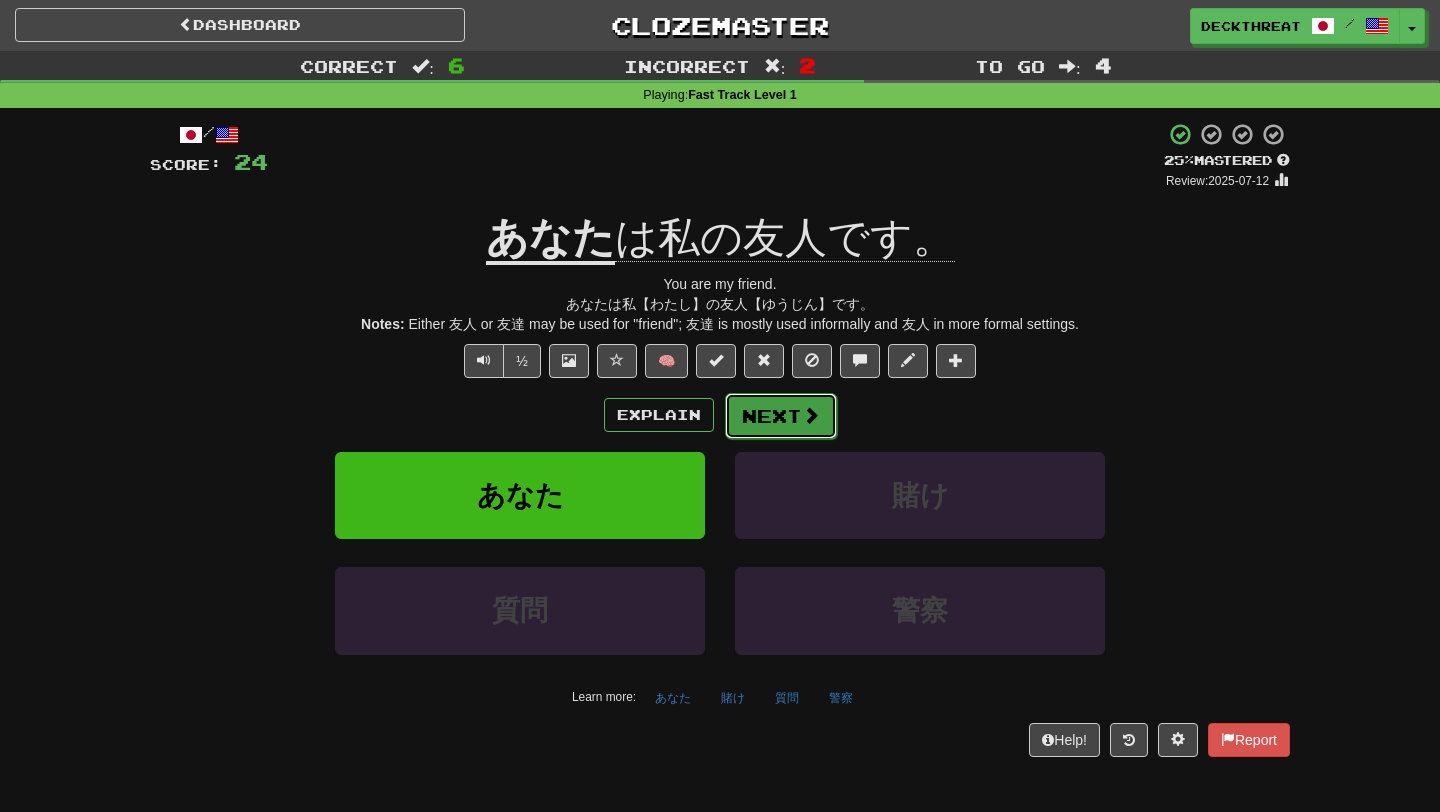 click on "Next" at bounding box center [781, 416] 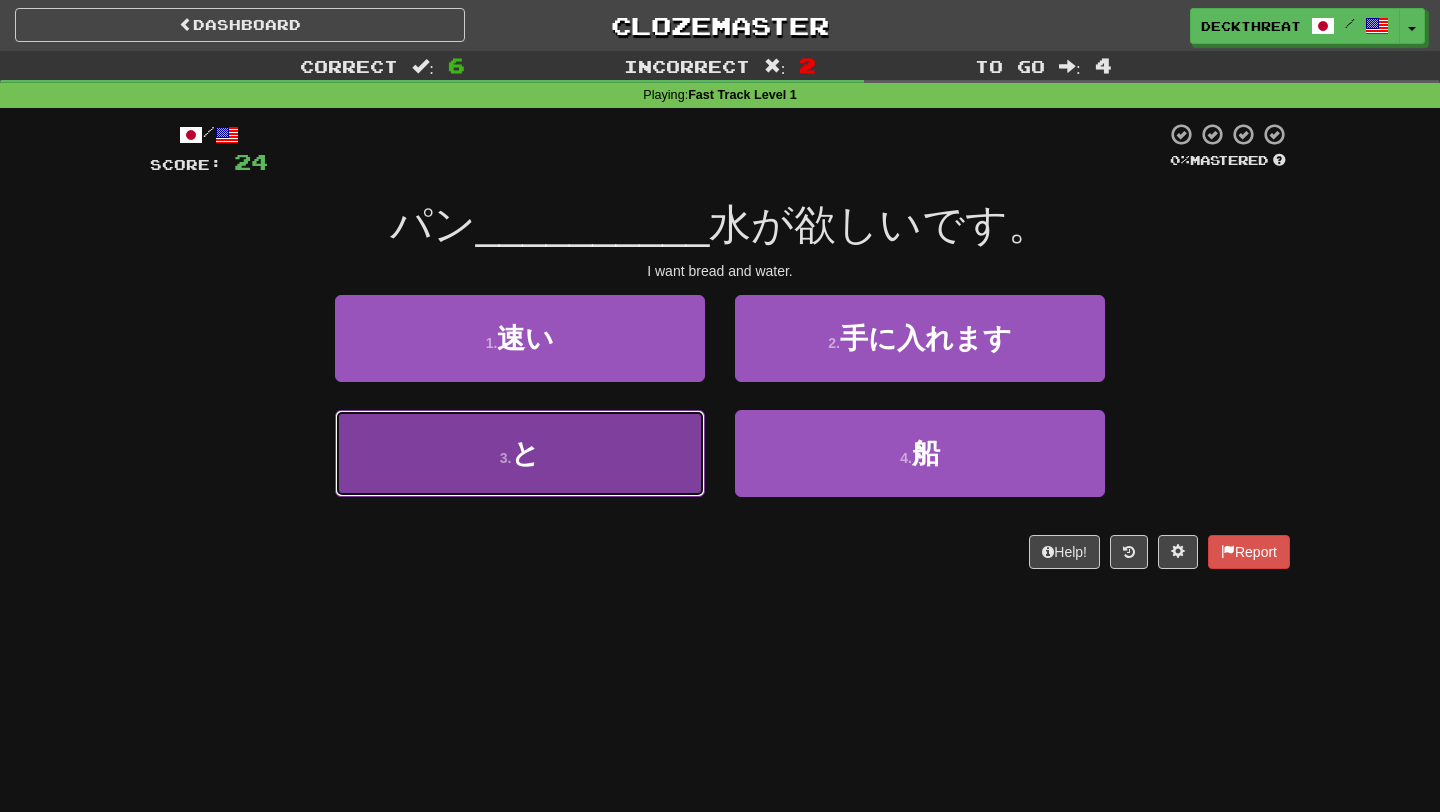 click on "3 .  と" at bounding box center (520, 453) 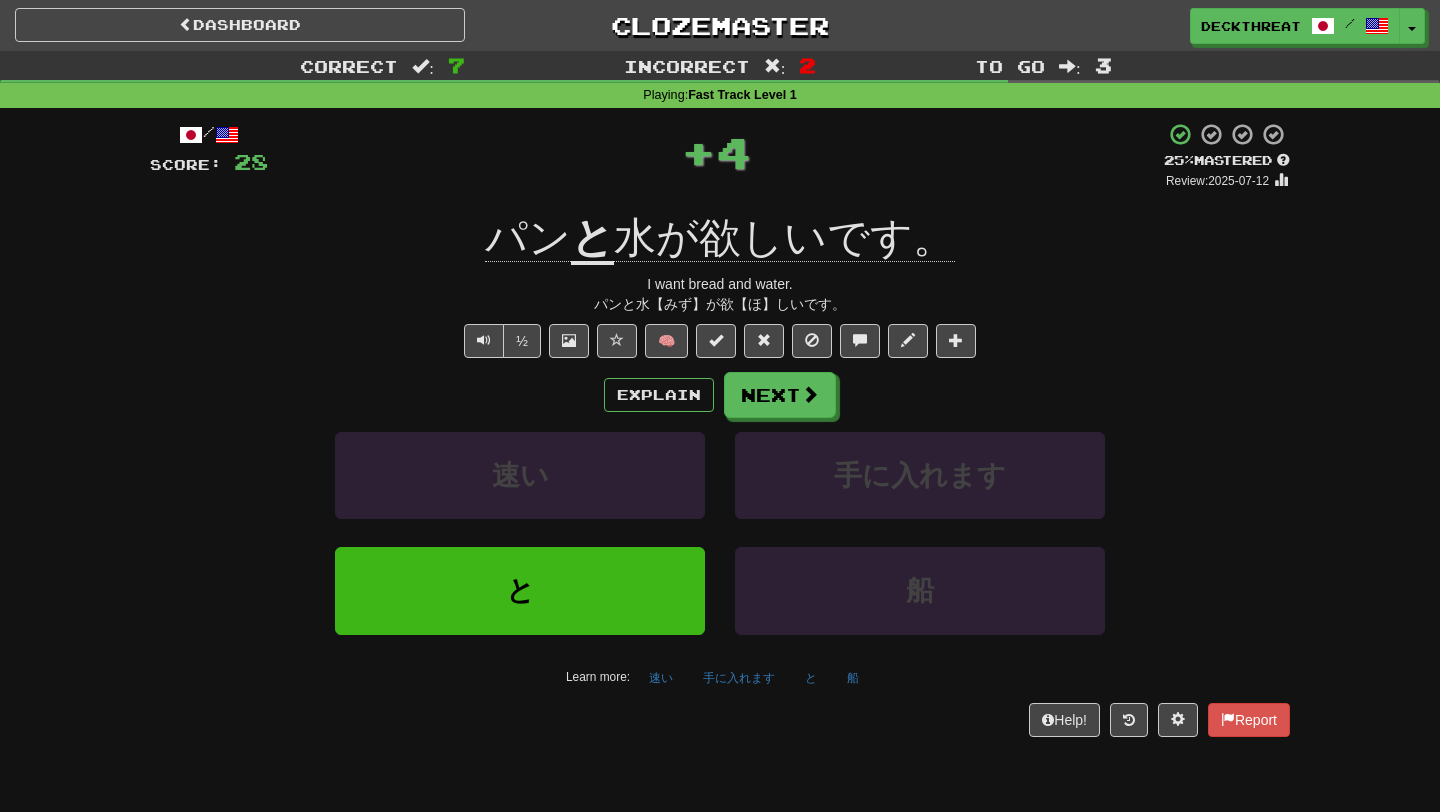 click on "水が欲しいです。" 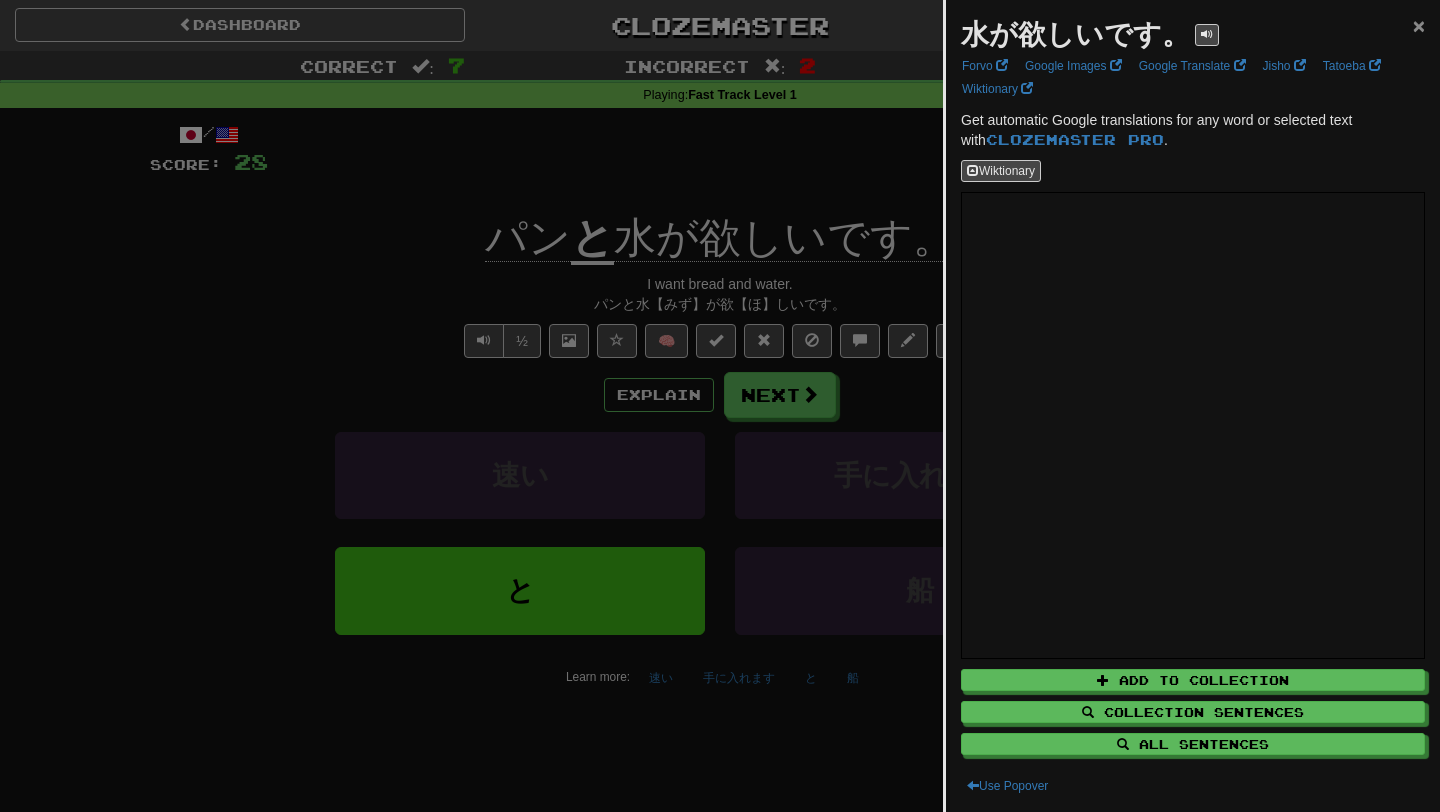 click on "×" at bounding box center [1419, 25] 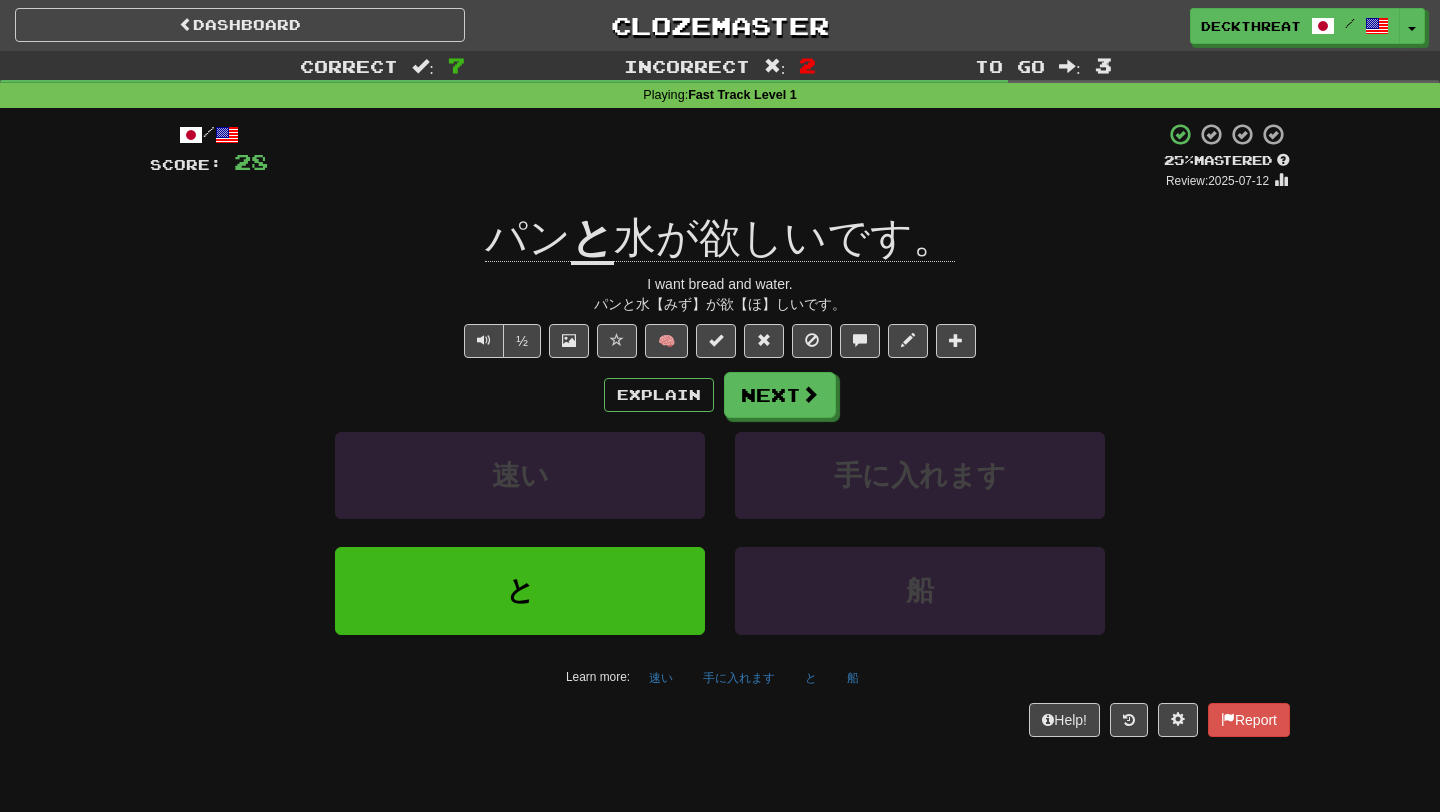 click on "パン" 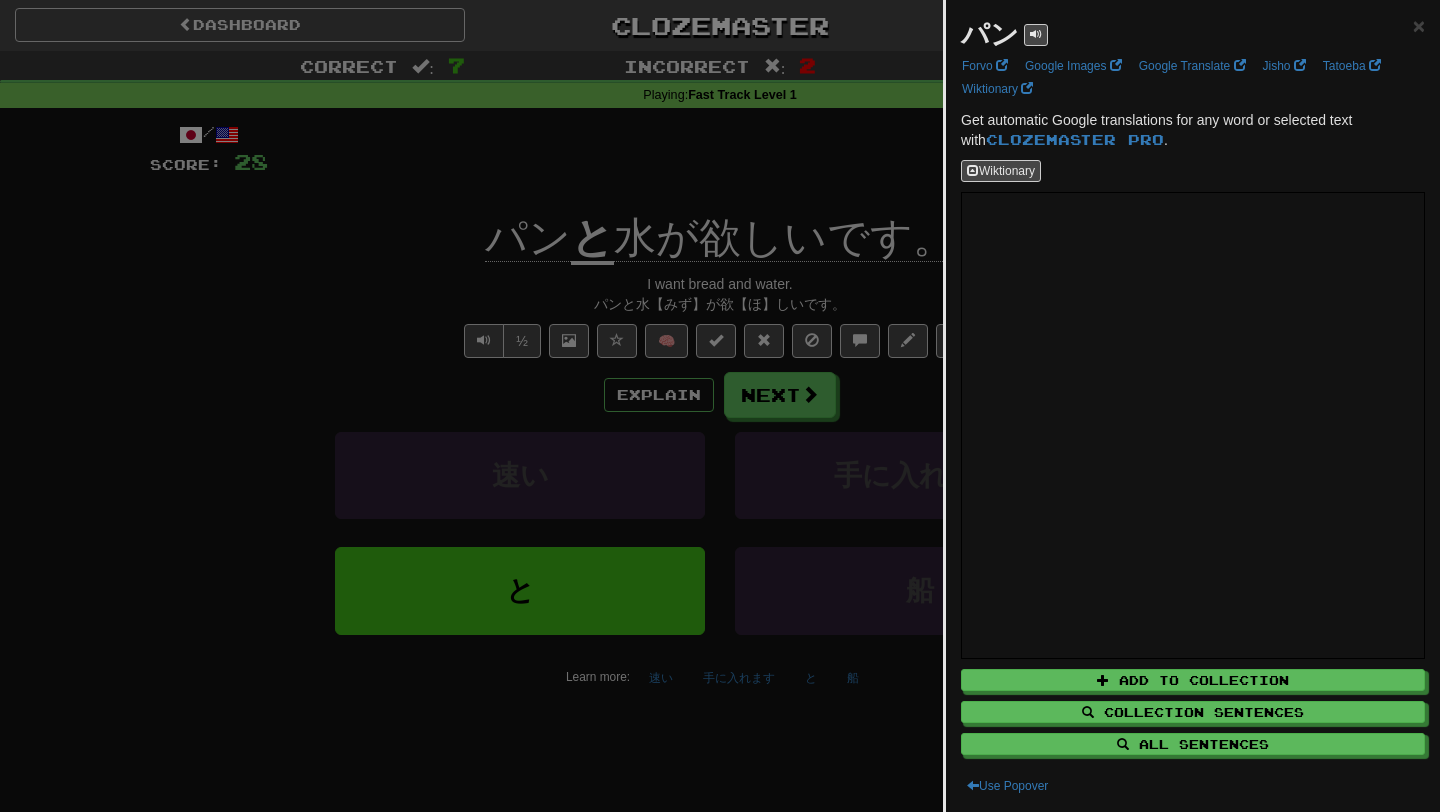 click on "パン ×" at bounding box center [1193, 35] 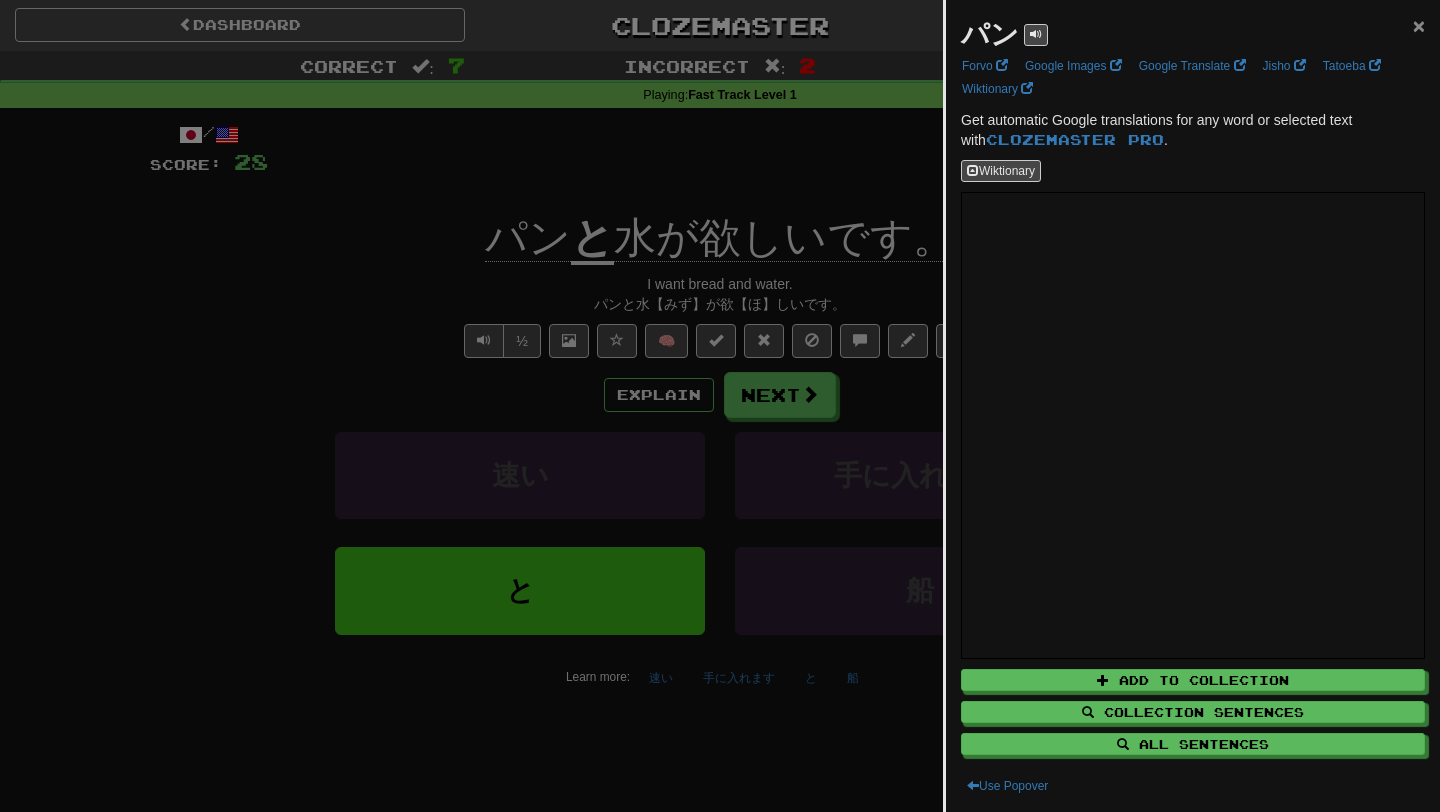 click on "×" at bounding box center (1419, 25) 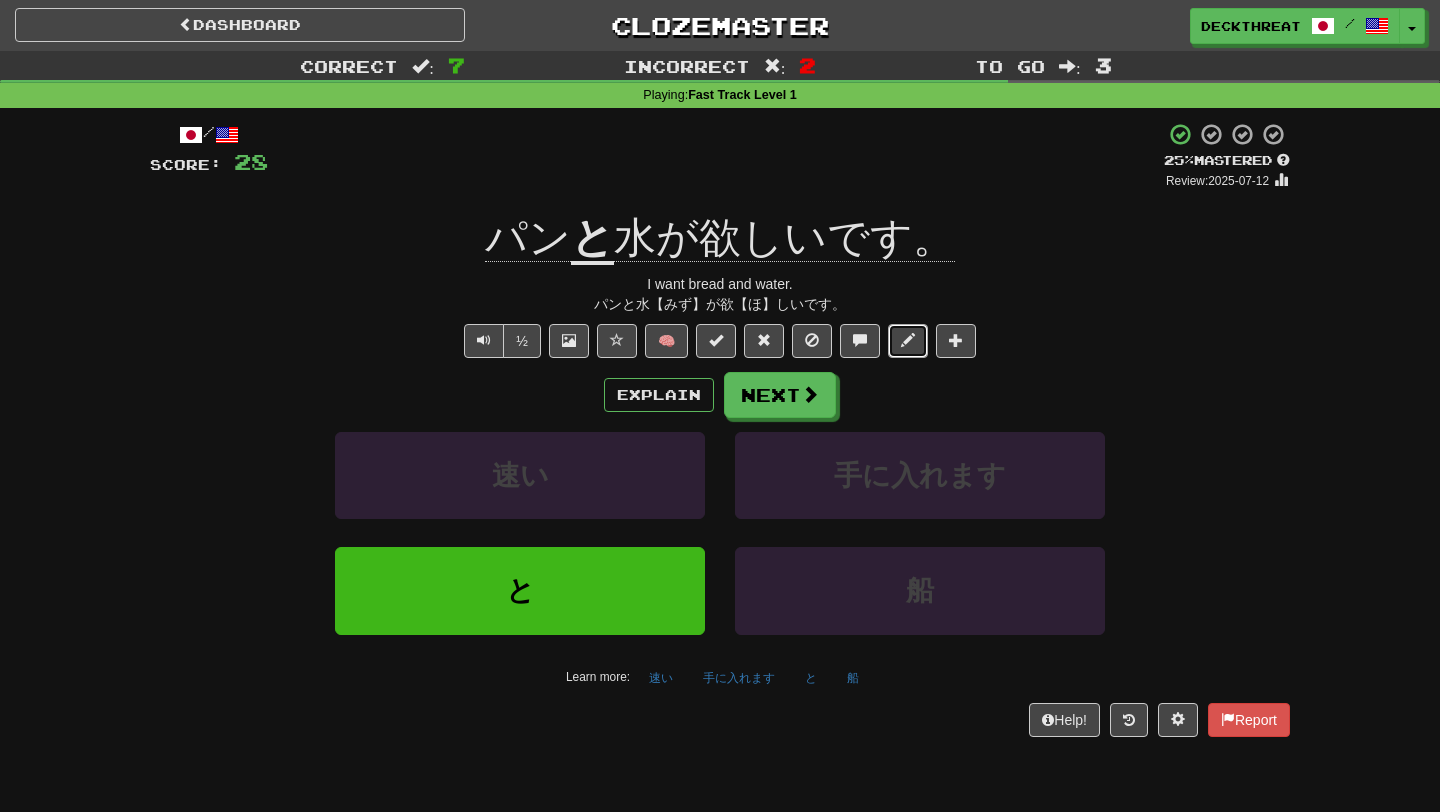 click at bounding box center (908, 340) 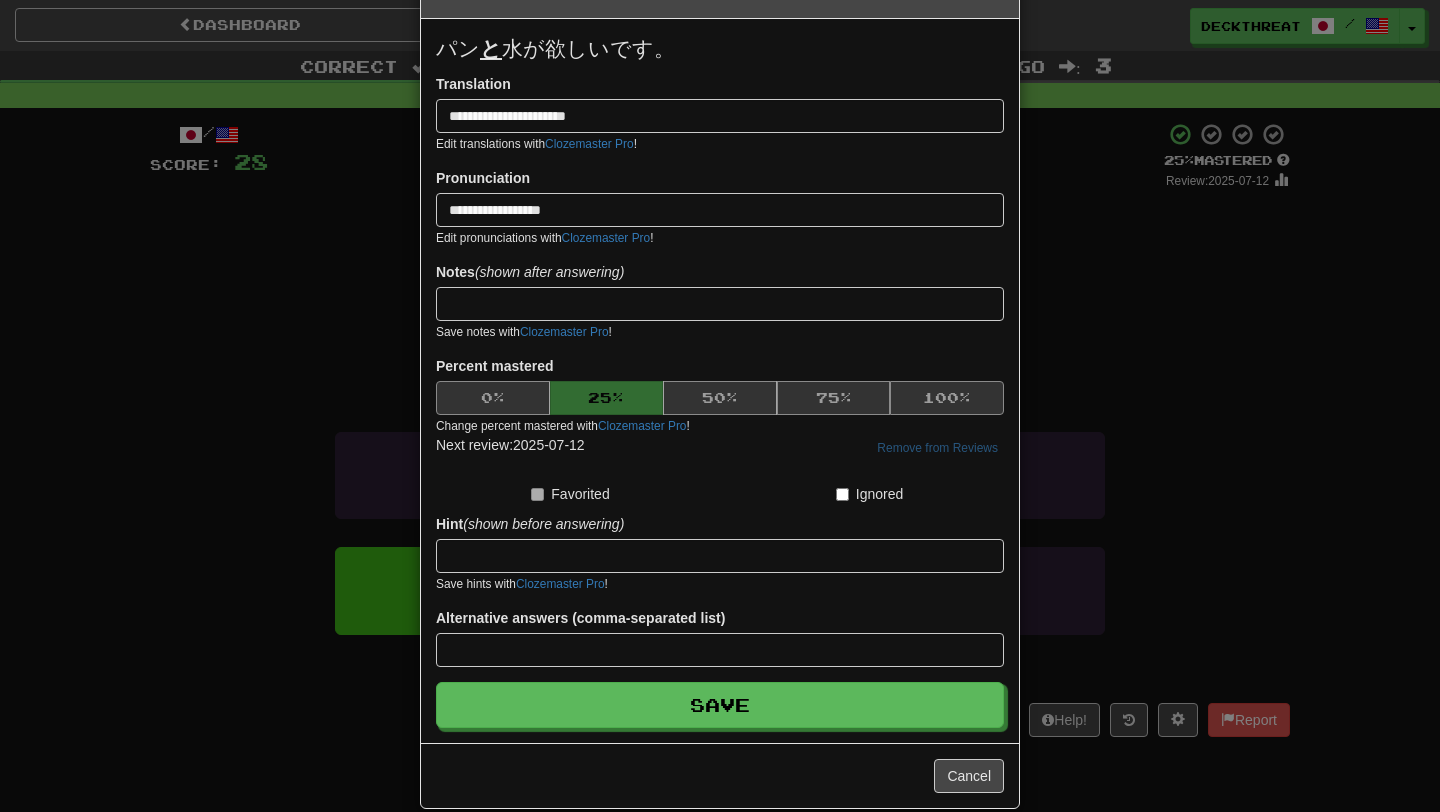 scroll, scrollTop: 90, scrollLeft: 0, axis: vertical 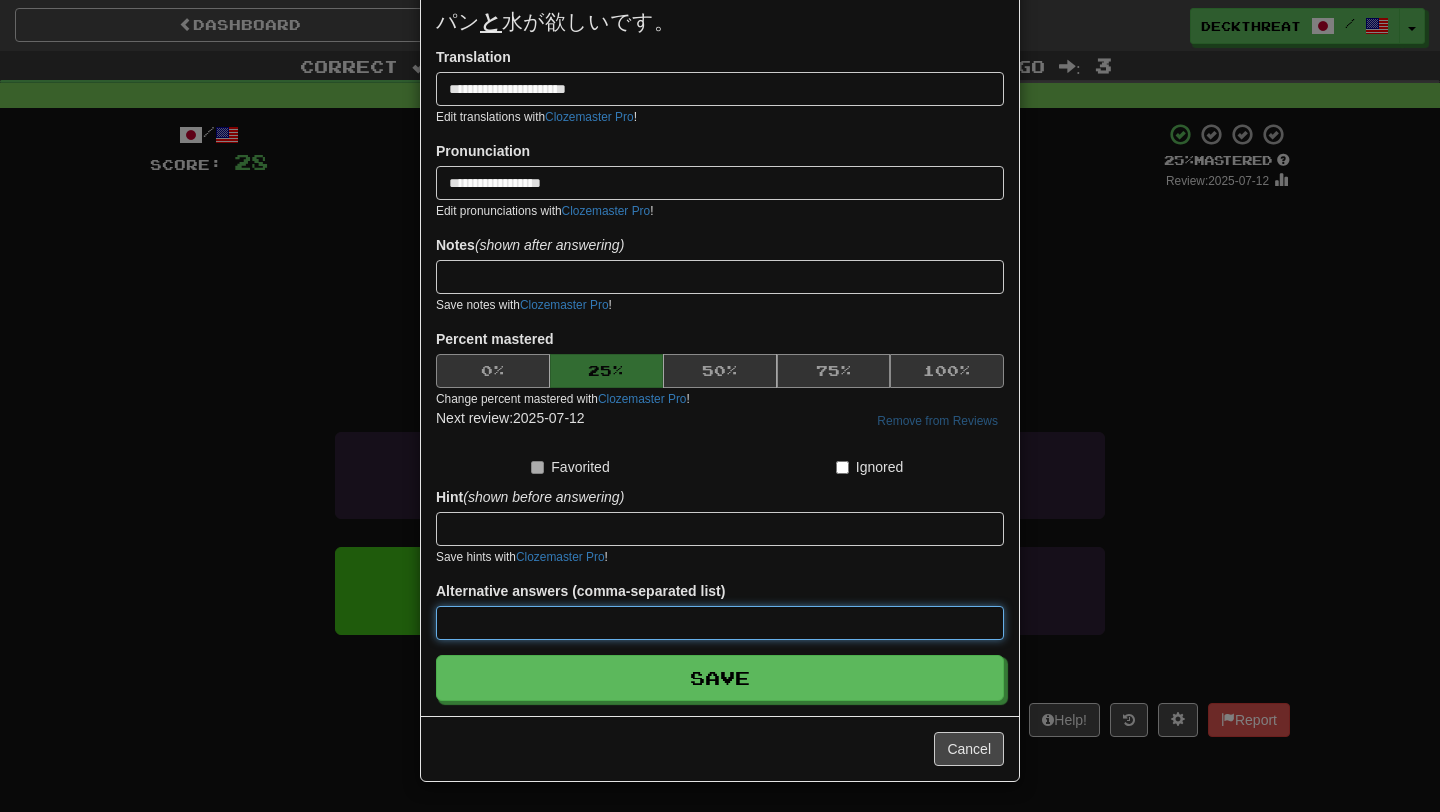 click at bounding box center [720, 623] 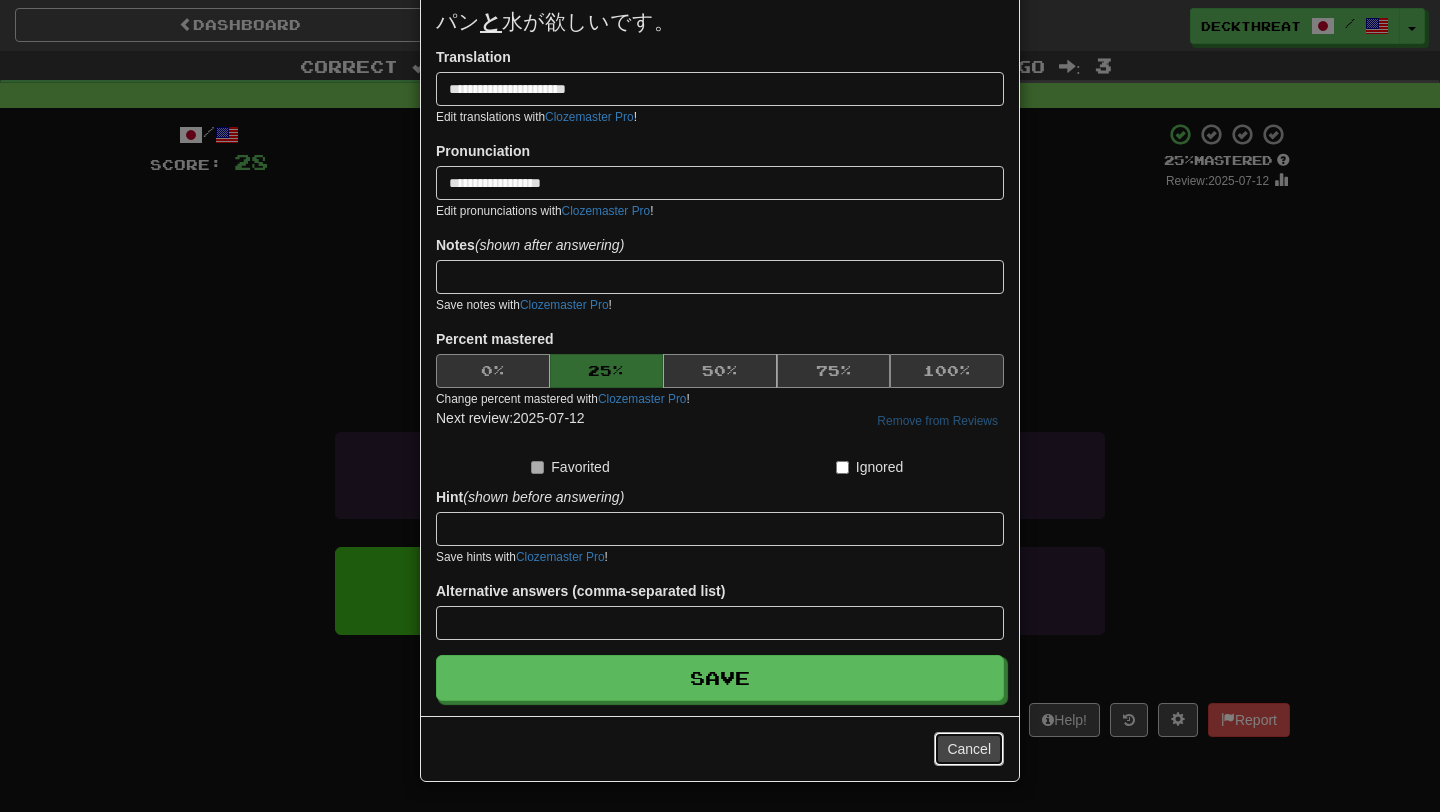 click on "Cancel" at bounding box center [969, 749] 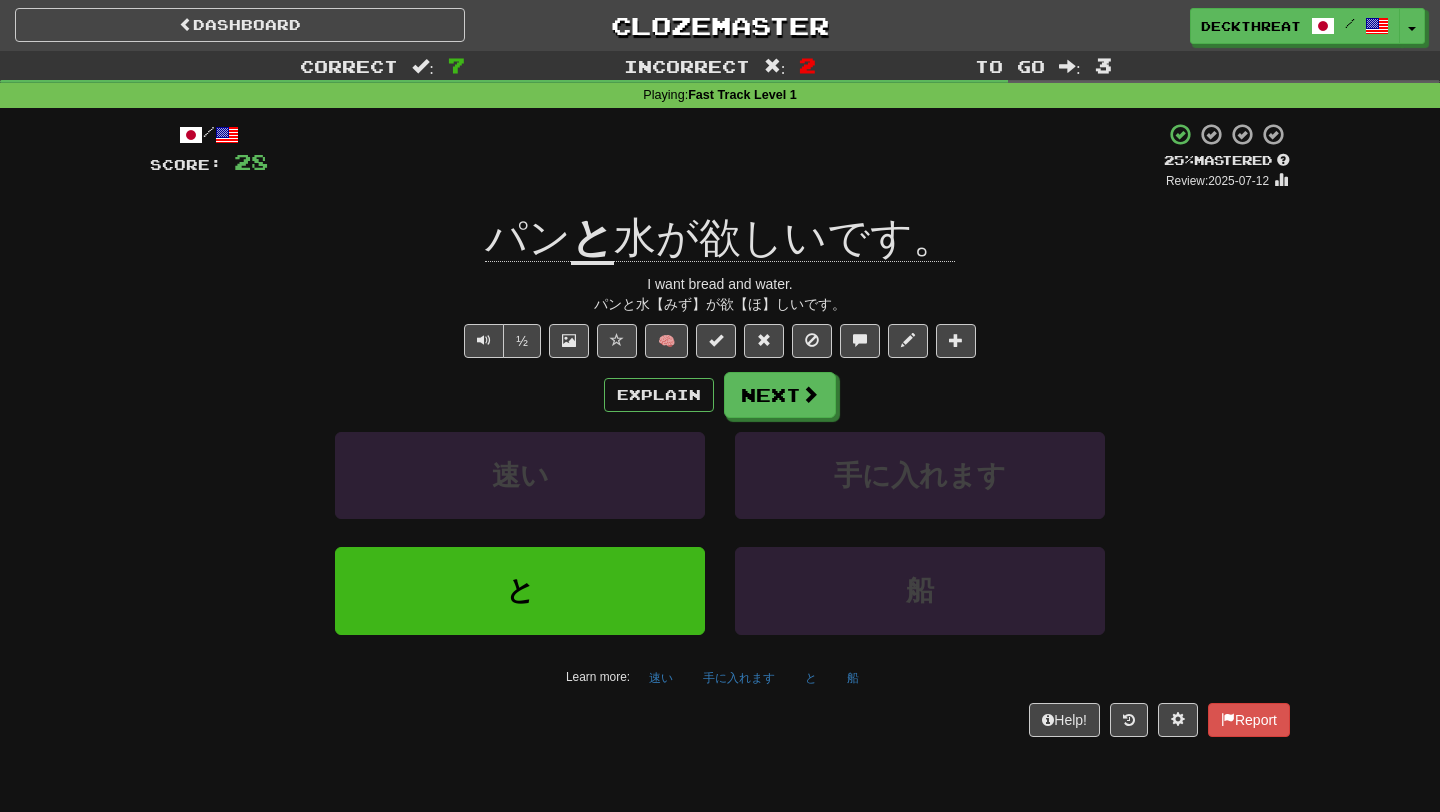 click on "パンと水【みず】が欲【ほ】しいです。" at bounding box center [720, 304] 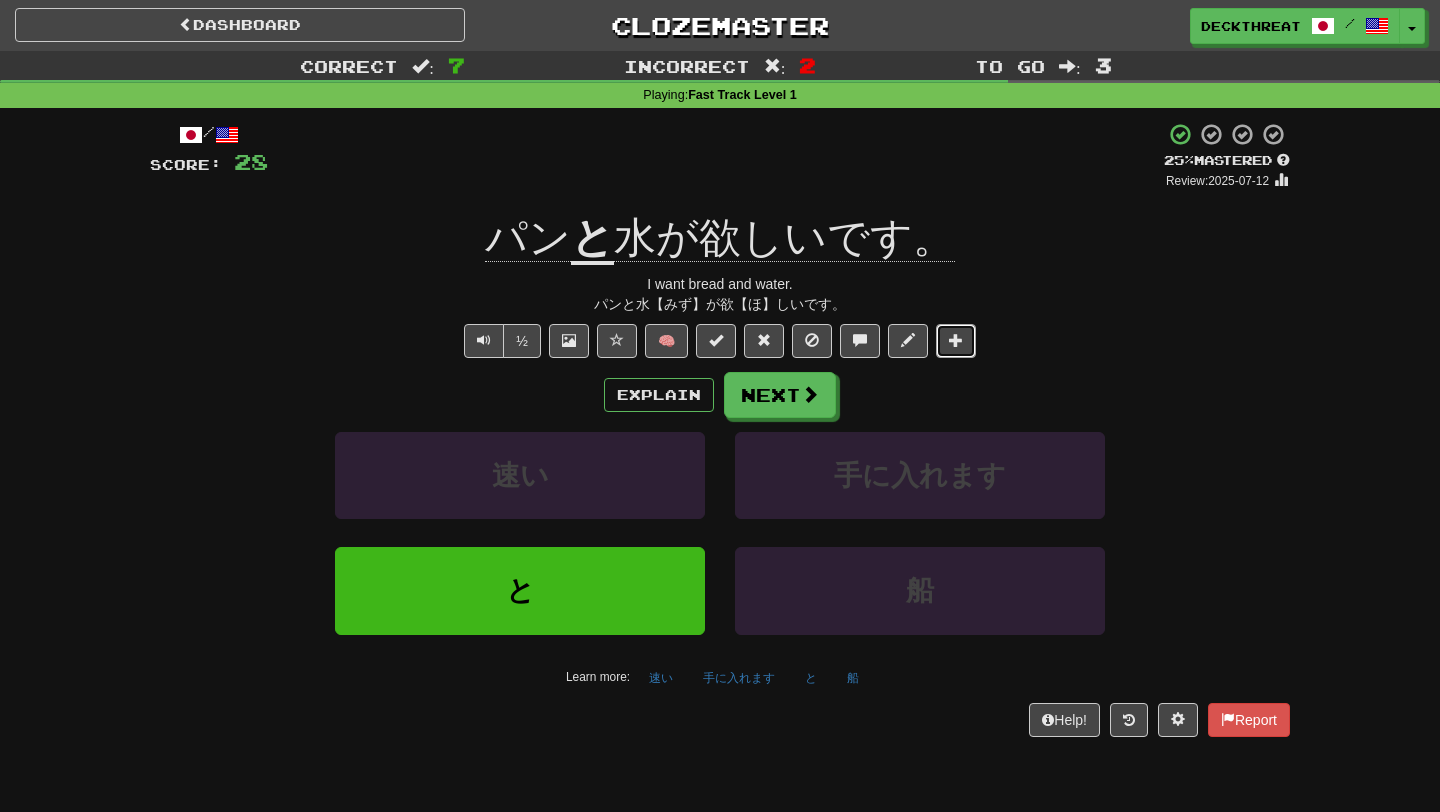 click at bounding box center (956, 341) 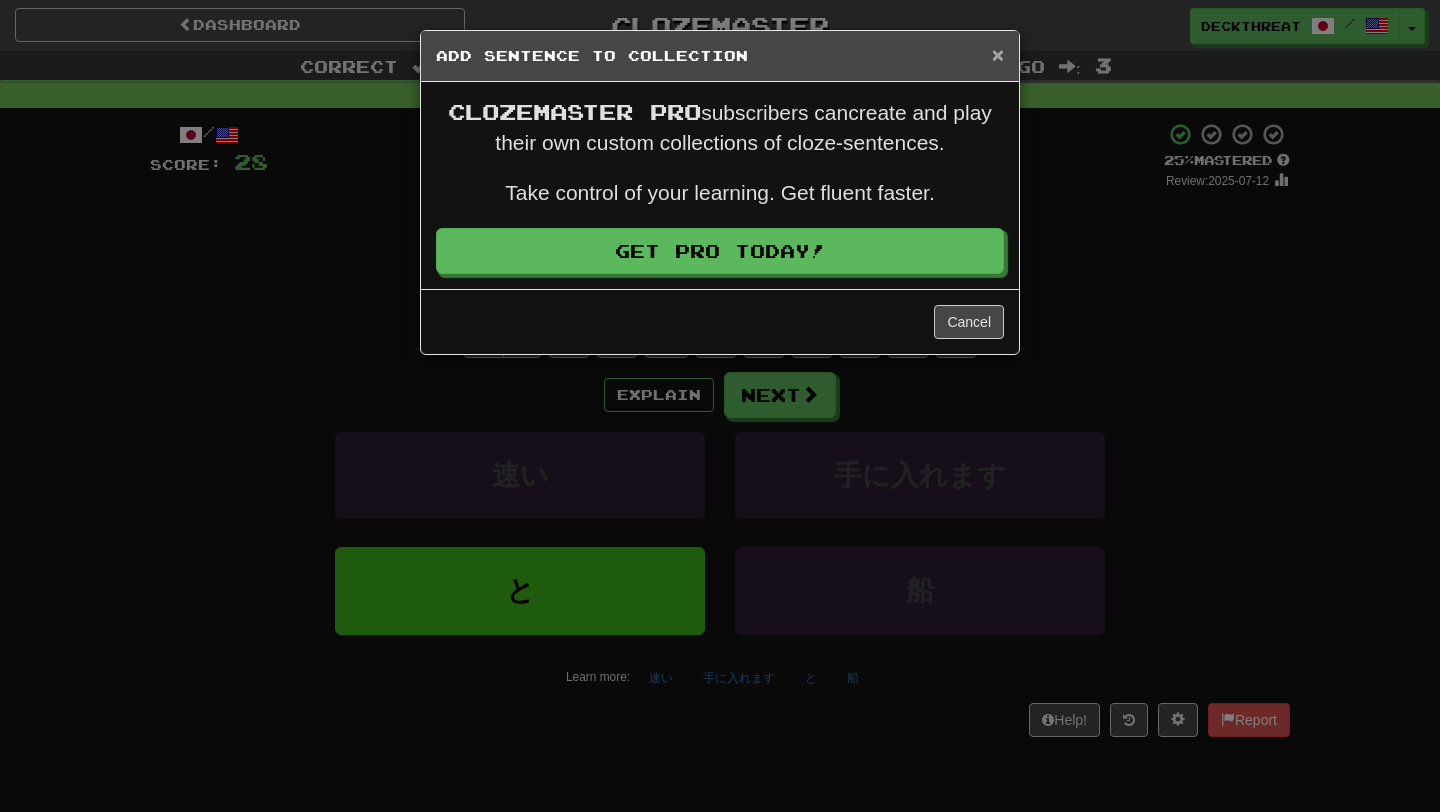click on "×" at bounding box center [998, 54] 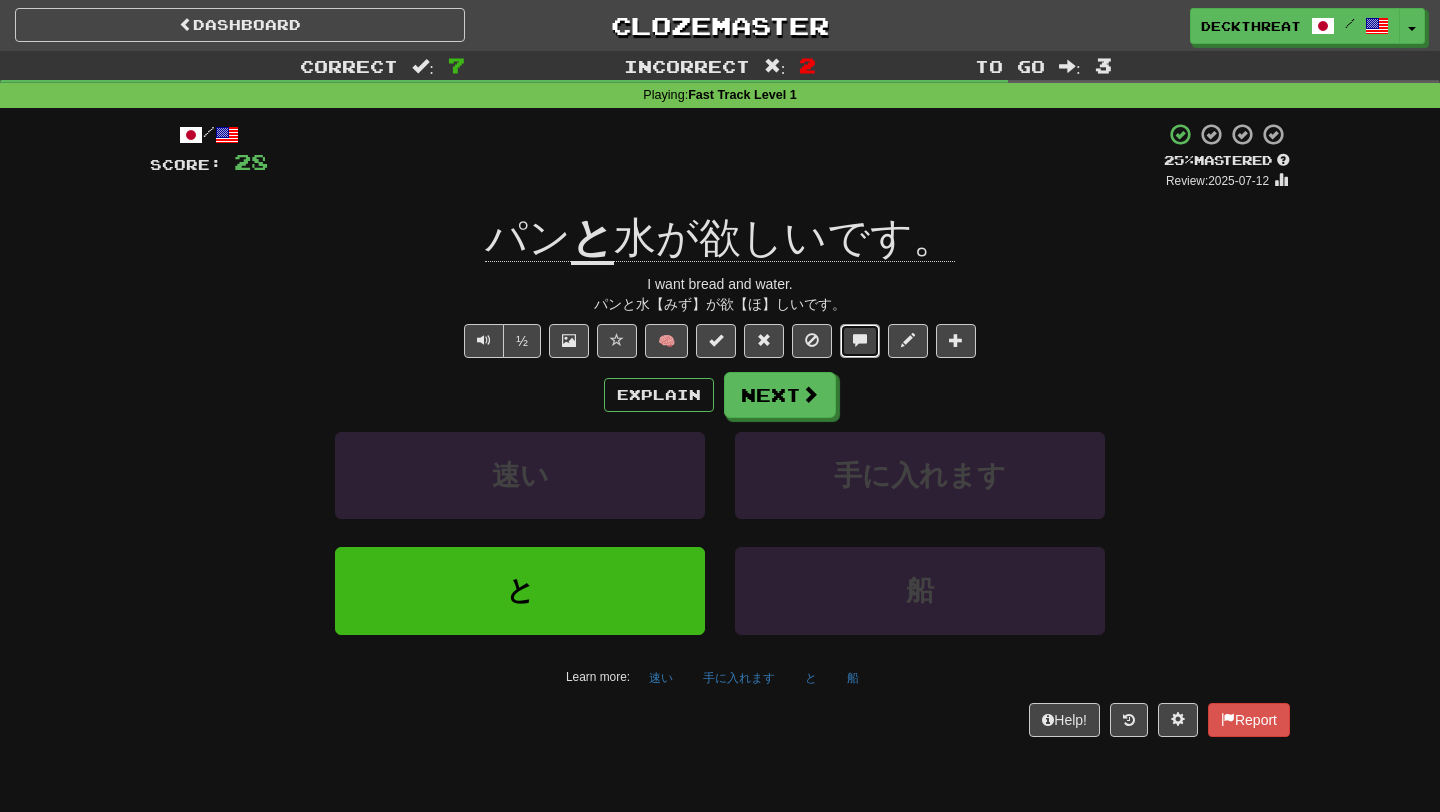 click at bounding box center (860, 340) 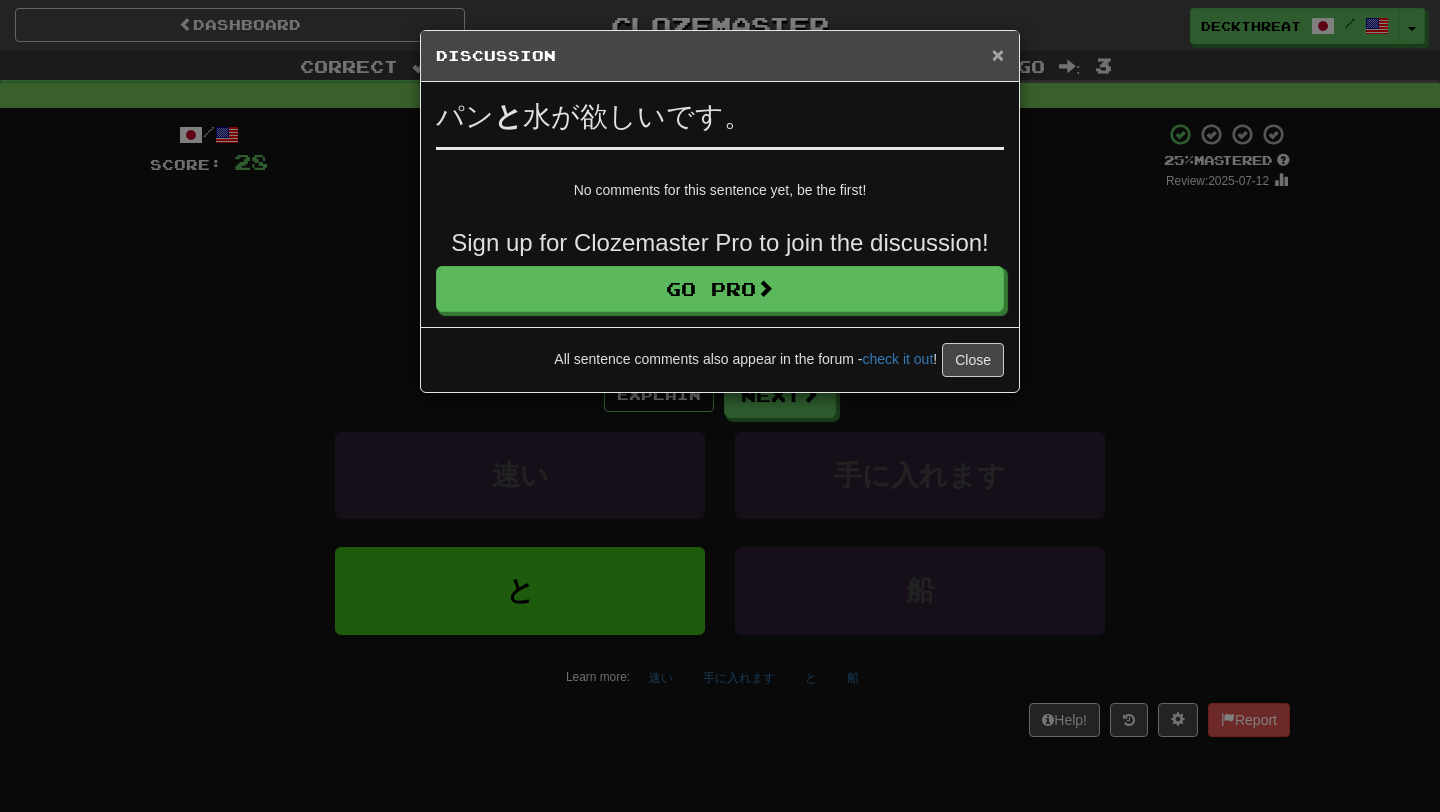 click on "×" at bounding box center [998, 54] 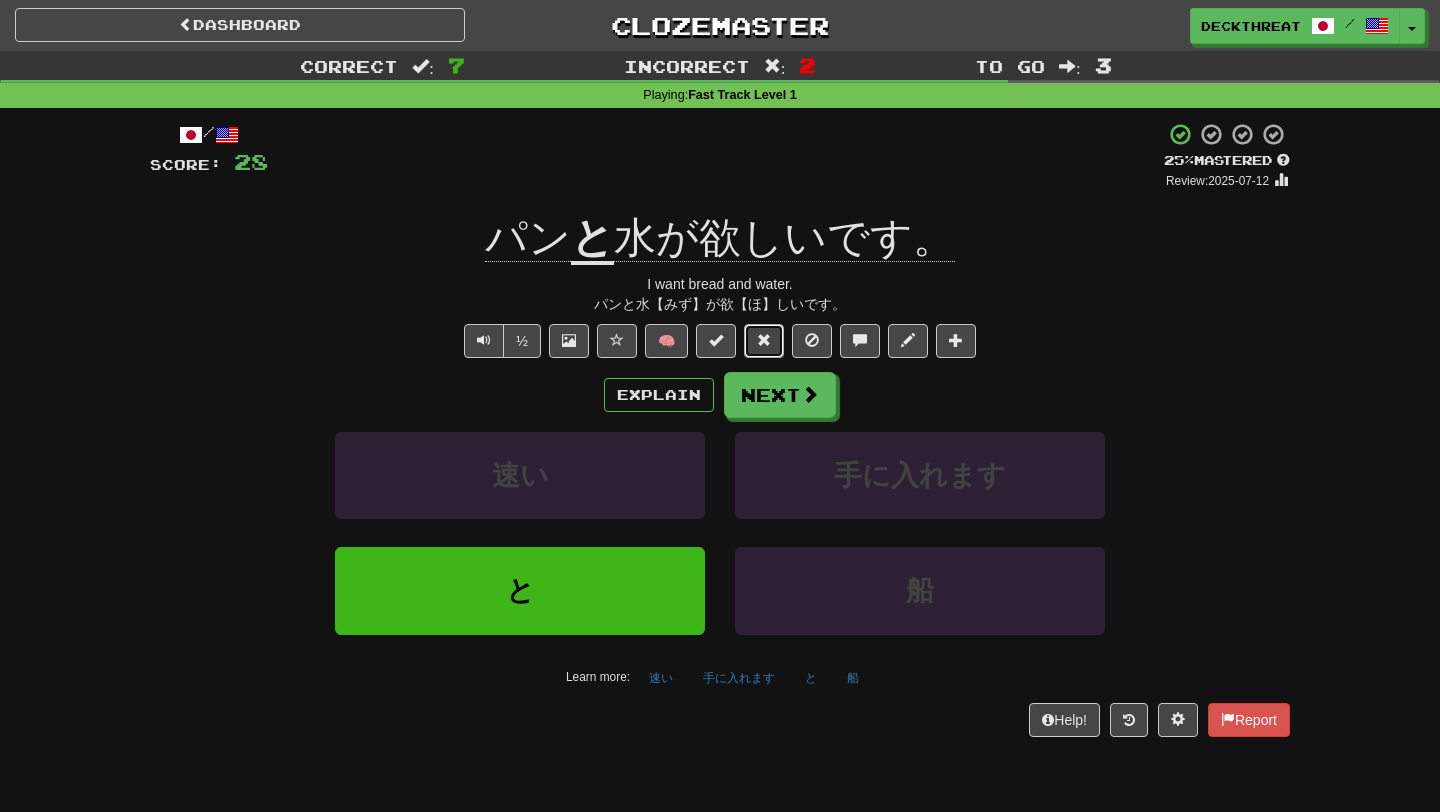 click at bounding box center (764, 340) 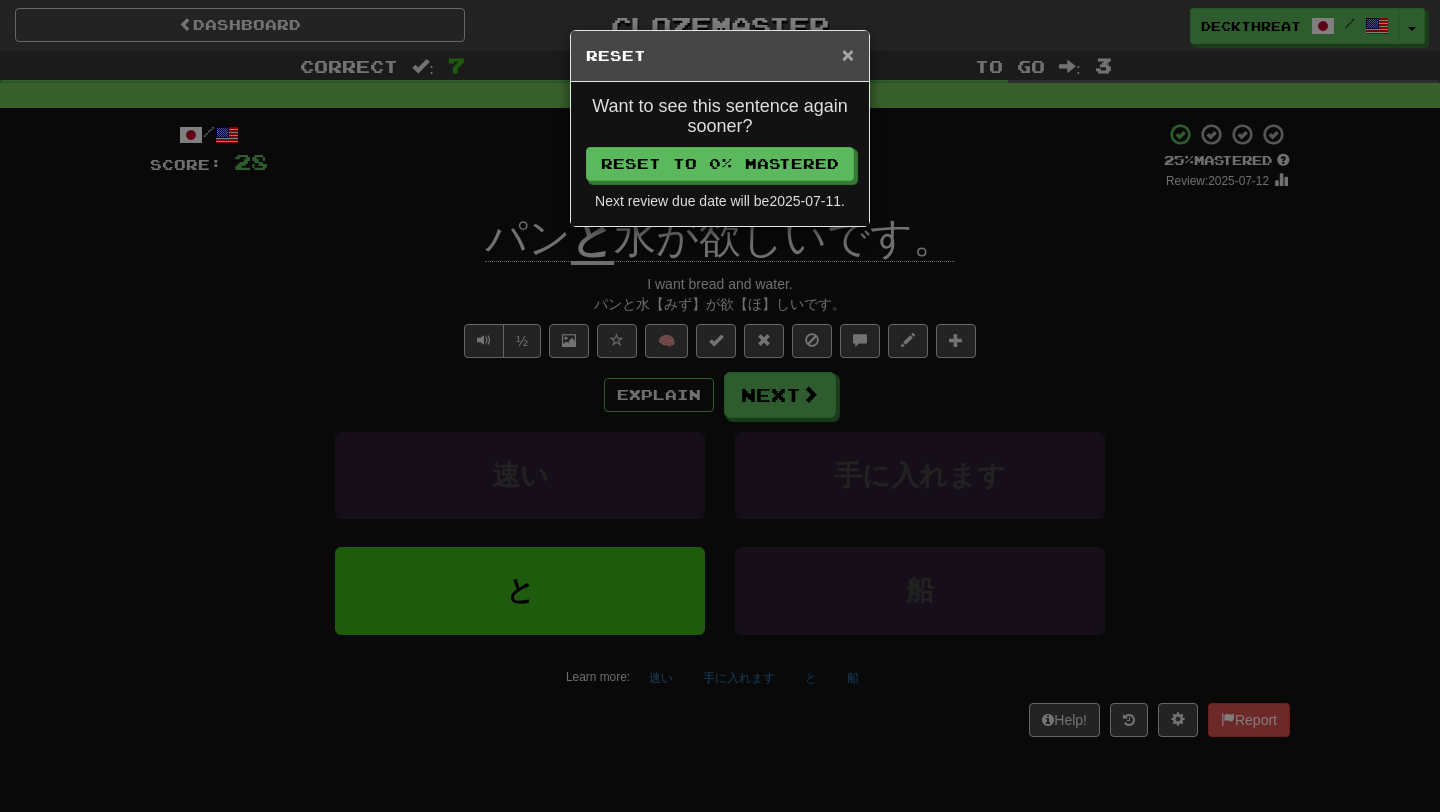 click on "× Reset" at bounding box center (720, 56) 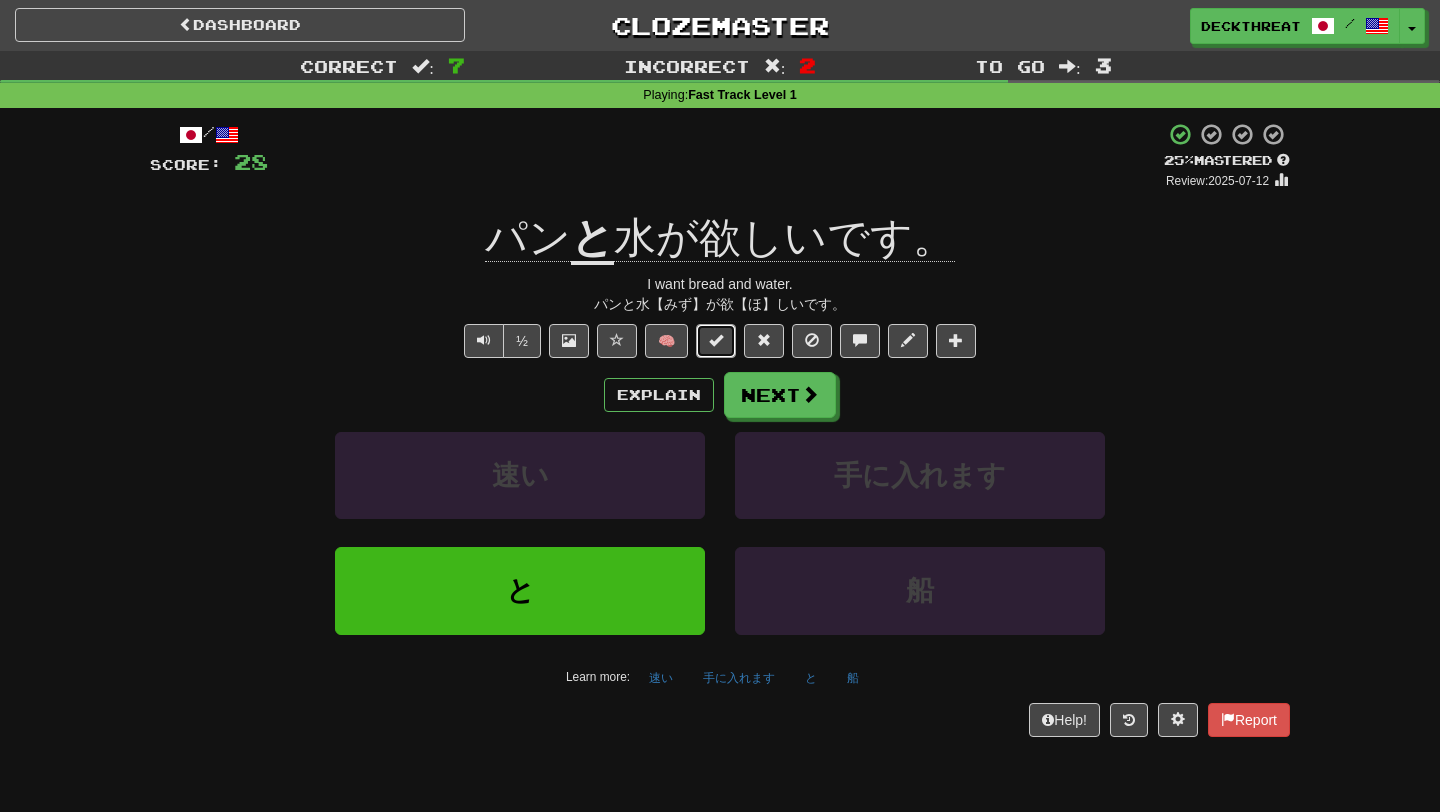 click at bounding box center (716, 340) 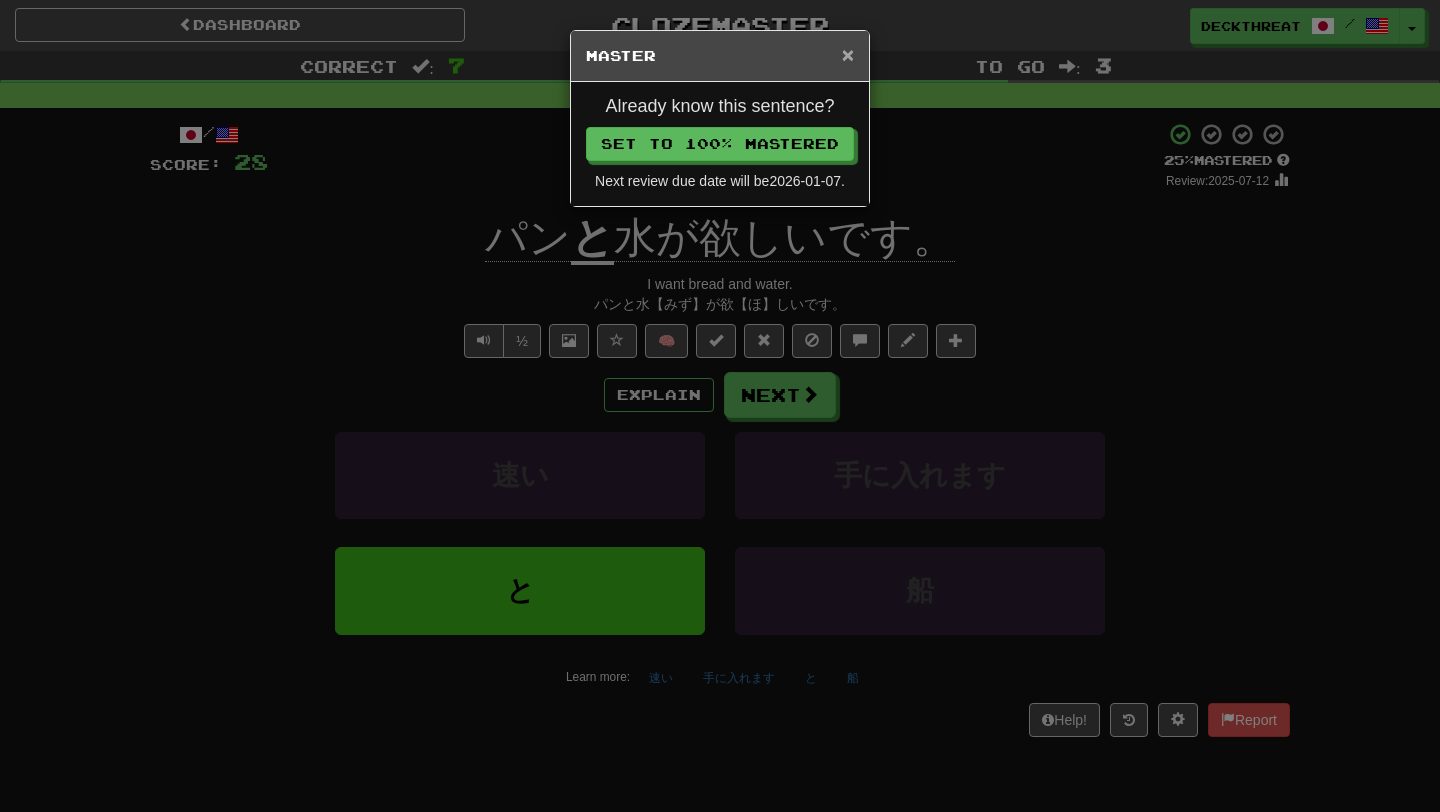 click on "×" at bounding box center (848, 54) 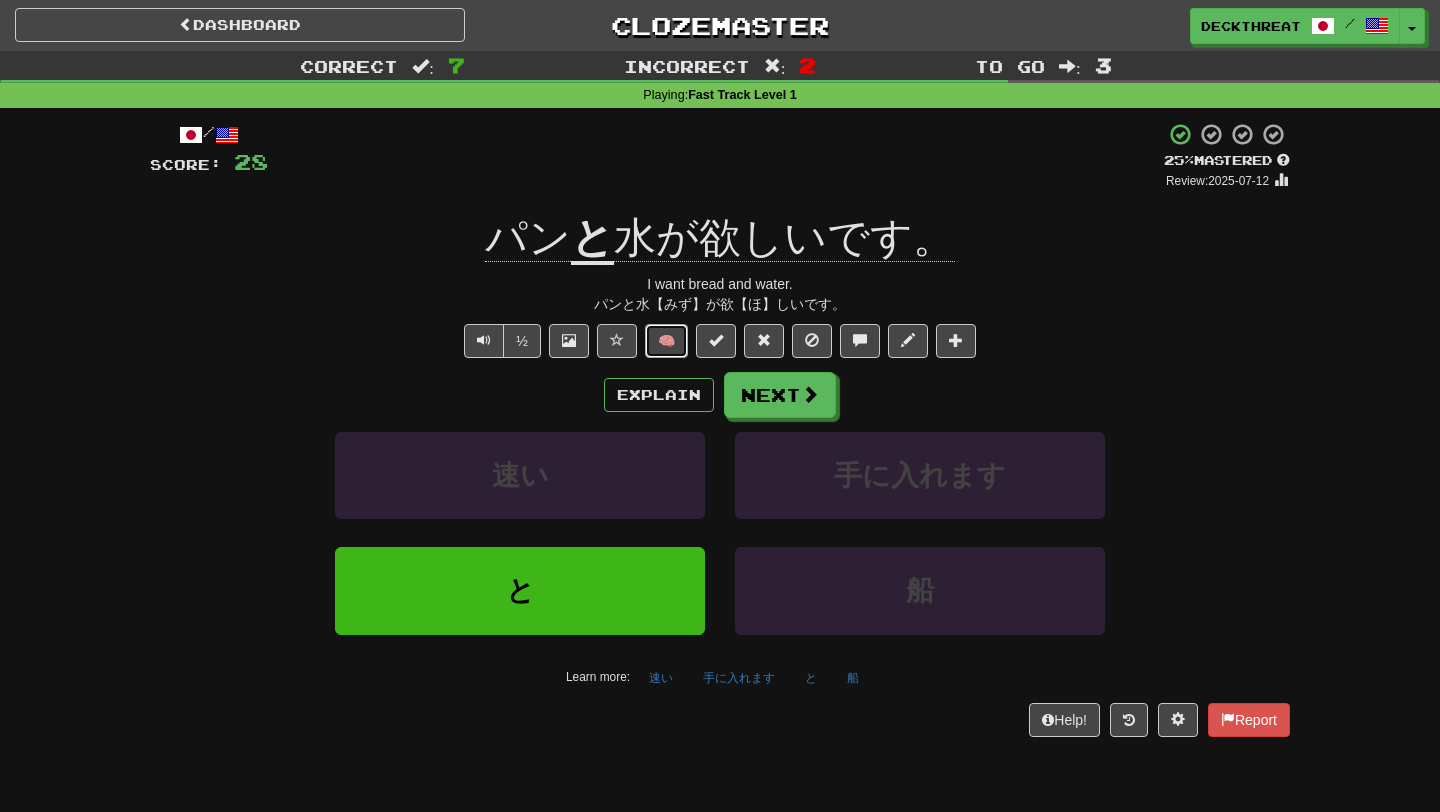 click on "🧠" at bounding box center (666, 341) 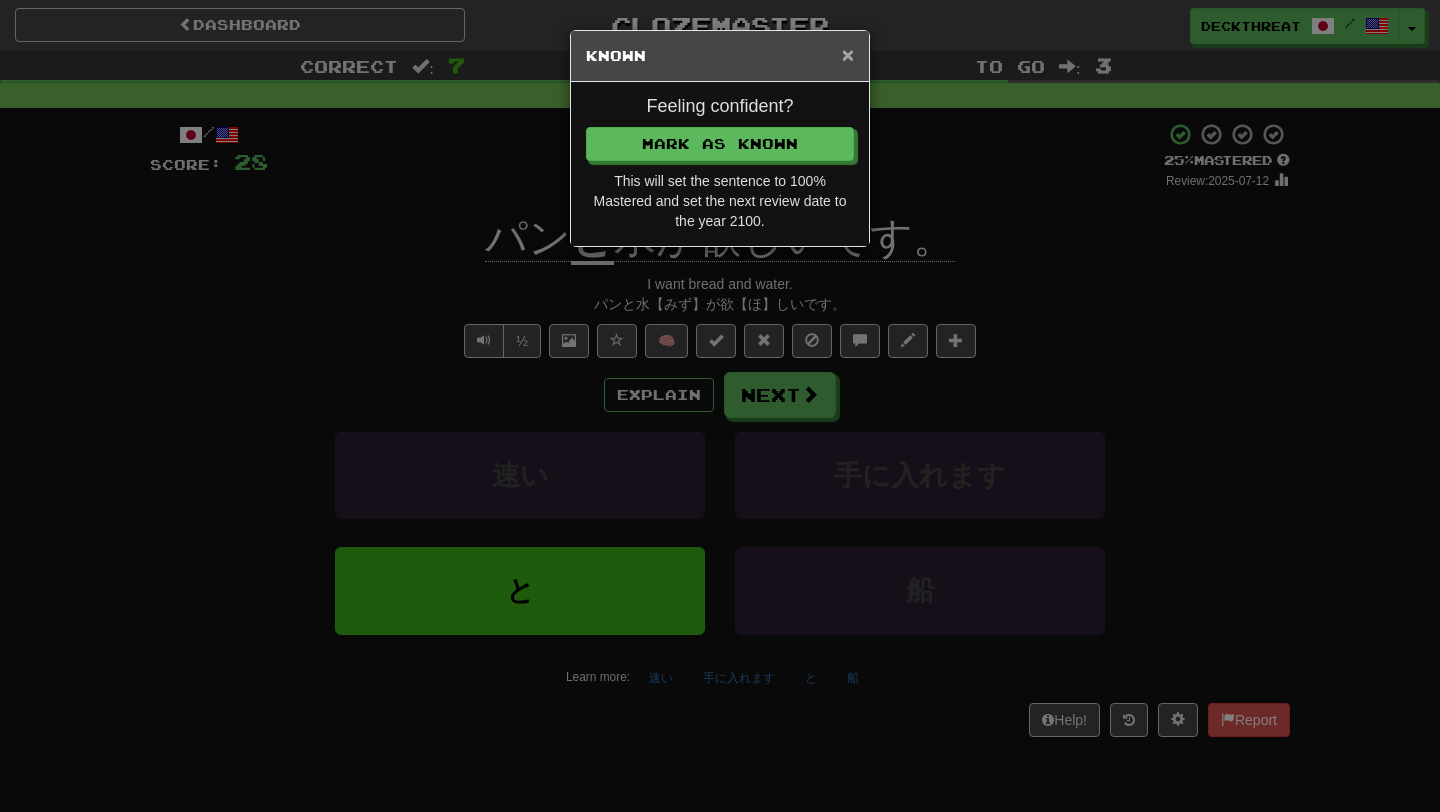 click on "×" at bounding box center [848, 54] 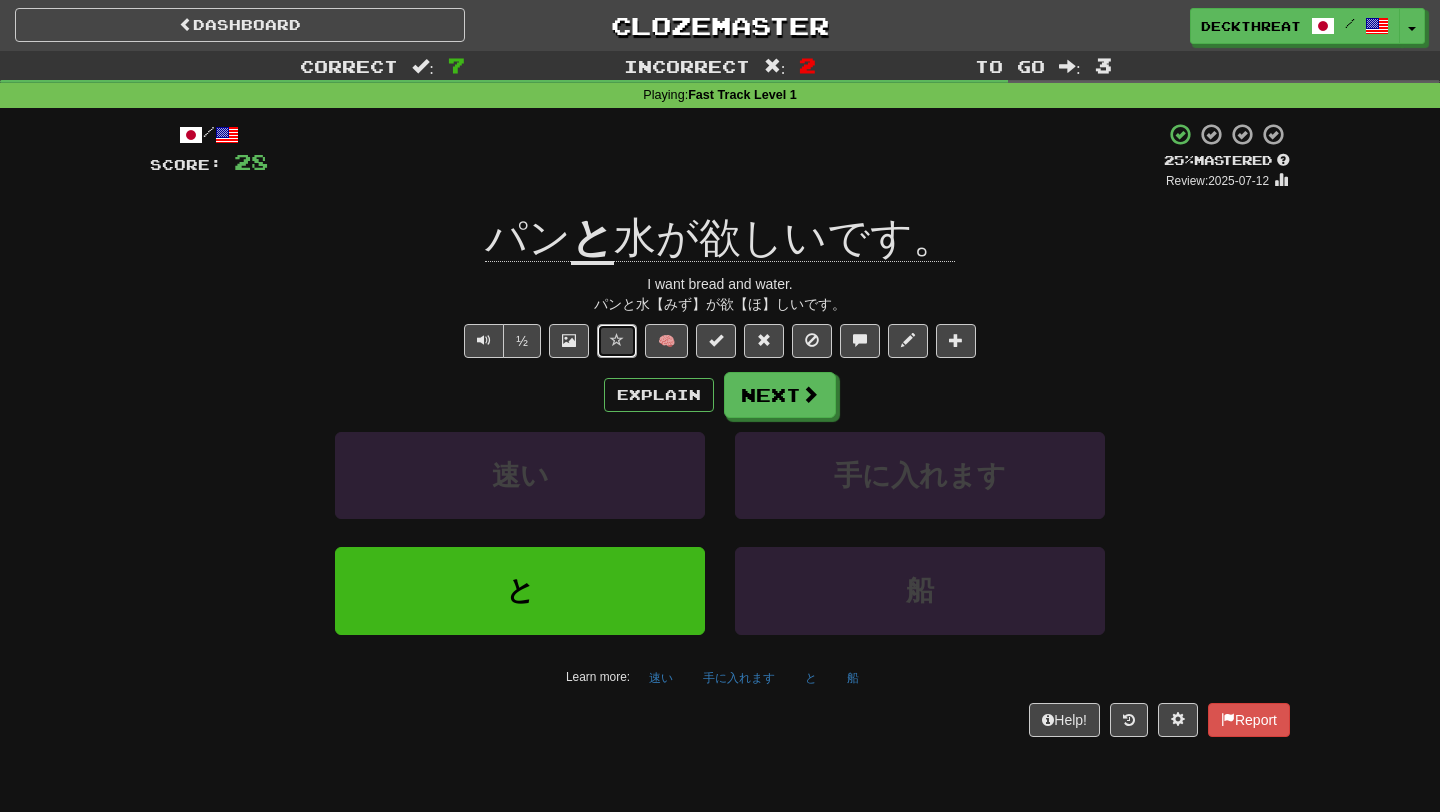 click at bounding box center [617, 340] 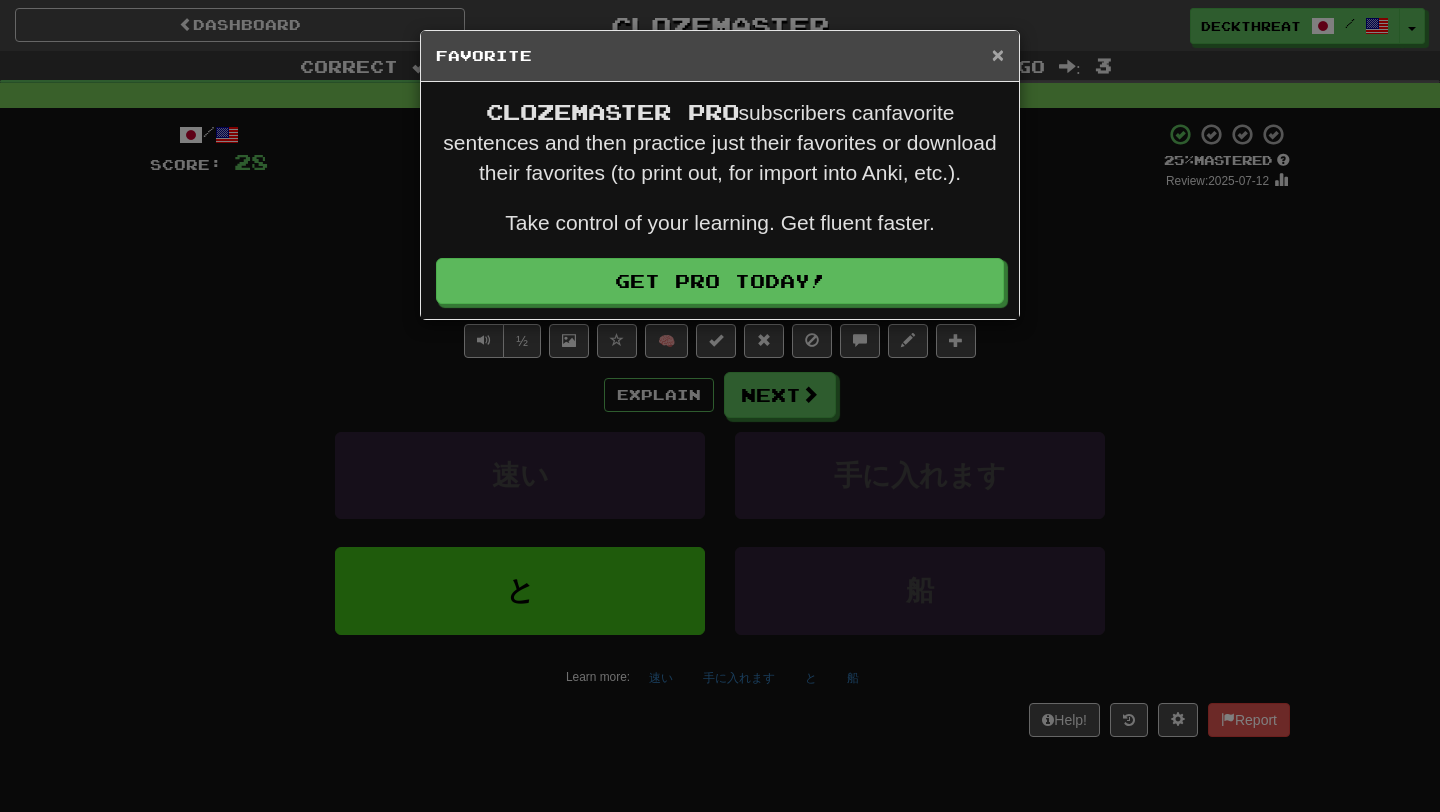 click on "×" at bounding box center [998, 54] 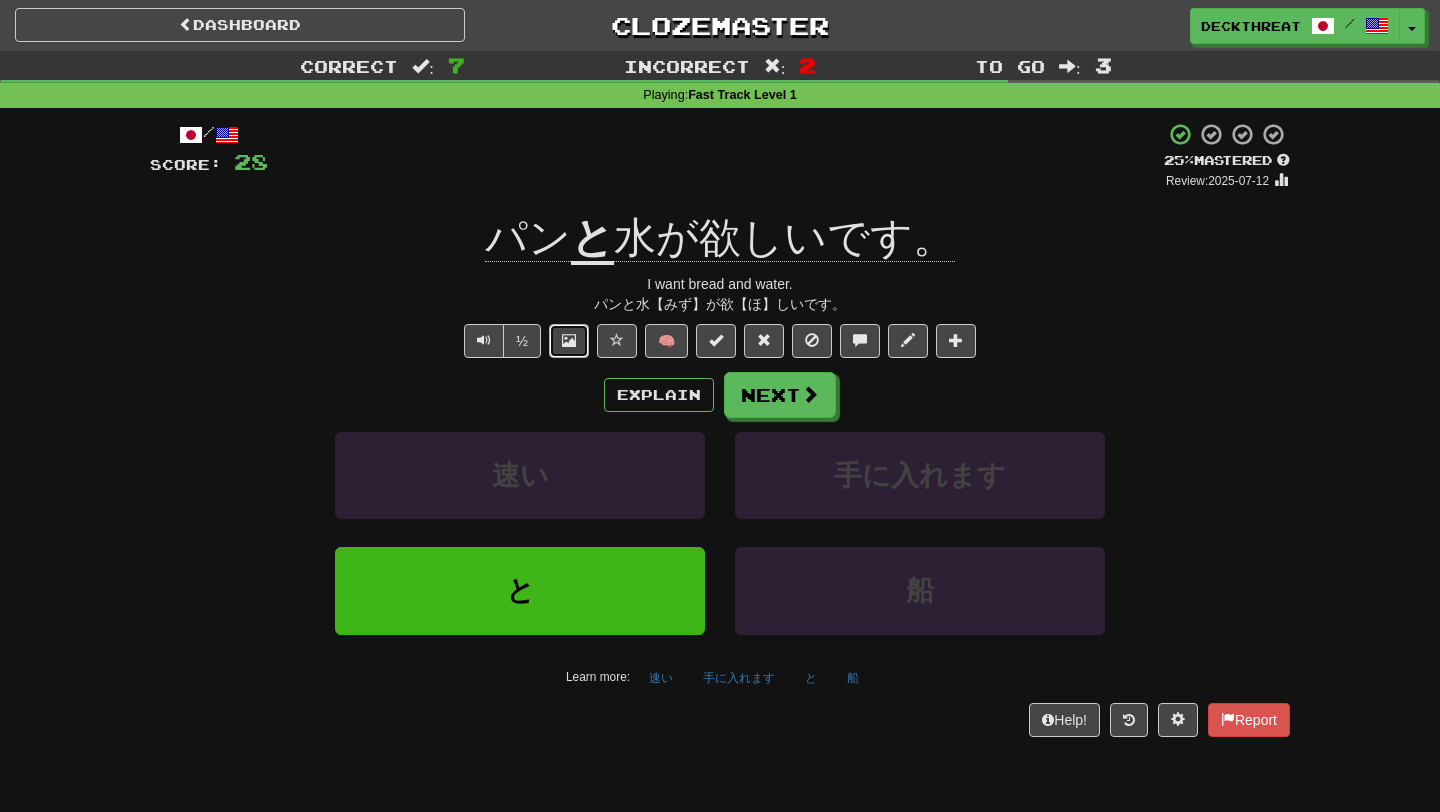 click at bounding box center [569, 340] 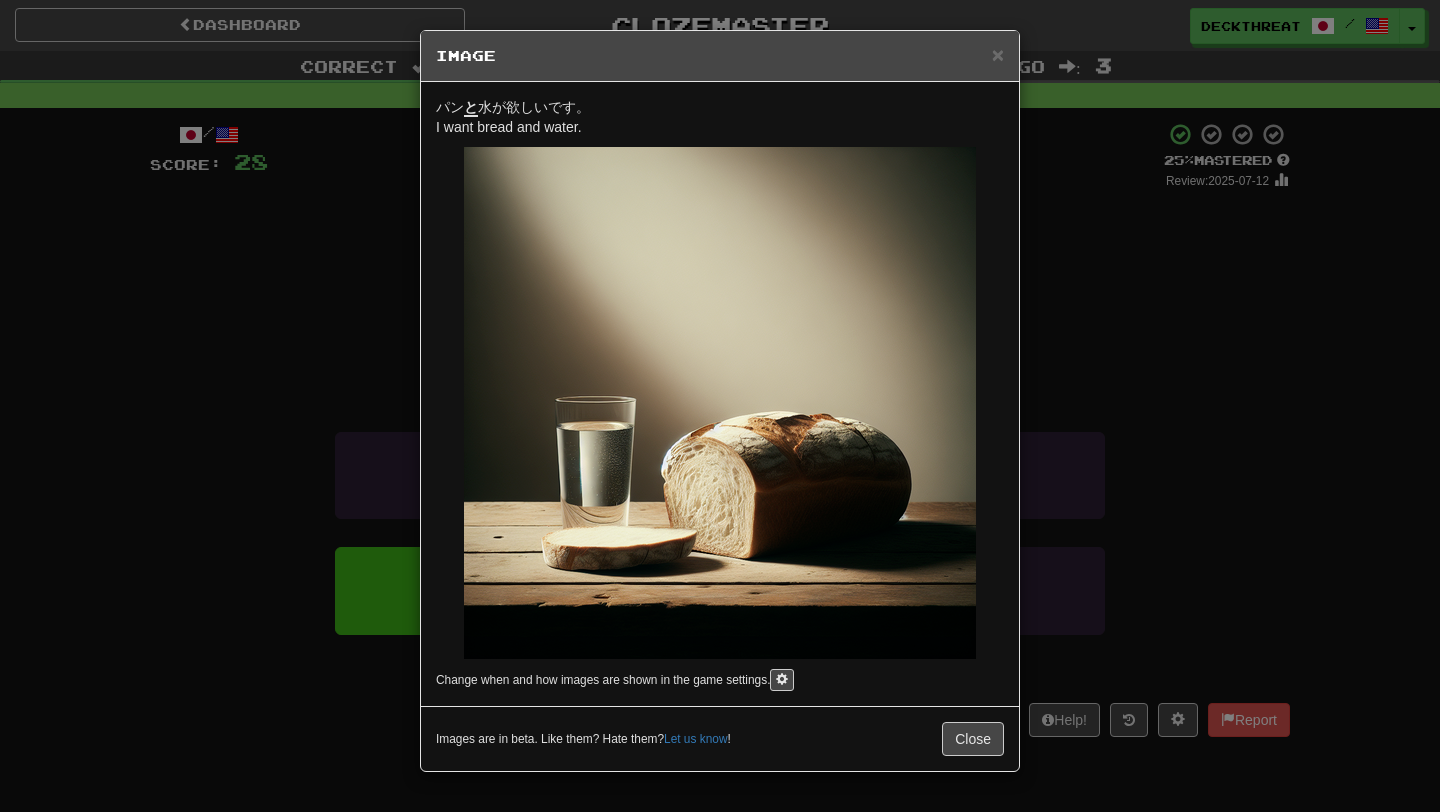 click on "× Image" at bounding box center [720, 56] 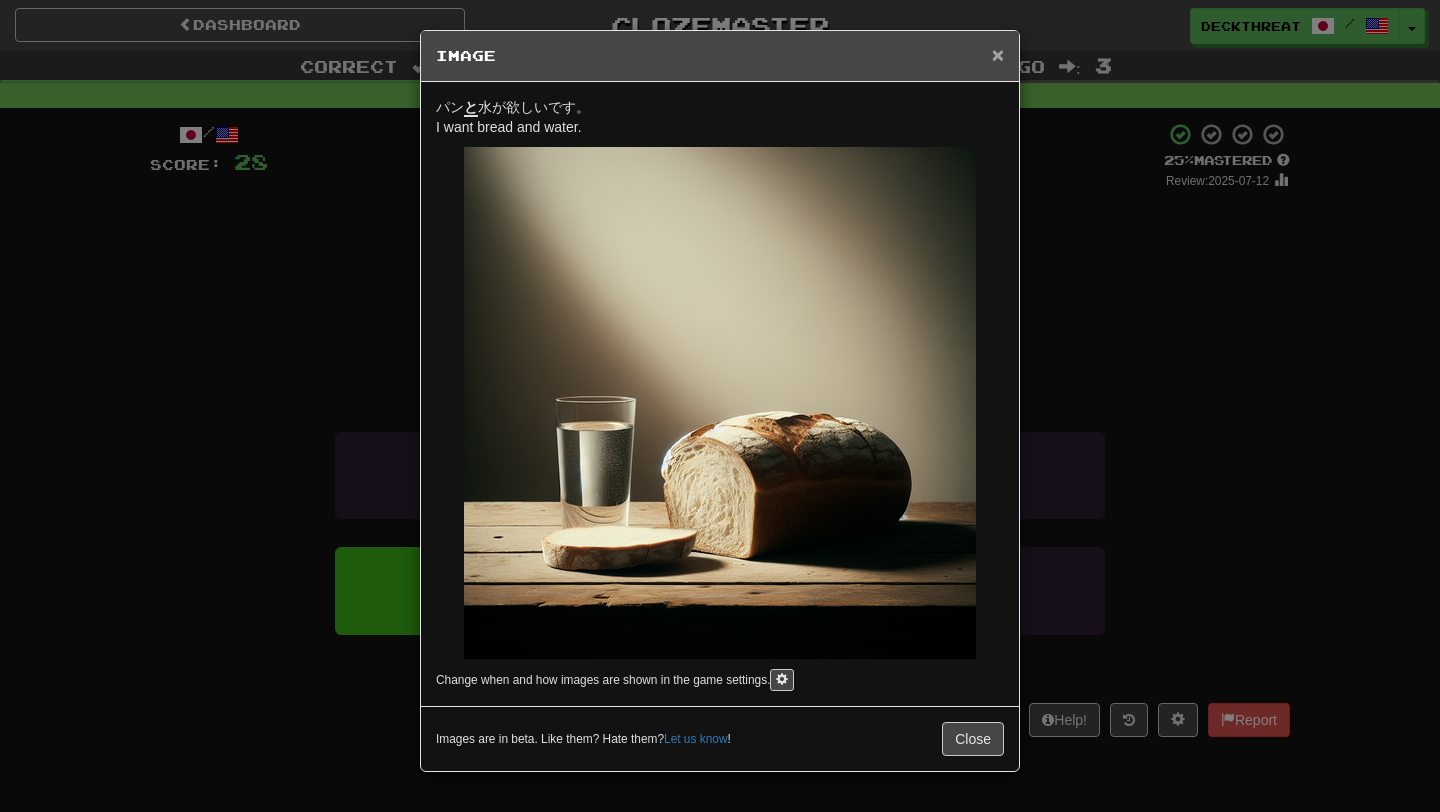 click on "×" at bounding box center [998, 54] 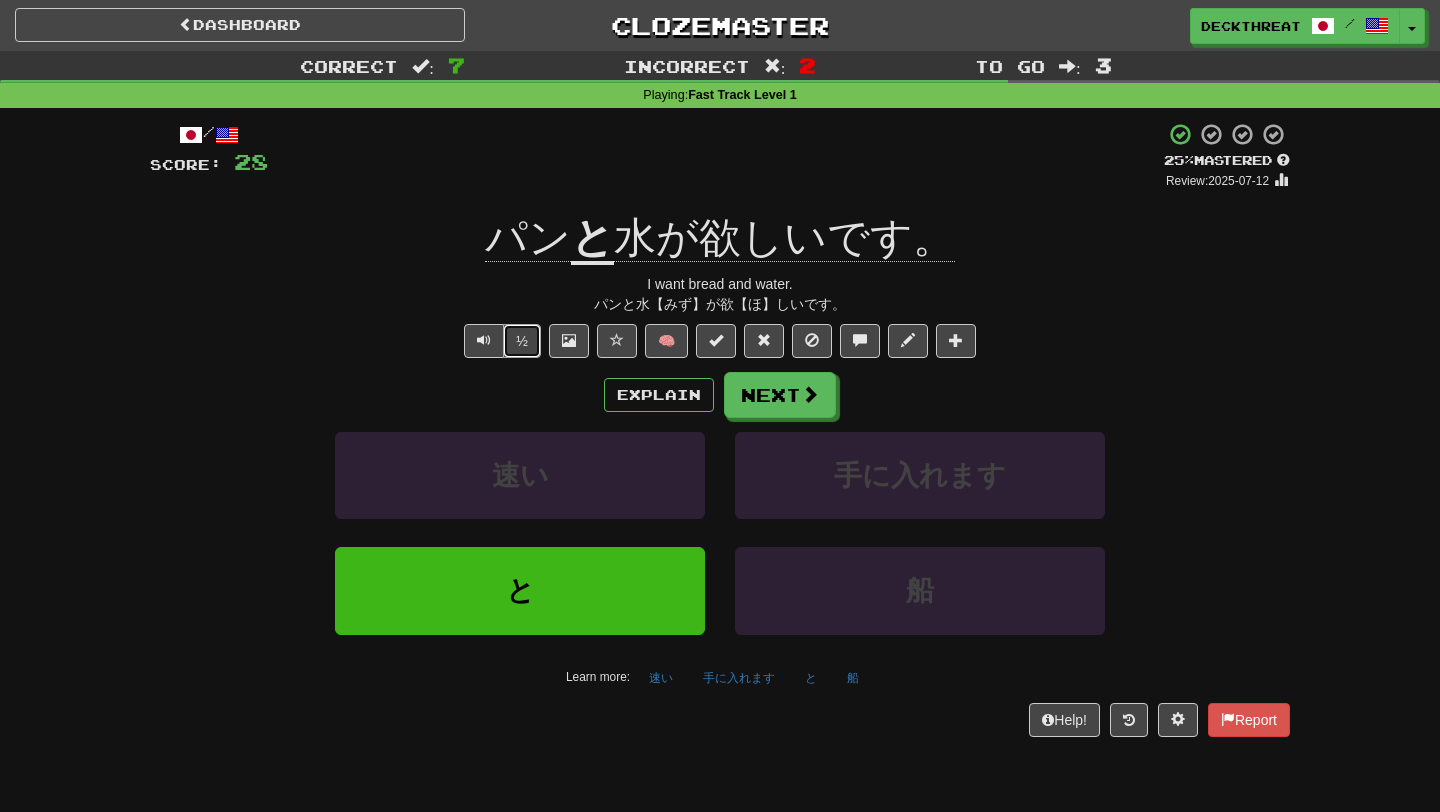 click on "½" at bounding box center (522, 341) 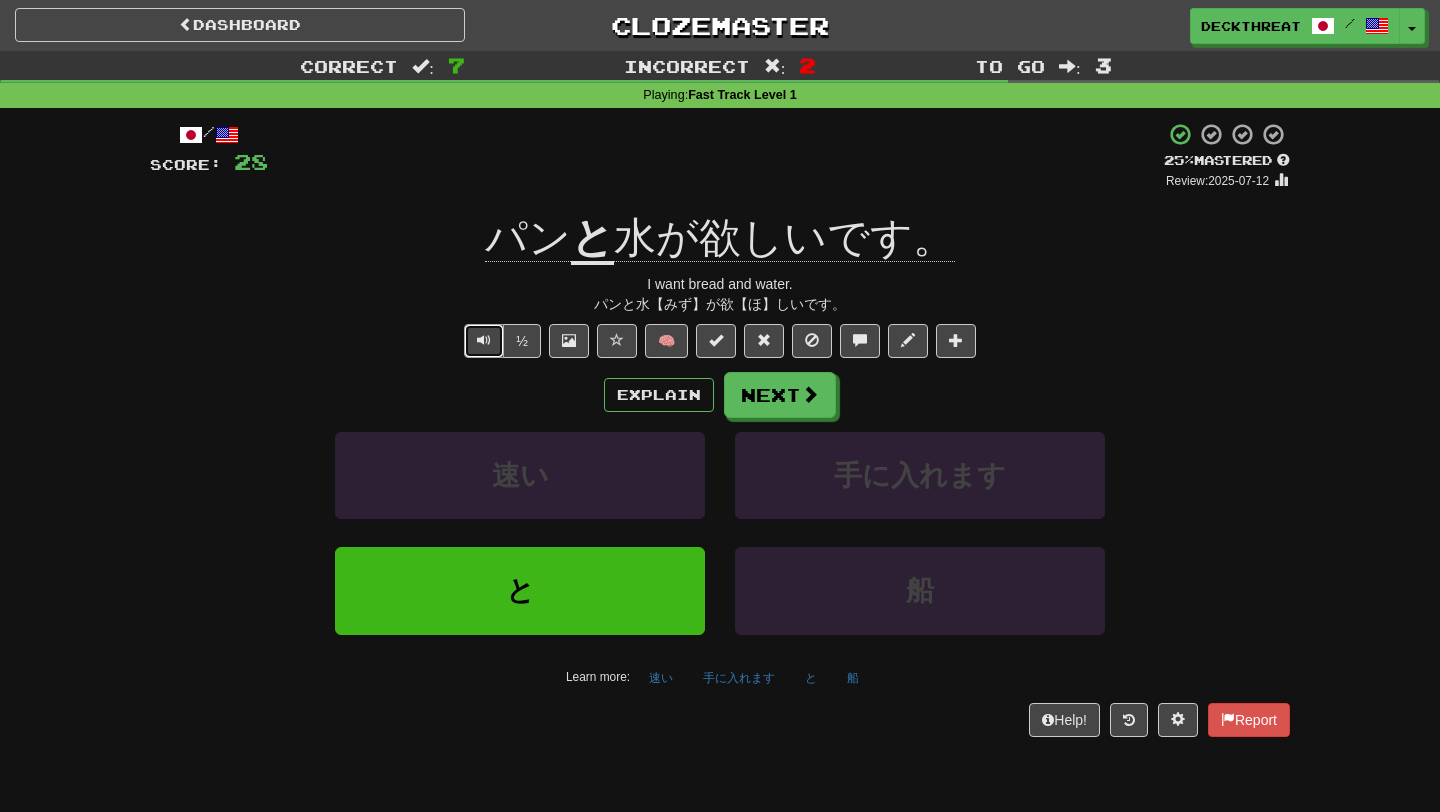 click at bounding box center (484, 341) 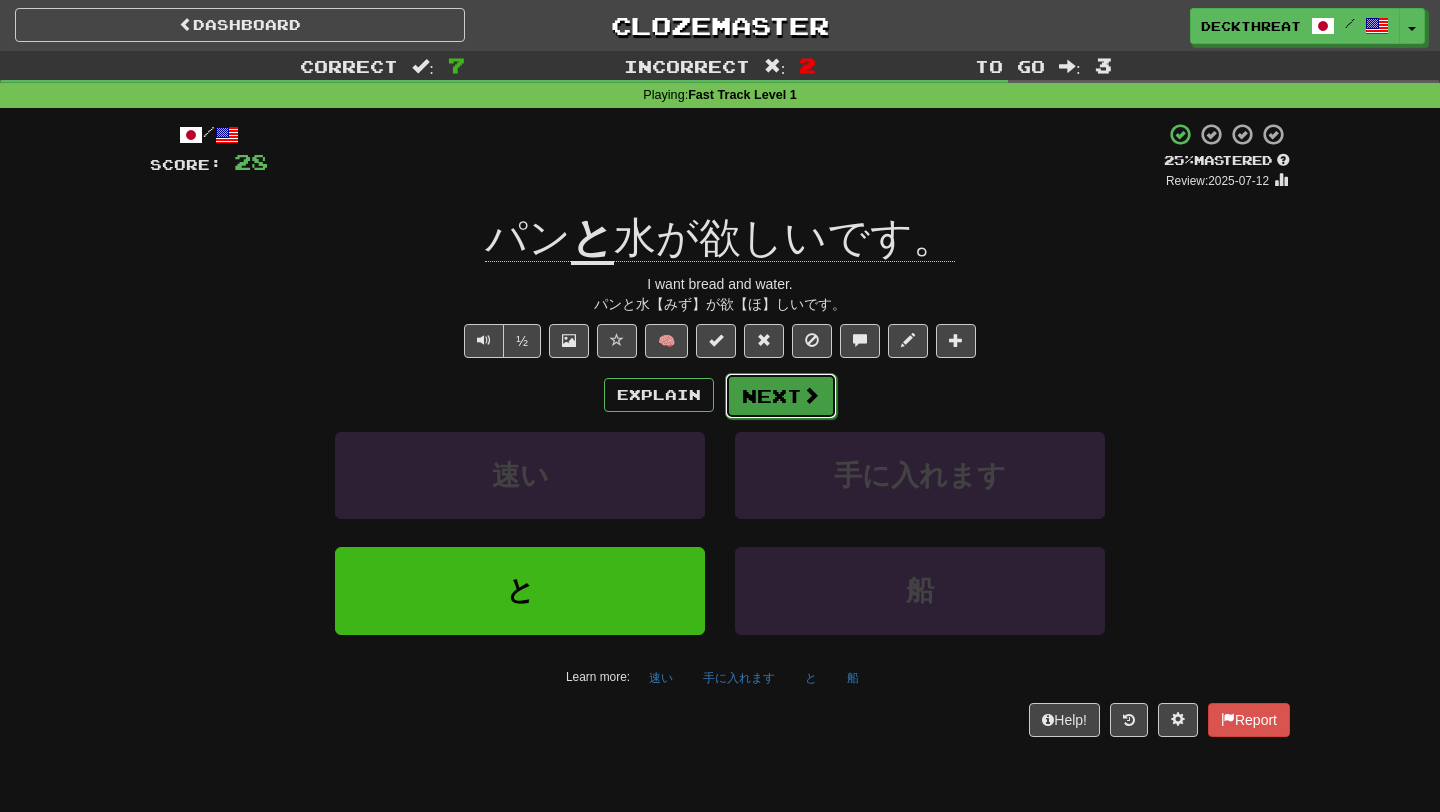 click on "Next" at bounding box center [781, 396] 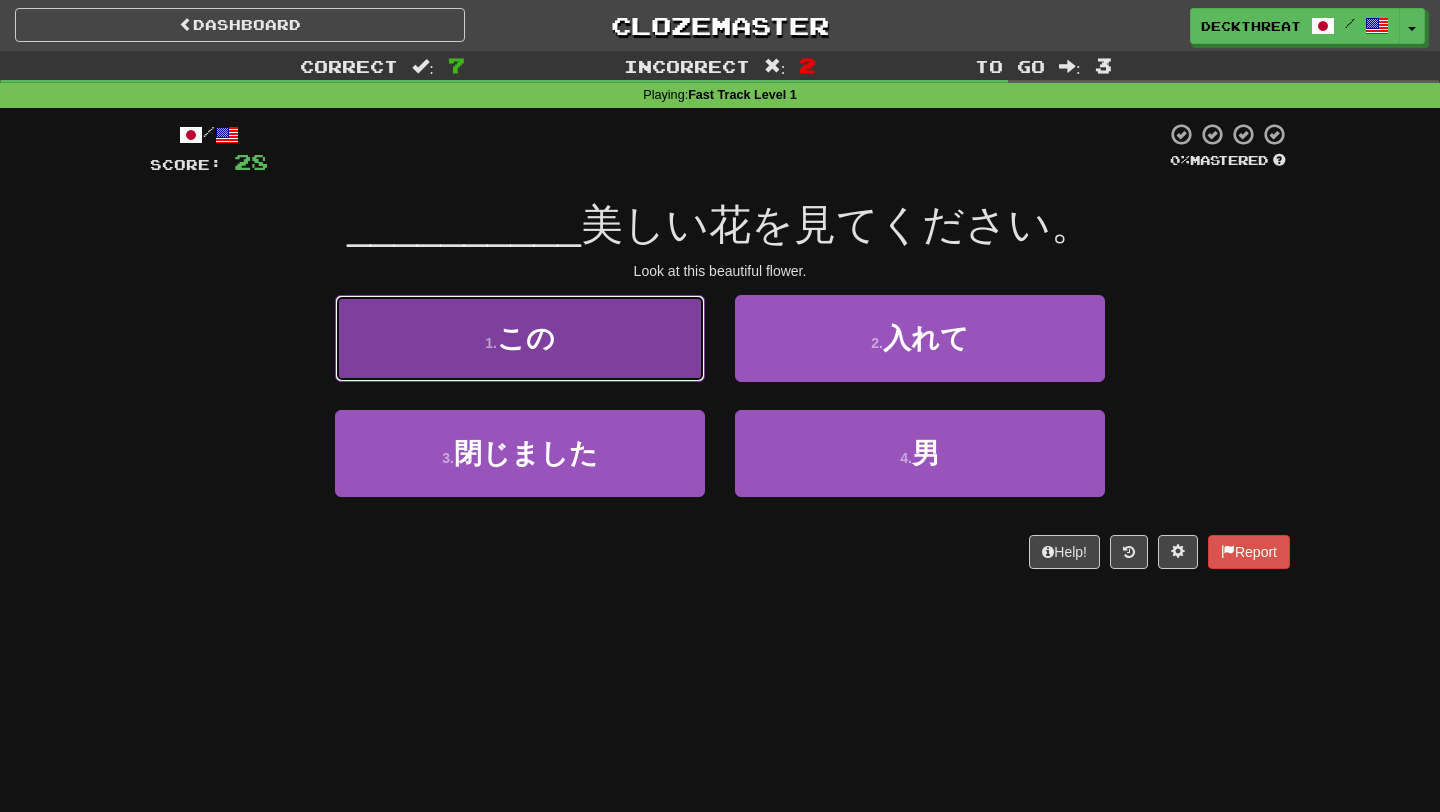 click on "1 .  この" at bounding box center (520, 338) 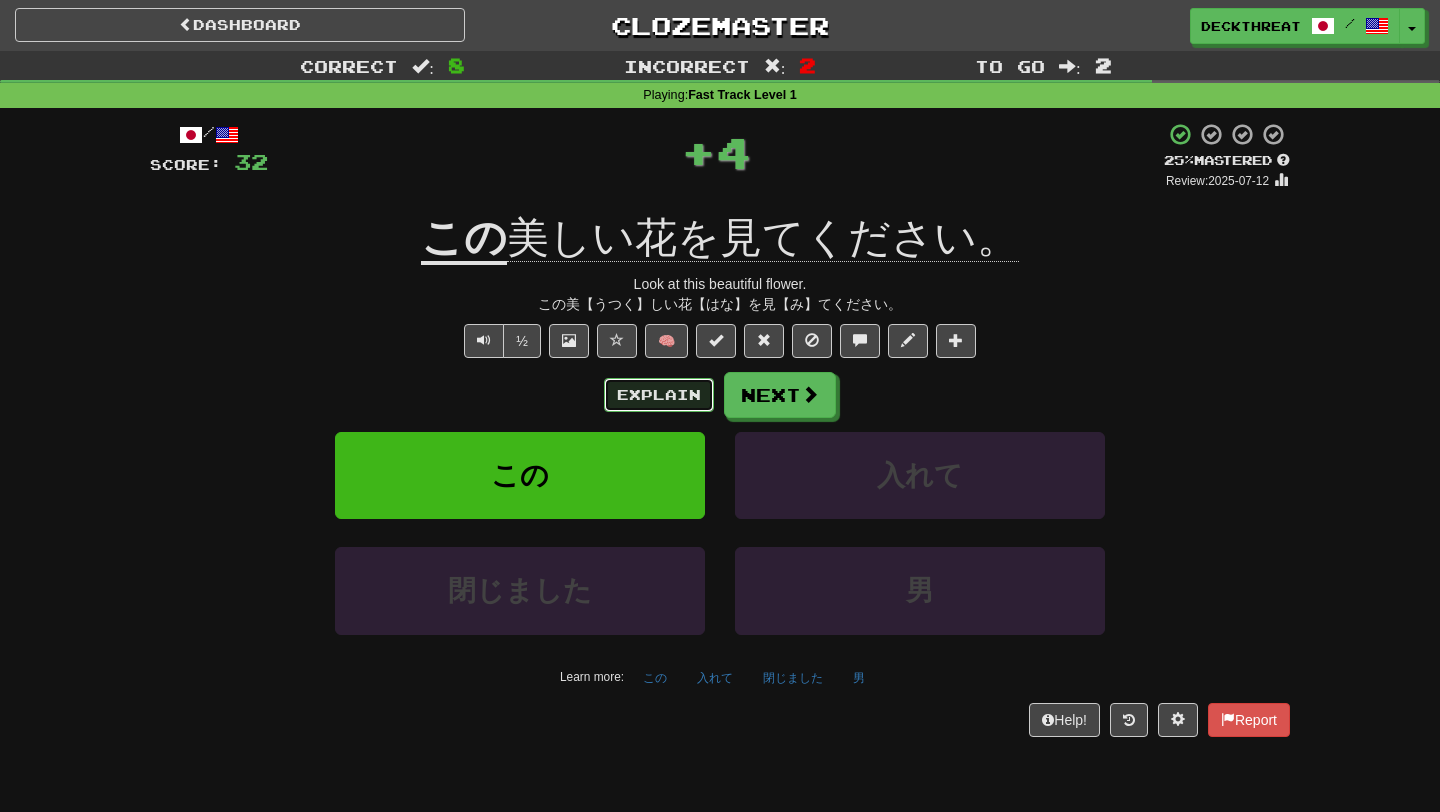 click on "Explain" at bounding box center [659, 395] 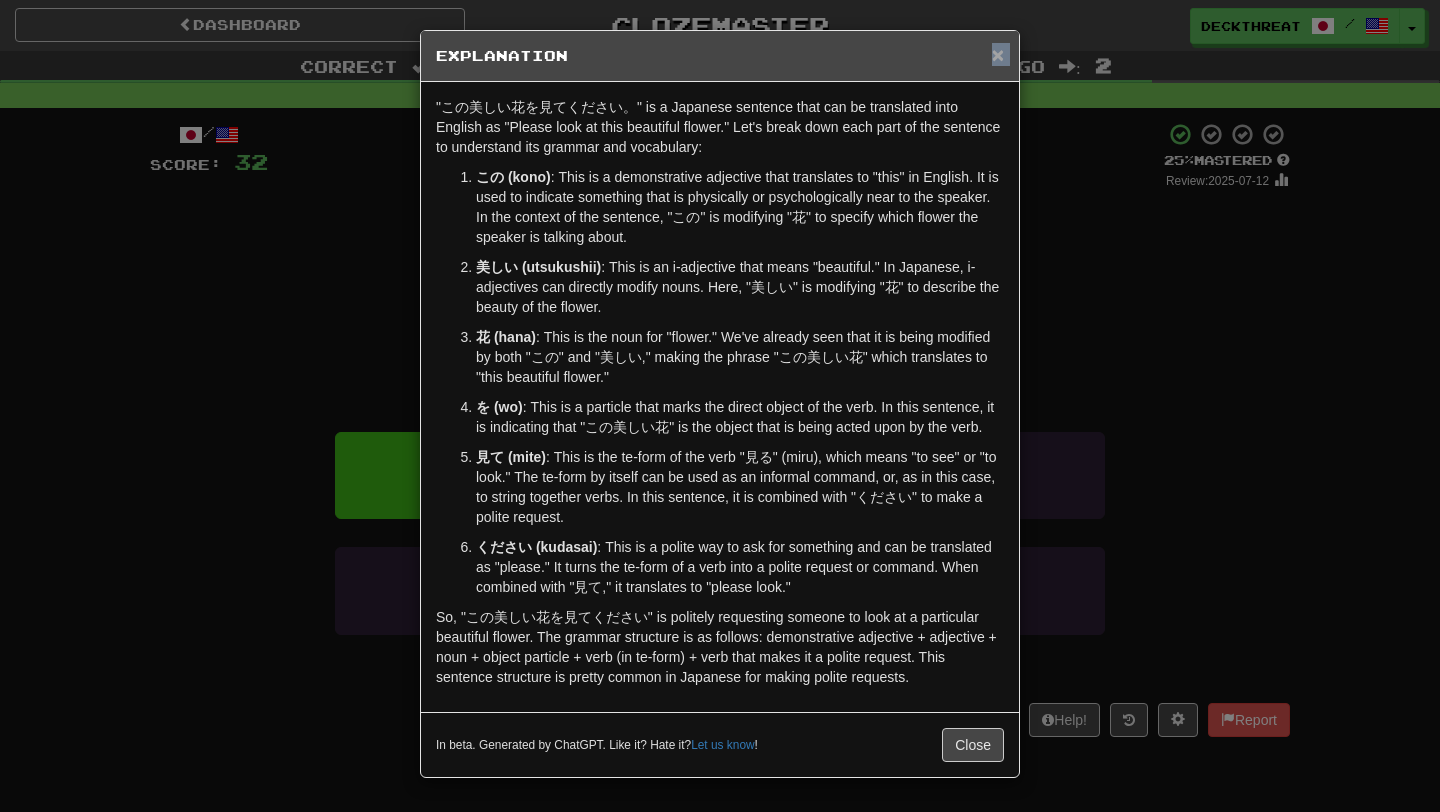 click on "× Explanation" at bounding box center (720, 56) 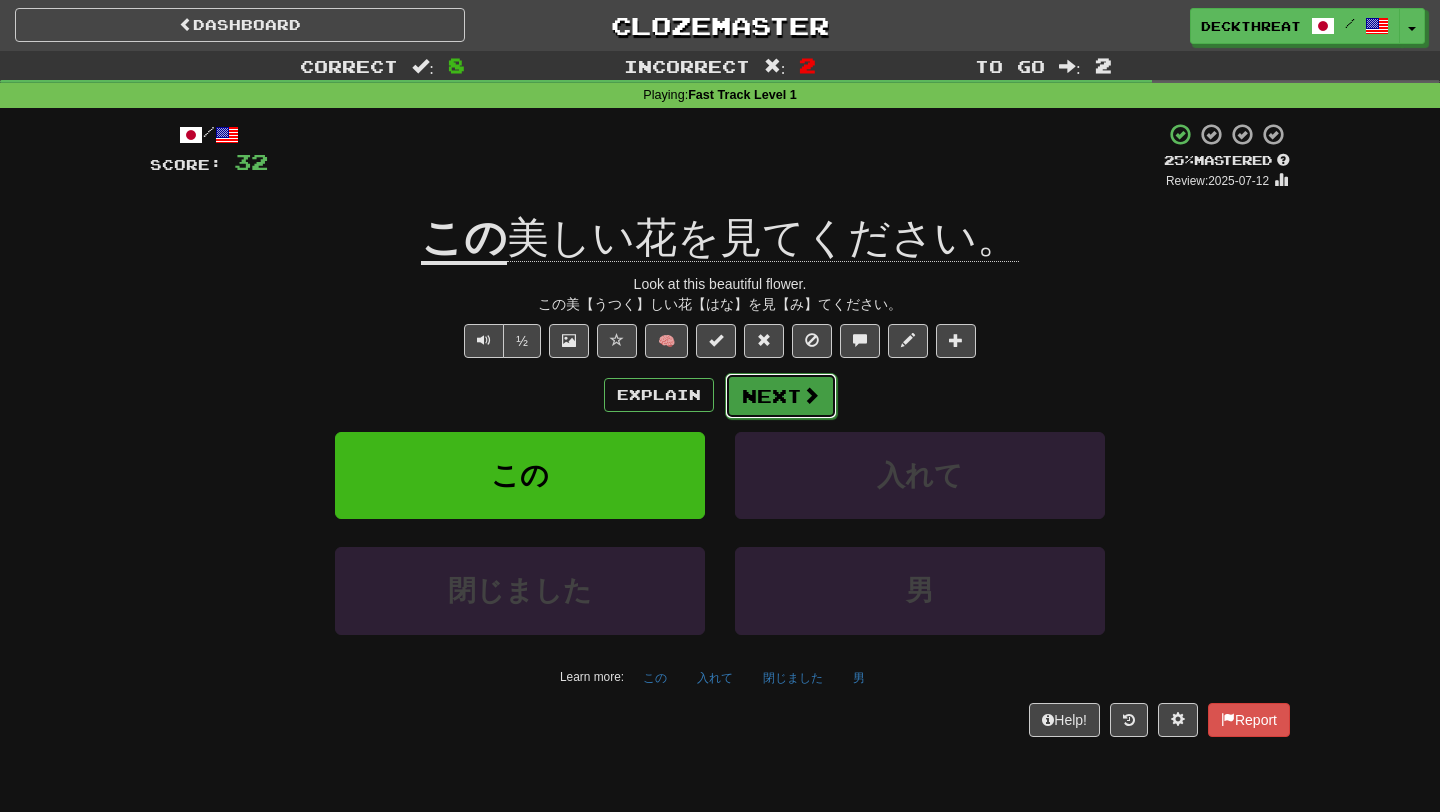 click at bounding box center [811, 395] 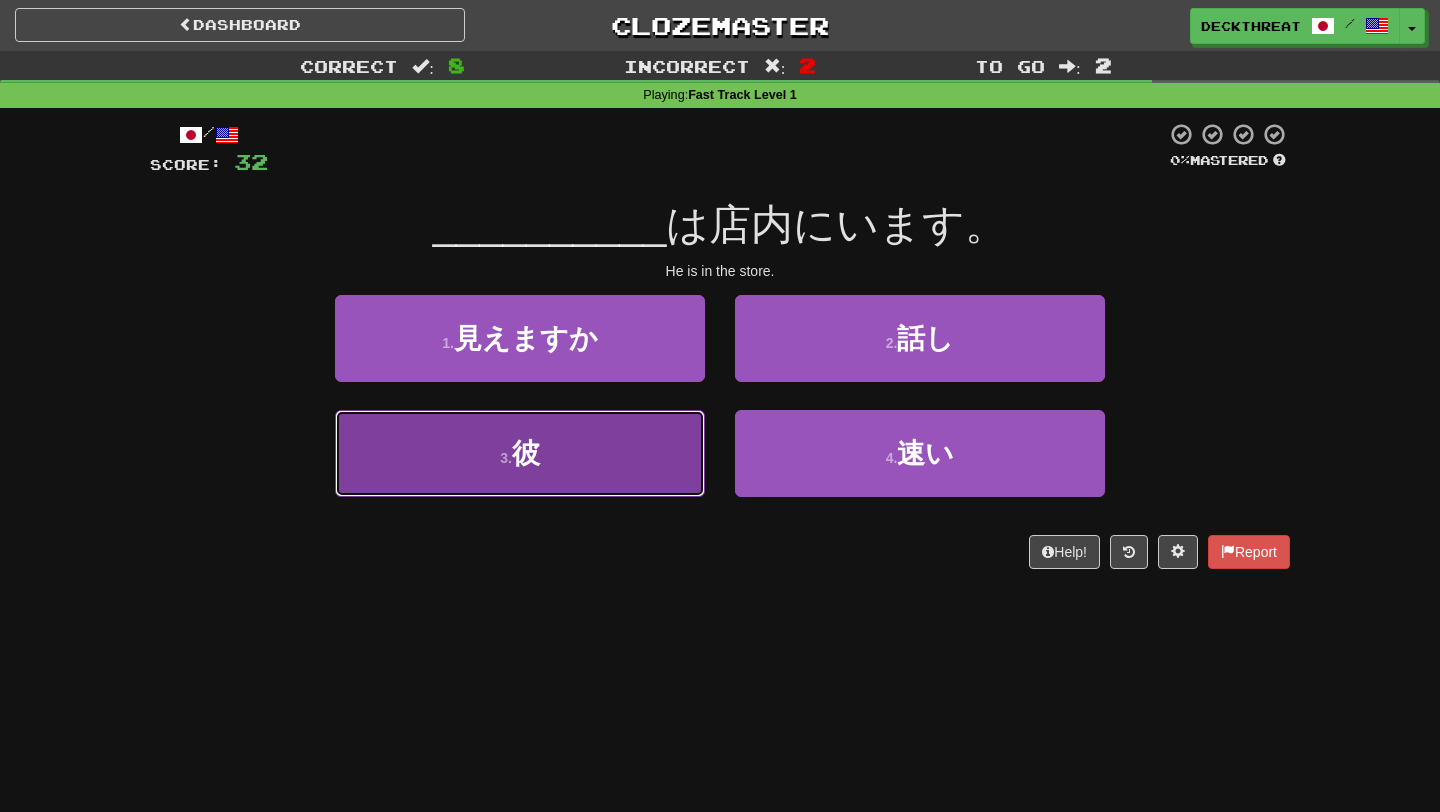 click on "3 .  彼" at bounding box center [520, 453] 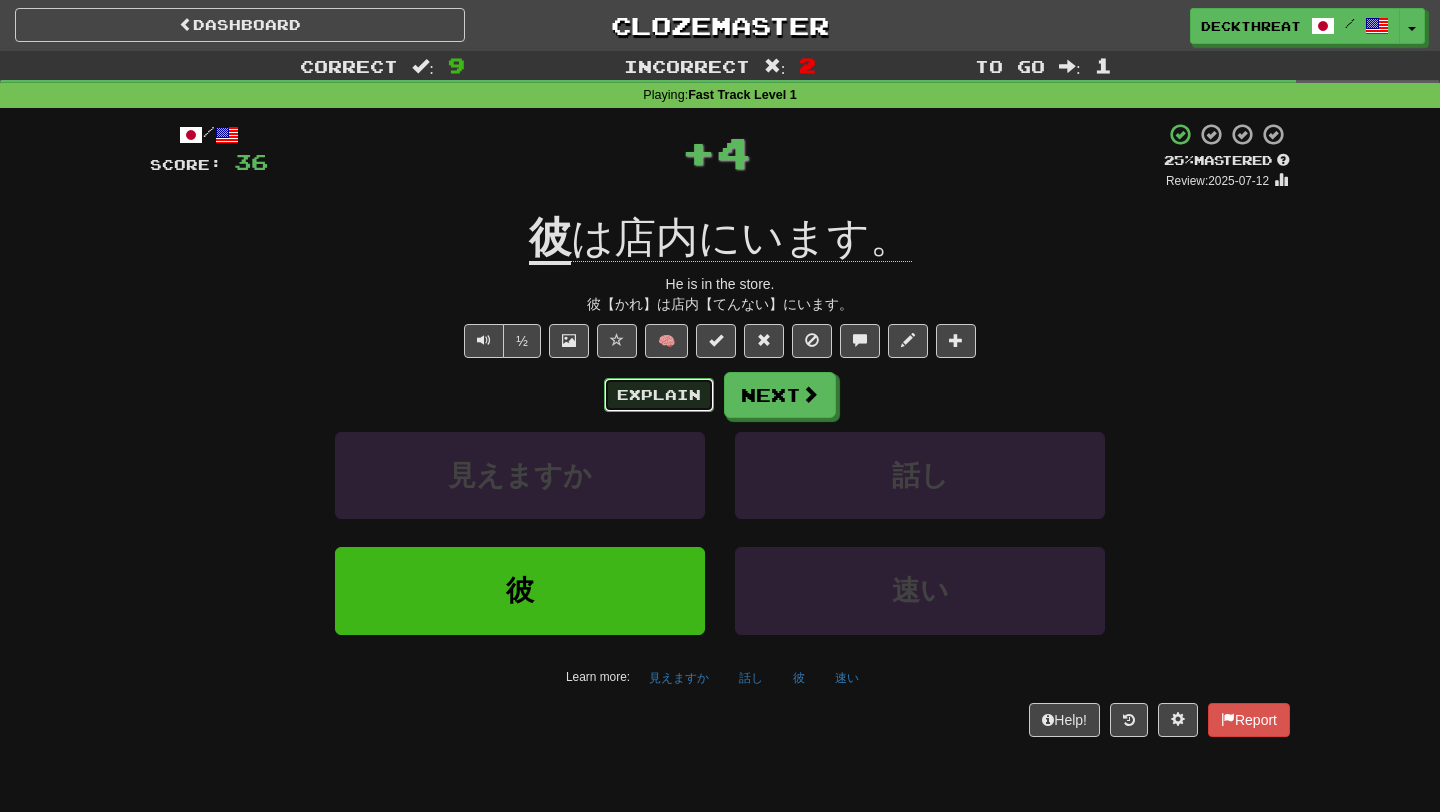 click on "Explain" at bounding box center [659, 395] 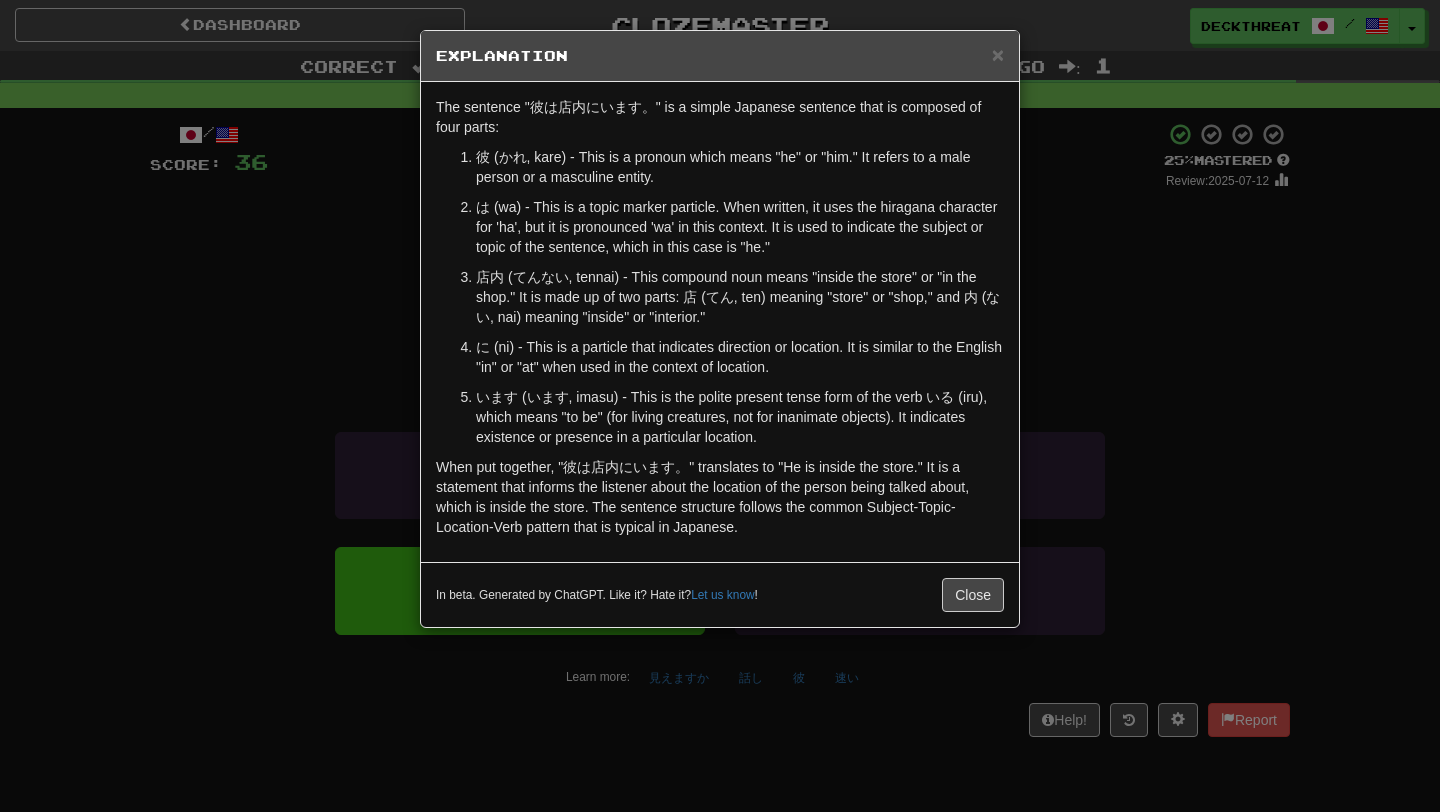 click on "Explanation" at bounding box center [720, 56] 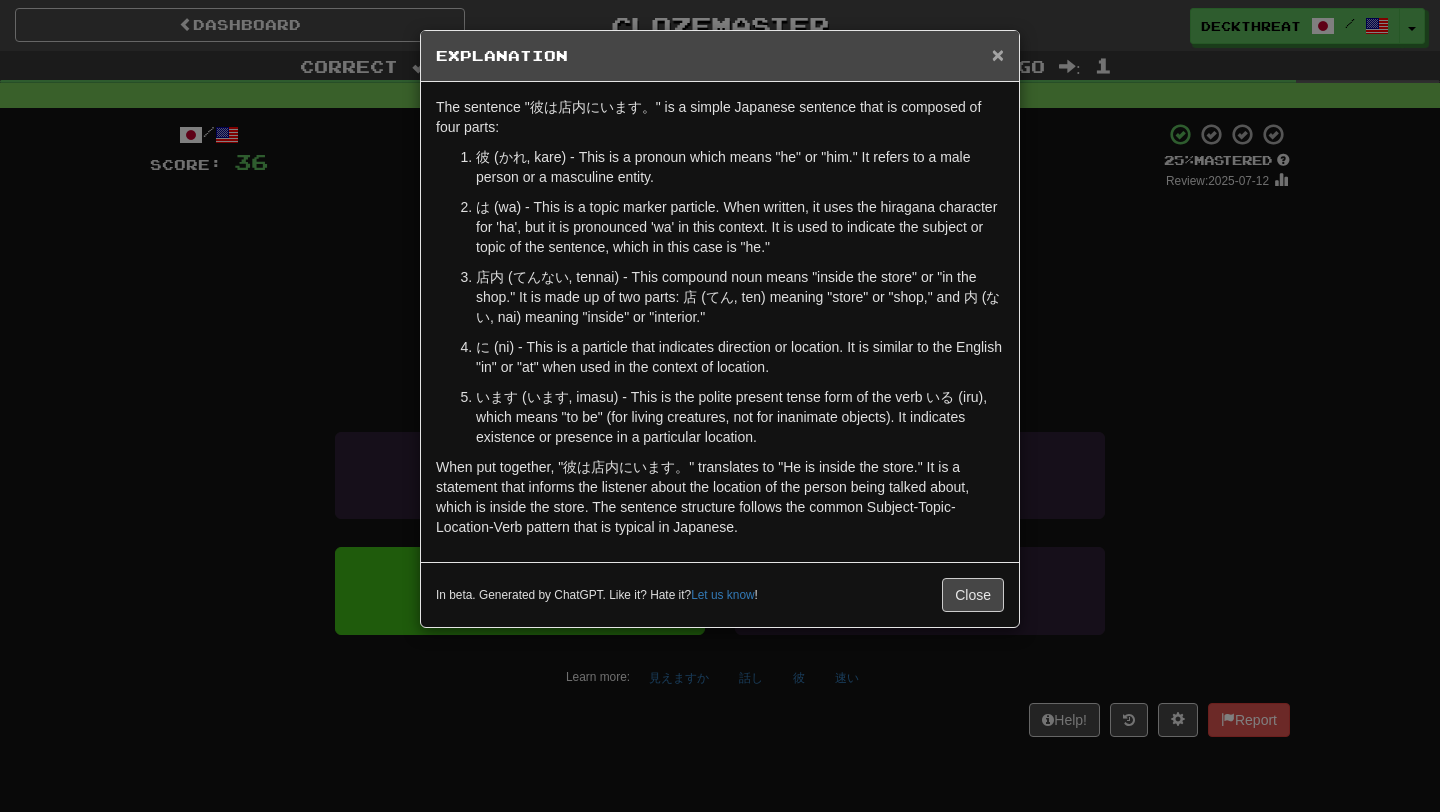 click on "×" at bounding box center [998, 54] 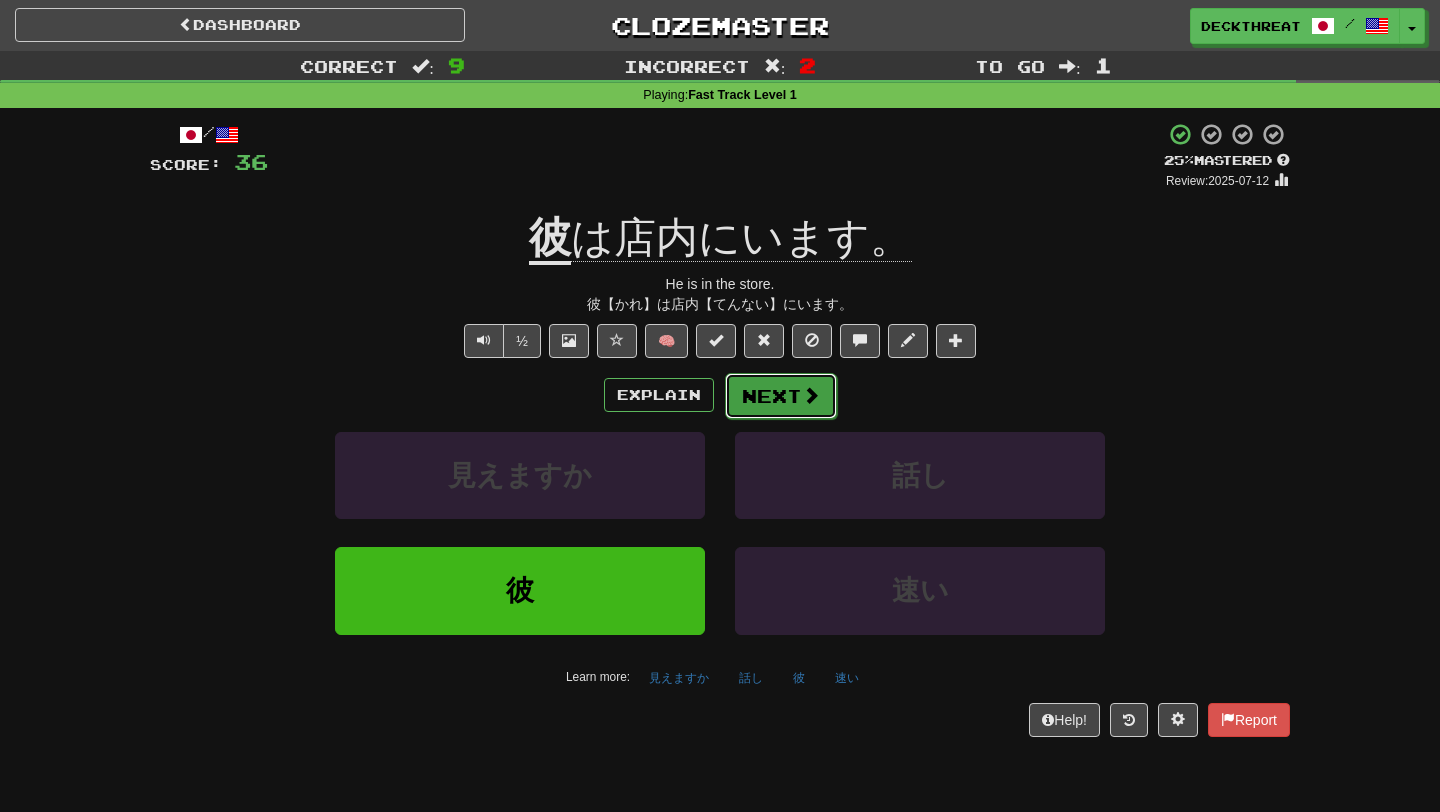 click on "Next" at bounding box center (781, 396) 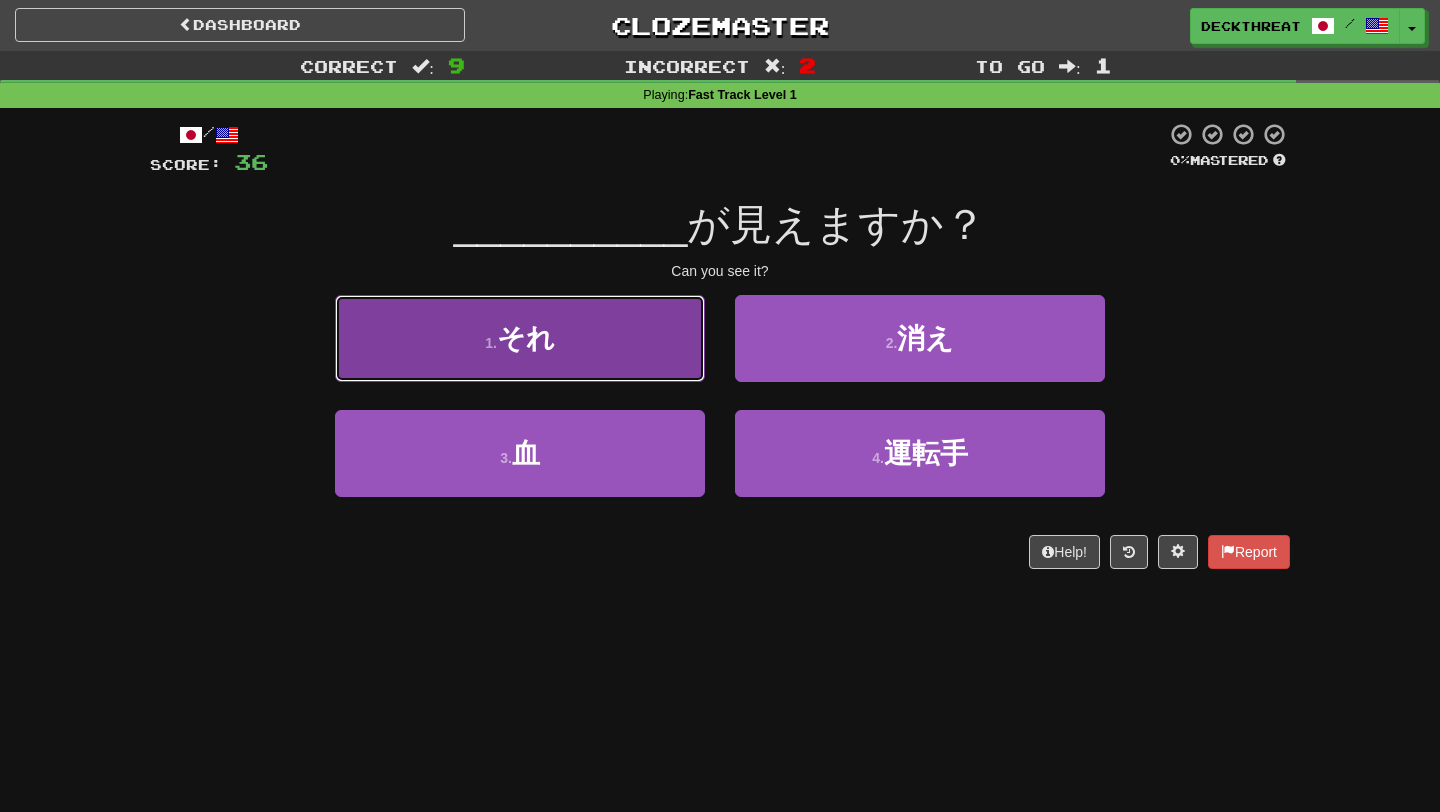 click on "1 .  それ" at bounding box center [520, 338] 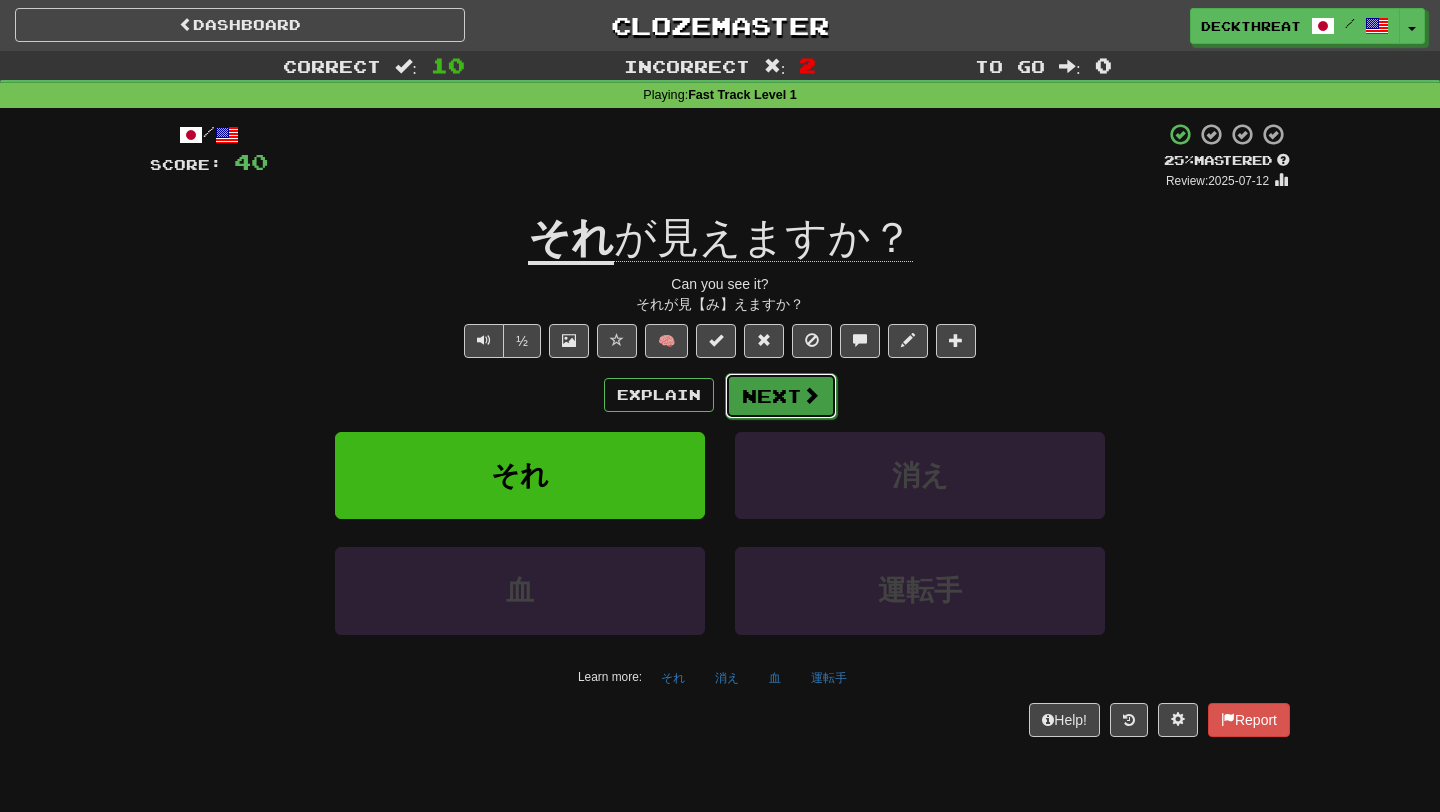 click on "Next" at bounding box center (781, 396) 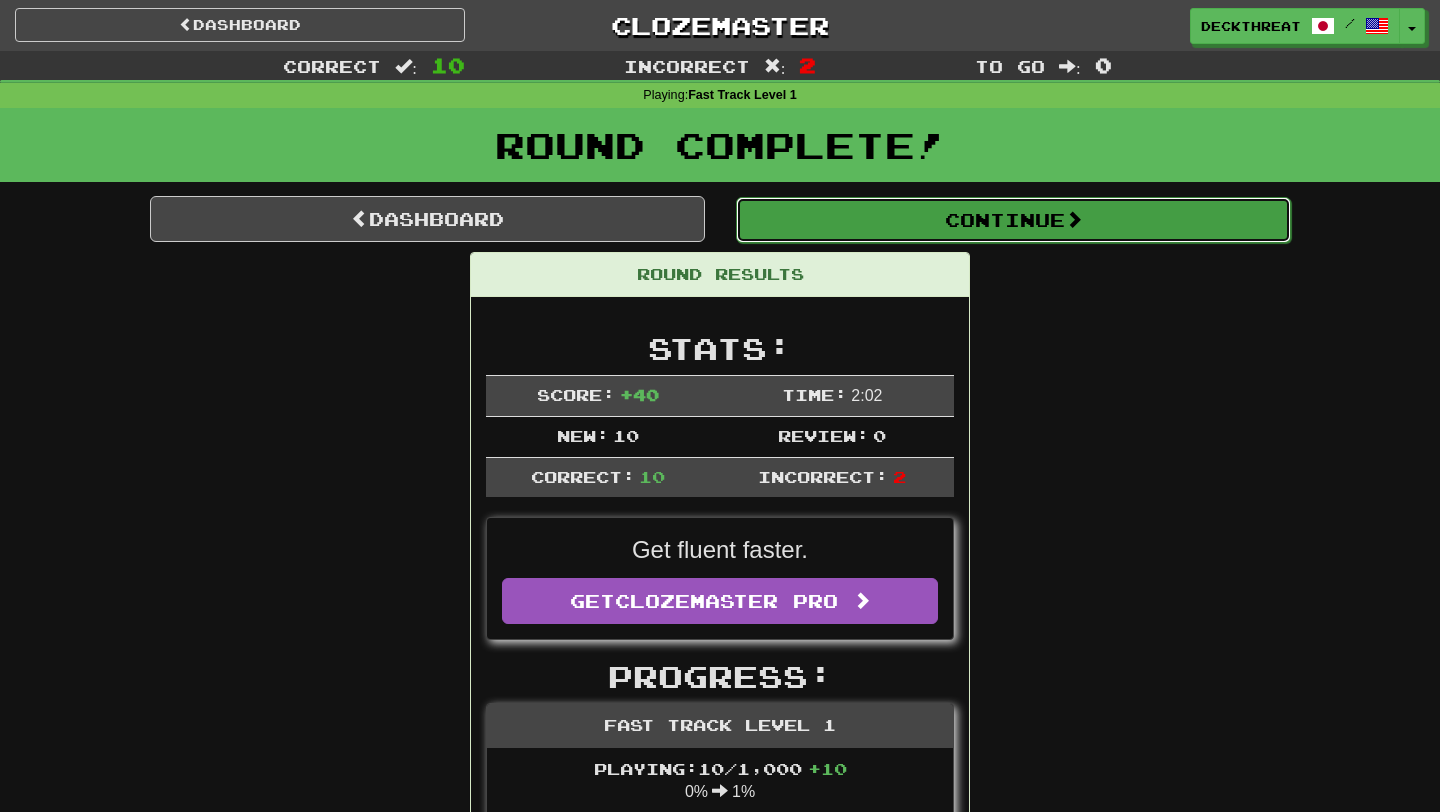 click on "Continue" at bounding box center [1013, 220] 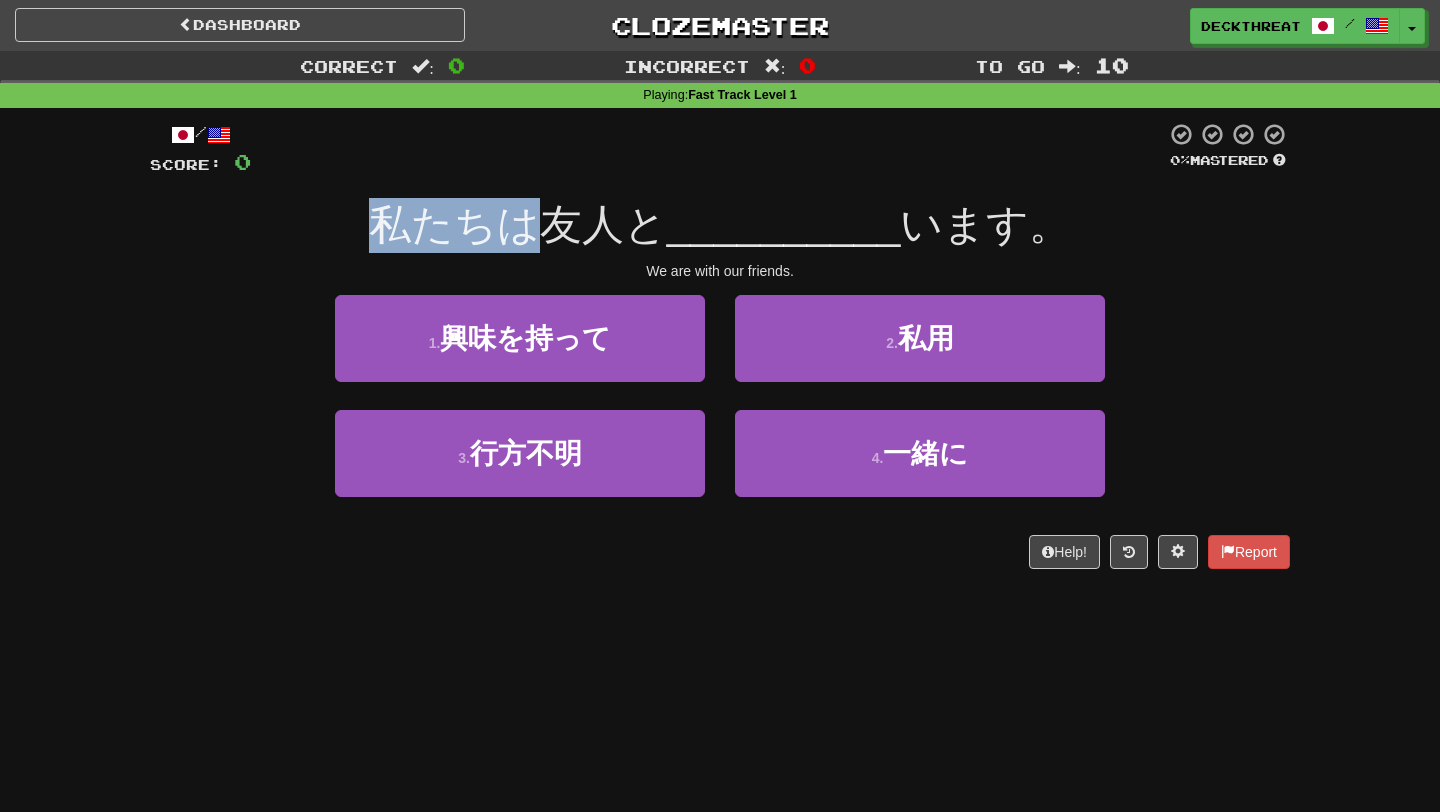 drag, startPoint x: 387, startPoint y: 222, endPoint x: 543, endPoint y: 238, distance: 156.81836 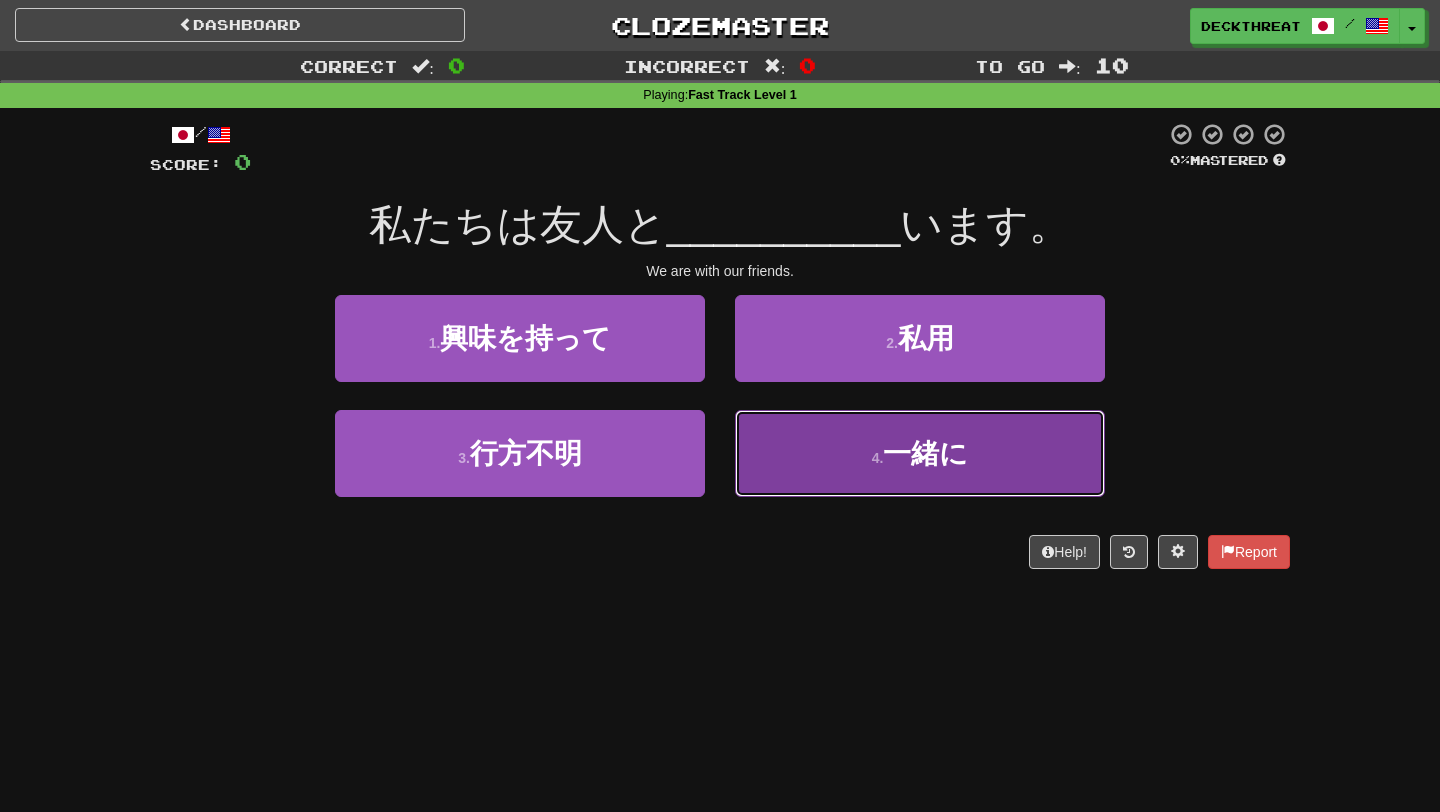 click on "4 .  一緒に" at bounding box center [920, 453] 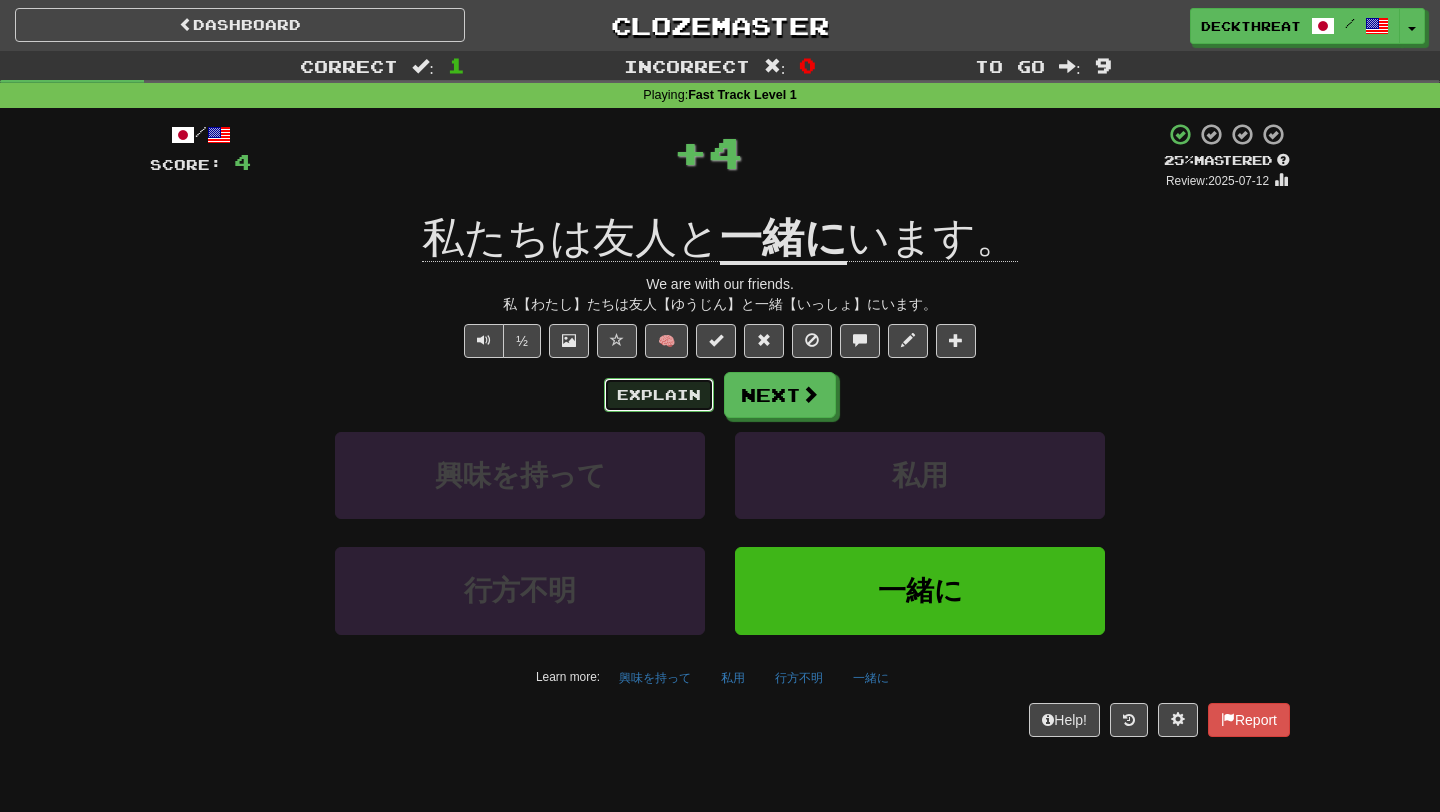 click on "Explain" at bounding box center (659, 395) 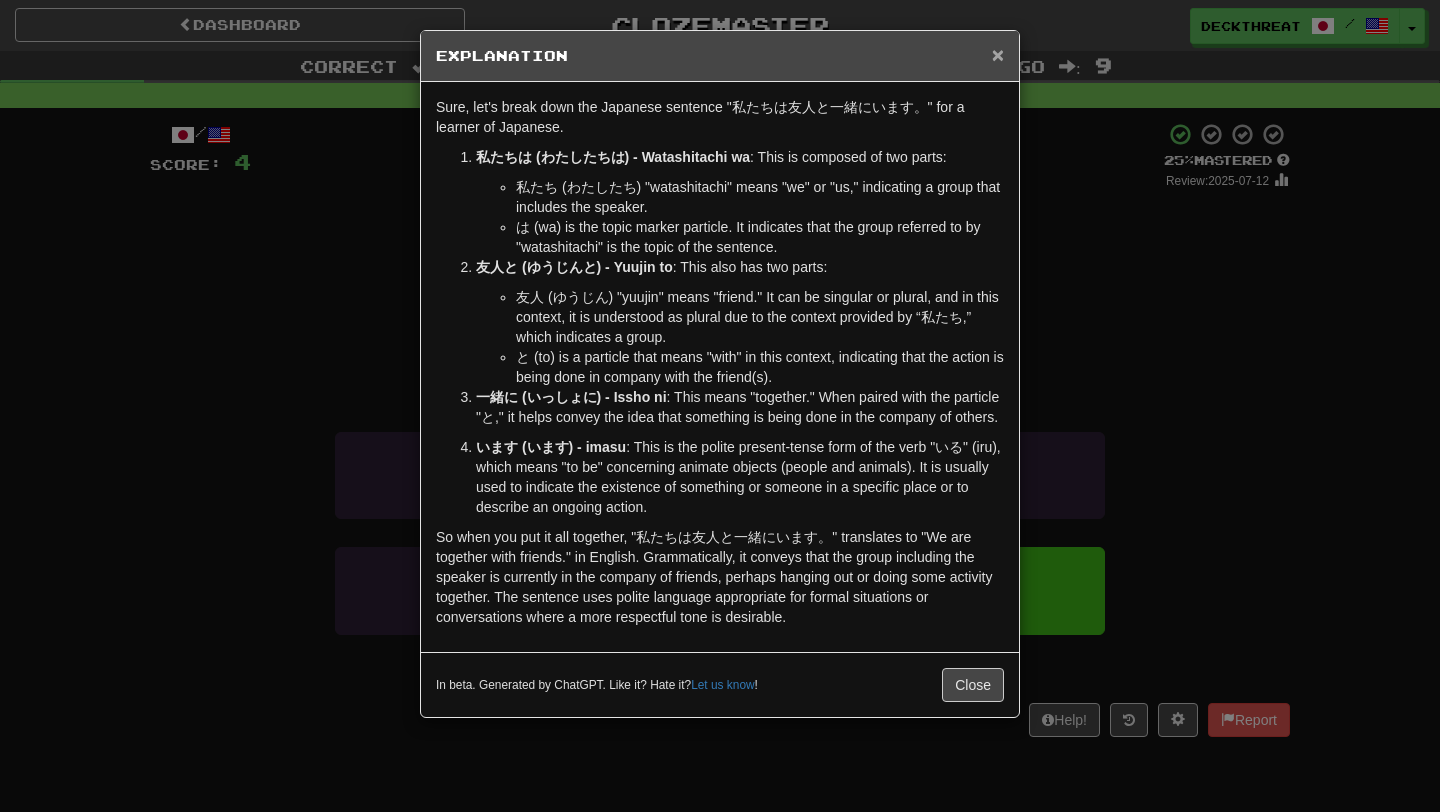 click on "×" at bounding box center (998, 54) 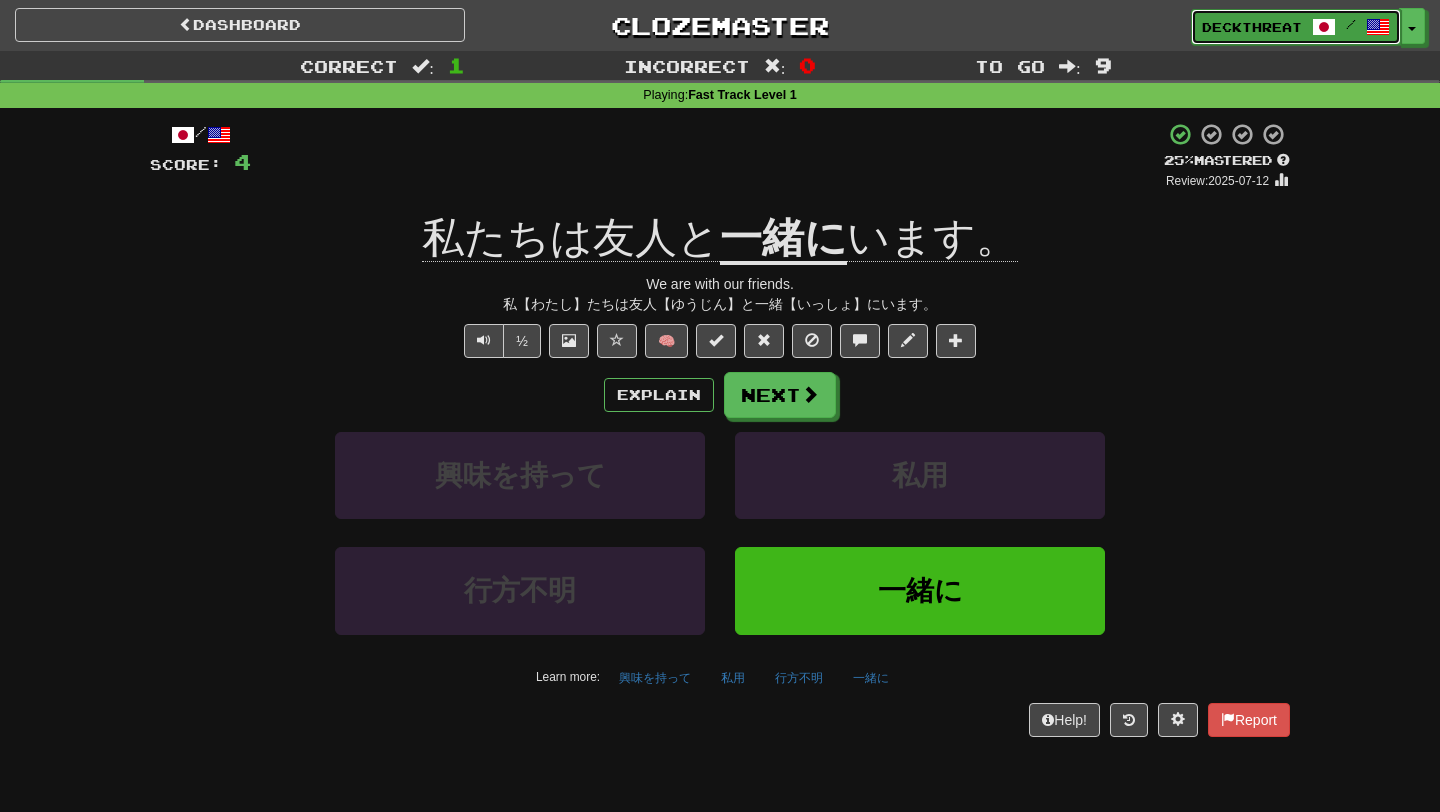 click at bounding box center (1324, 27) 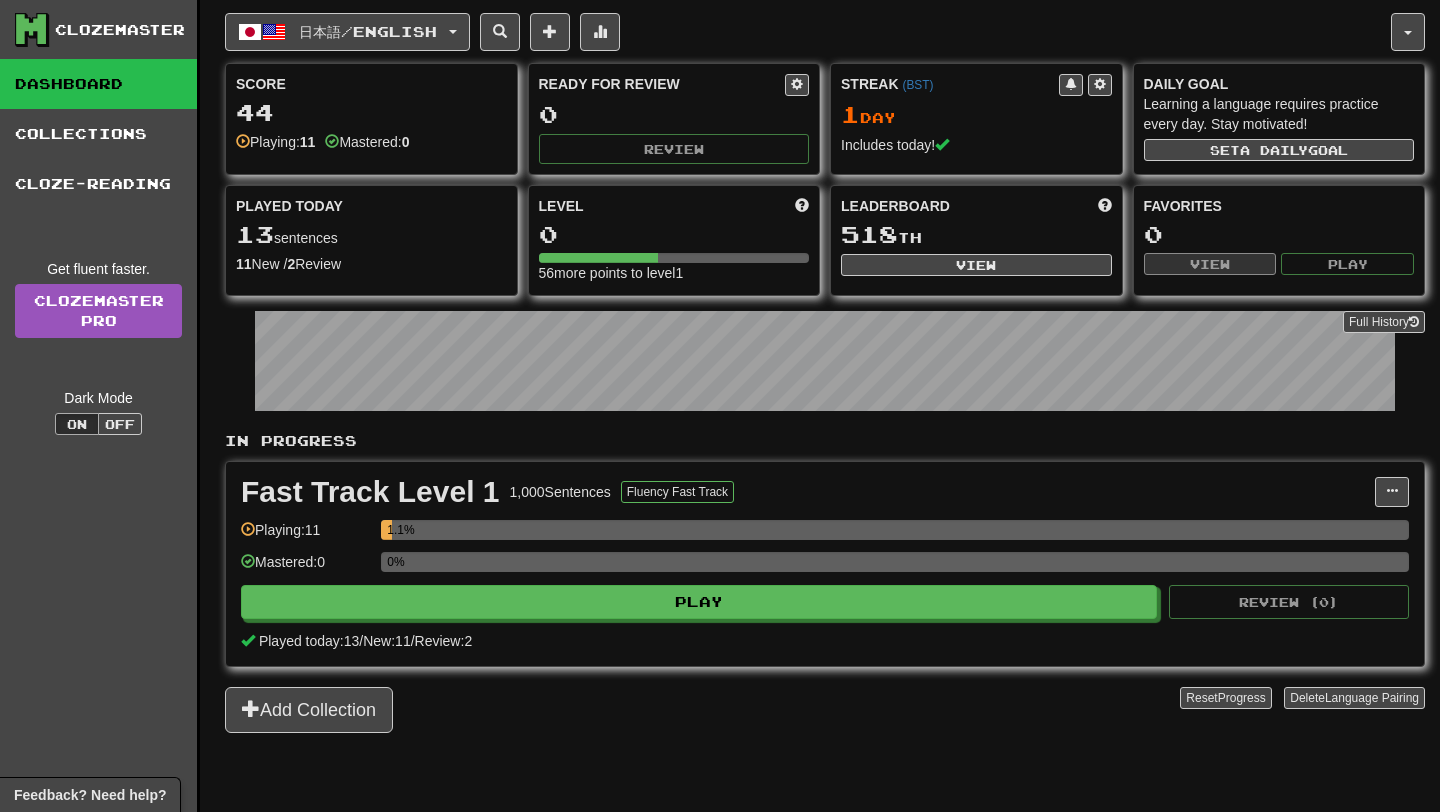scroll, scrollTop: 0, scrollLeft: 0, axis: both 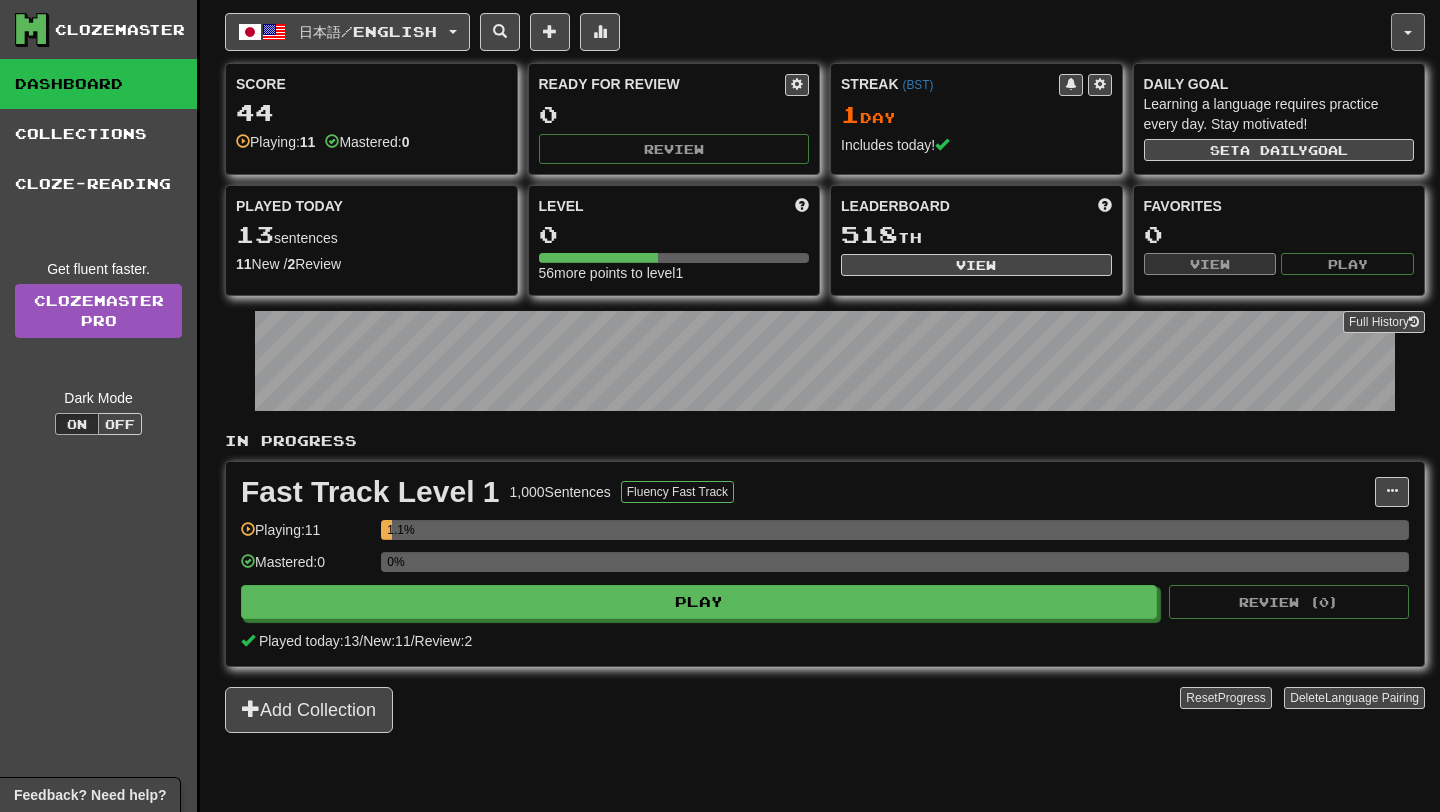 click at bounding box center (1408, 32) 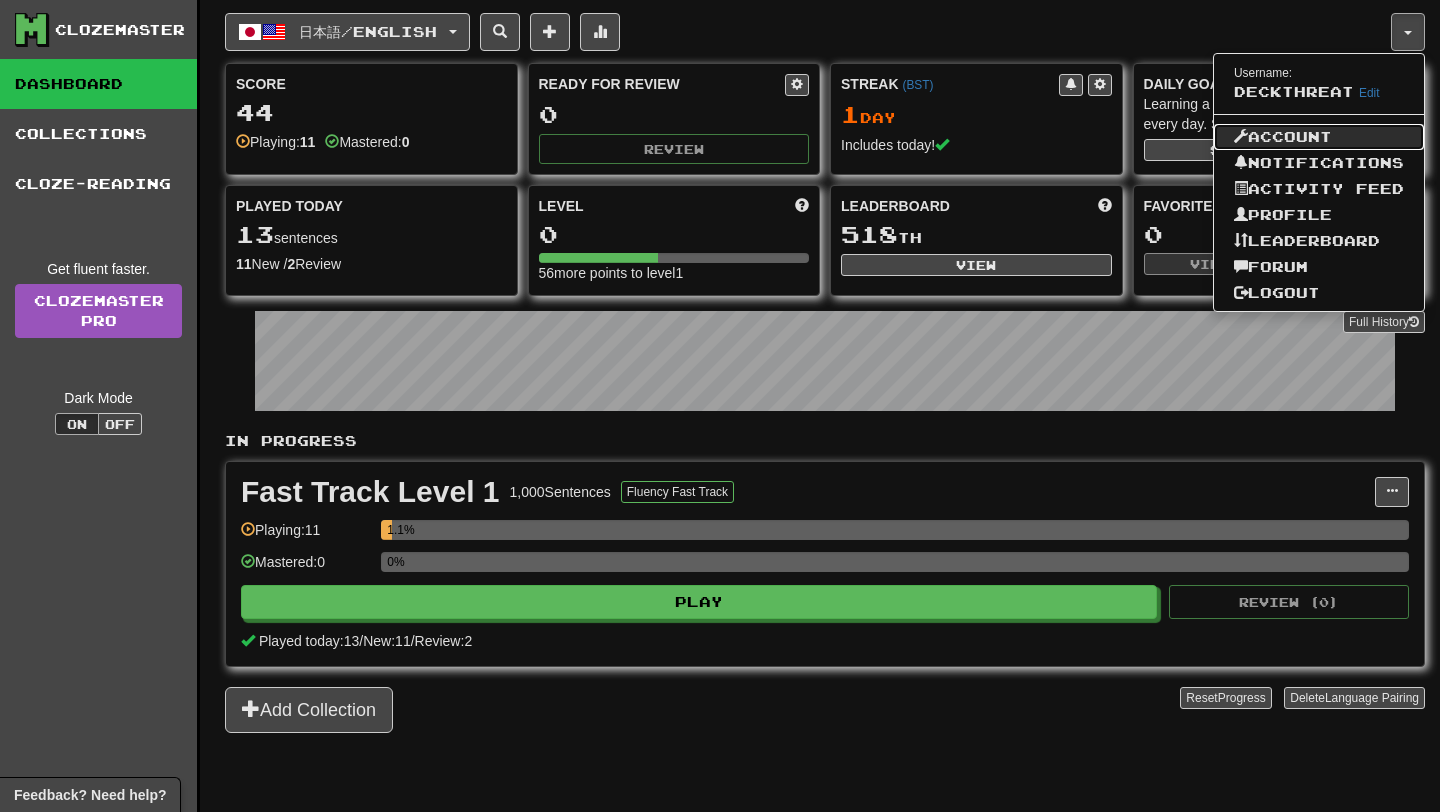 click on "Account" at bounding box center [1319, 137] 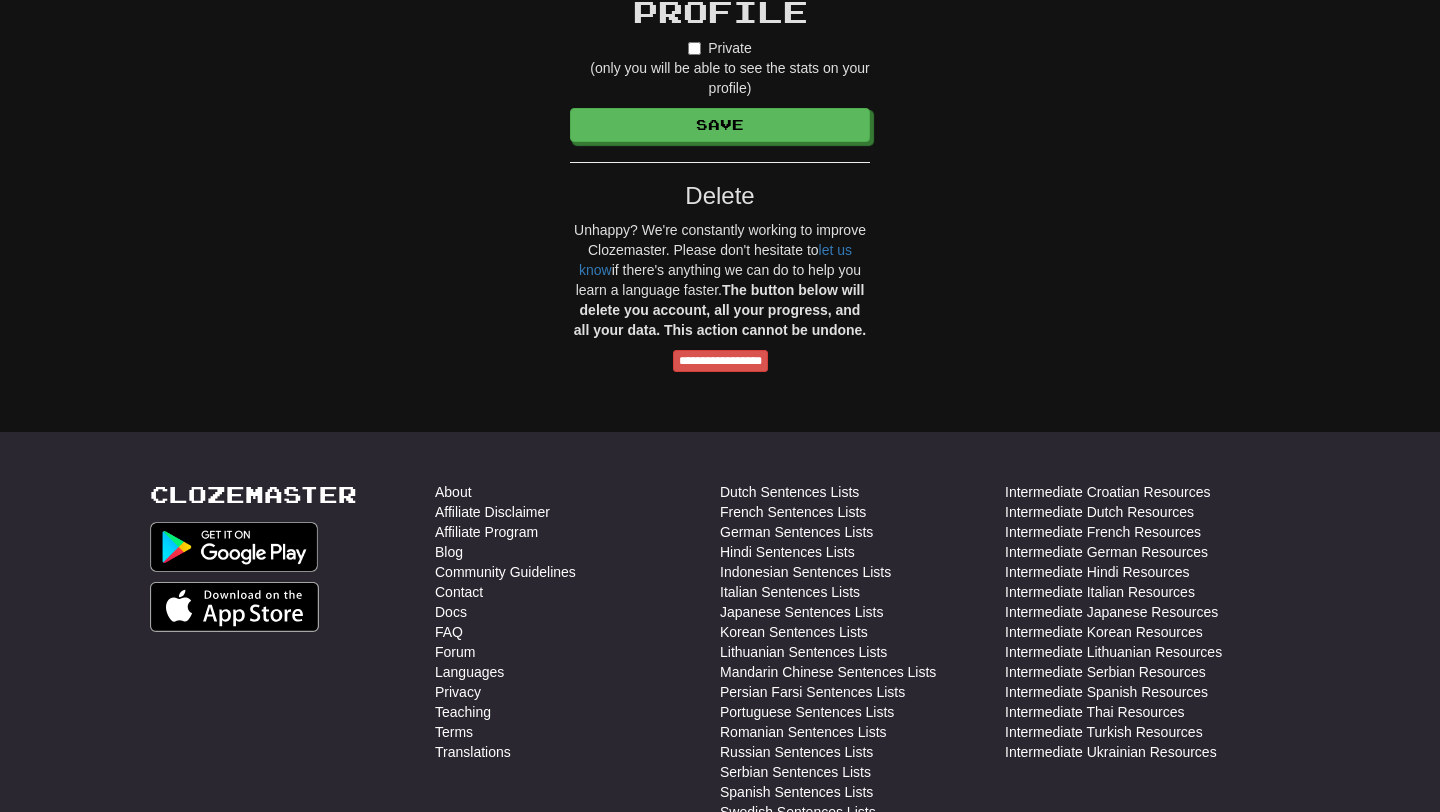 scroll, scrollTop: 1902, scrollLeft: 0, axis: vertical 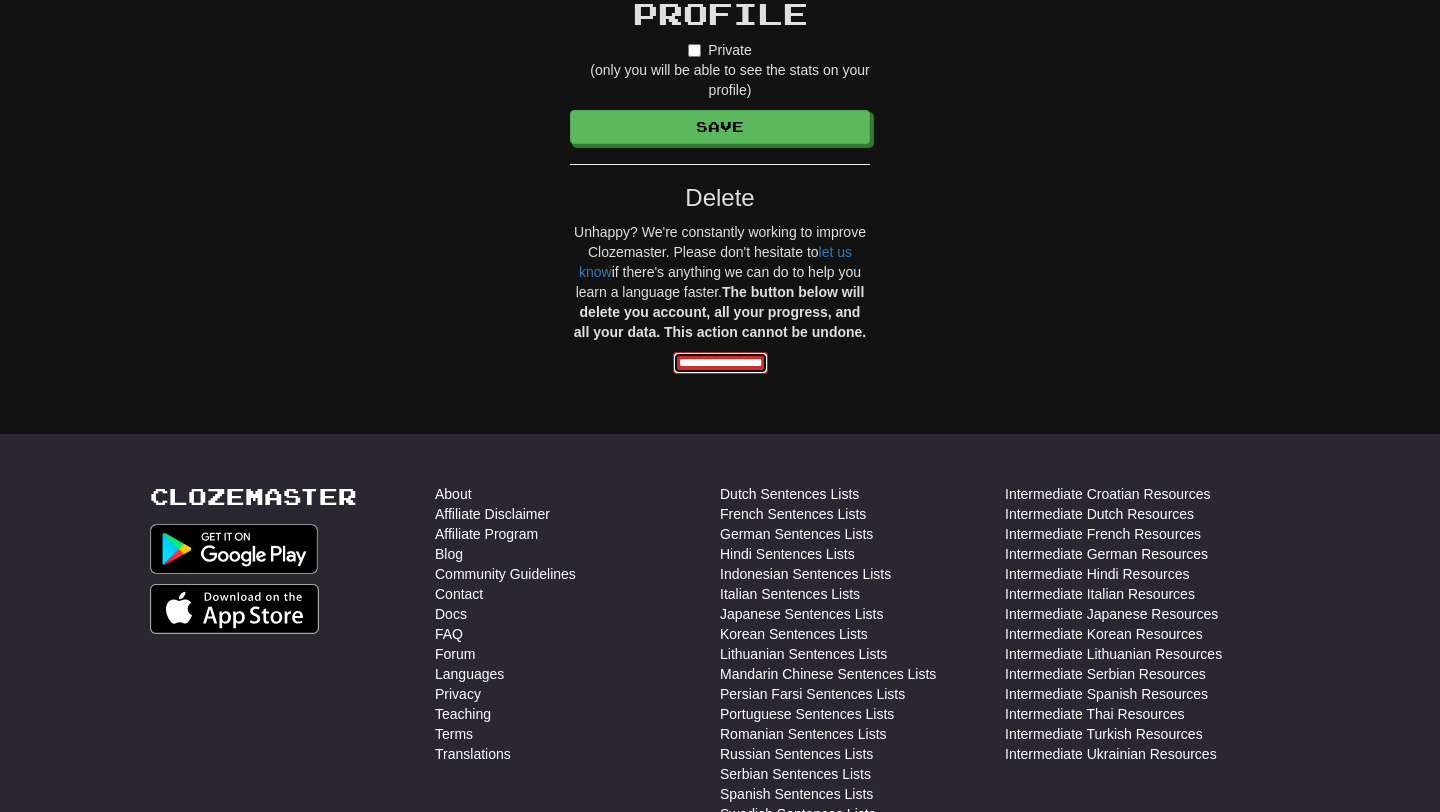 click on "**********" at bounding box center (720, 363) 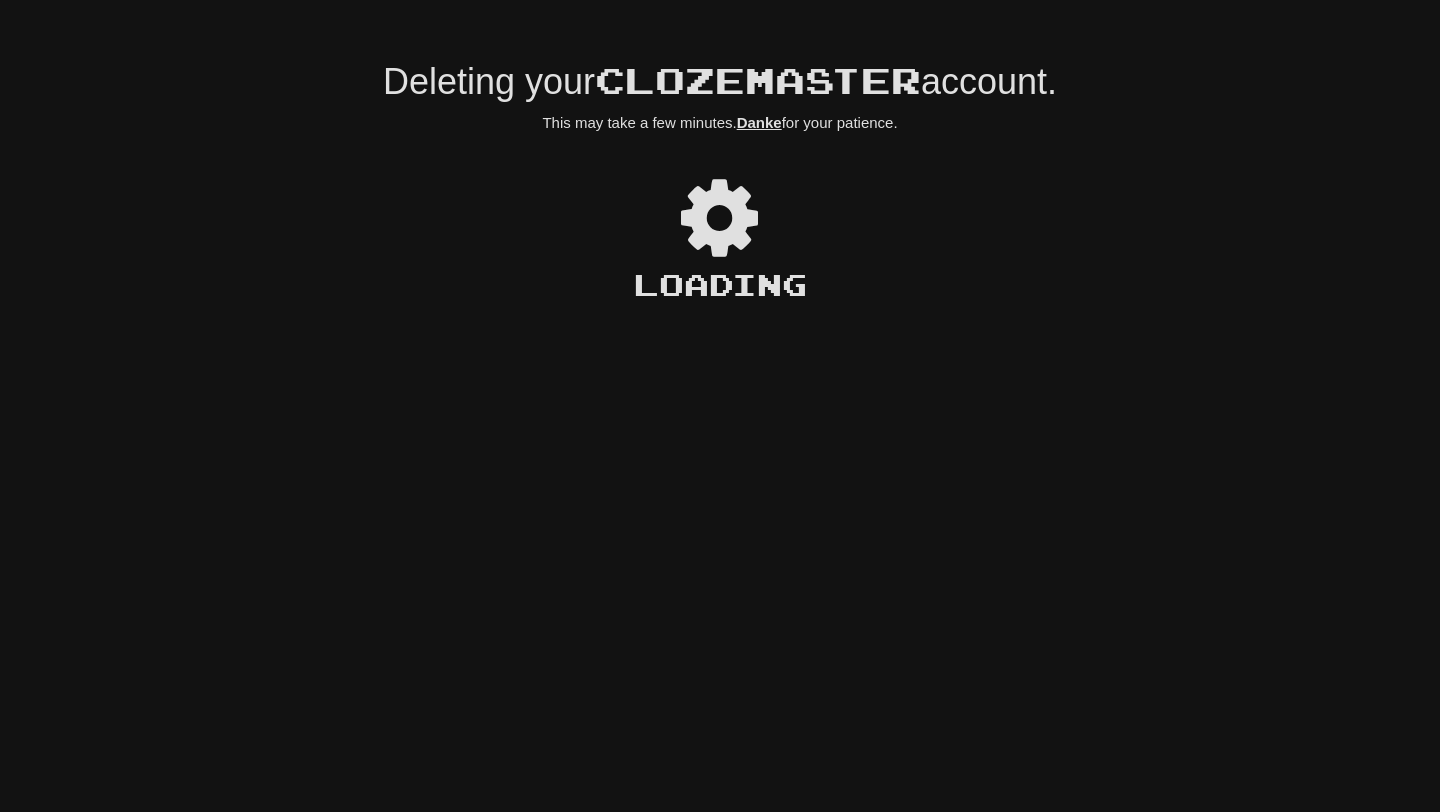 scroll, scrollTop: 0, scrollLeft: 0, axis: both 